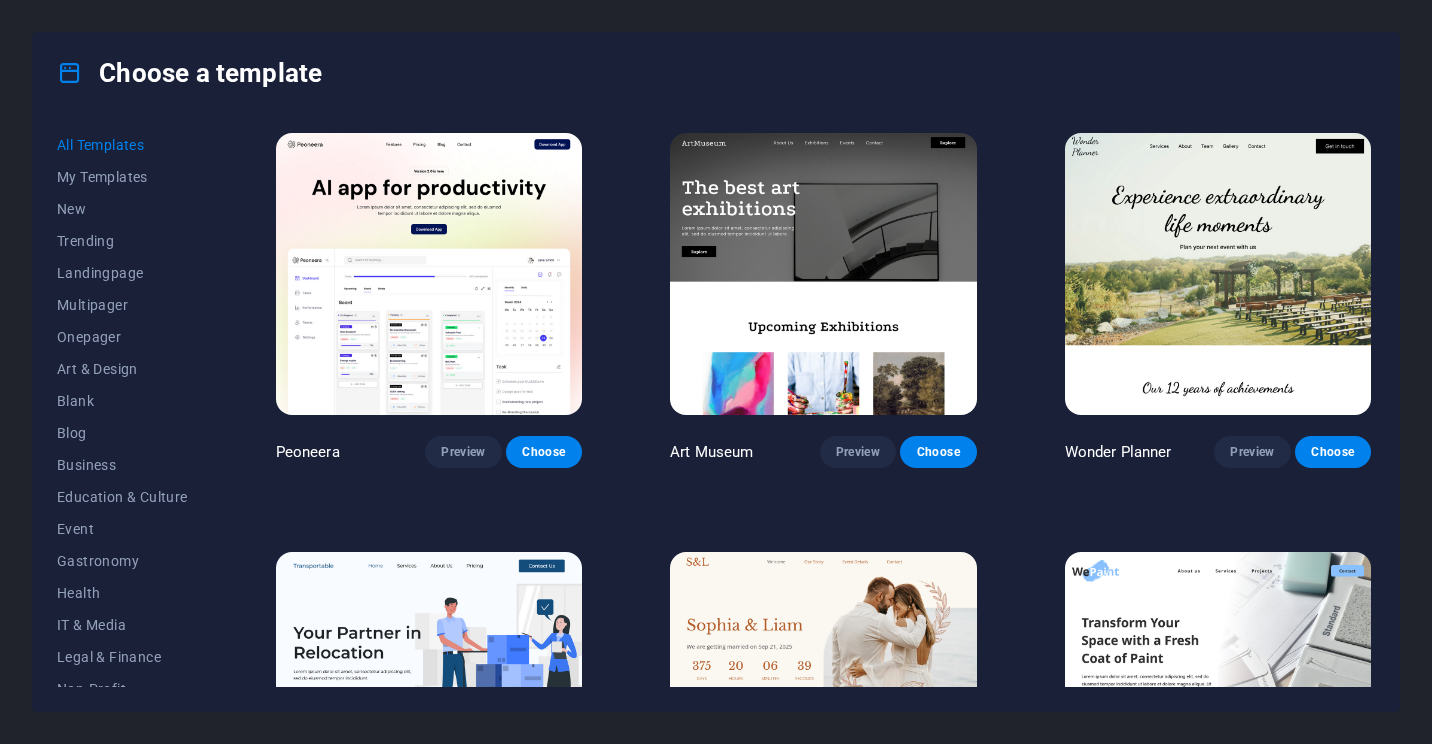 scroll, scrollTop: 0, scrollLeft: 0, axis: both 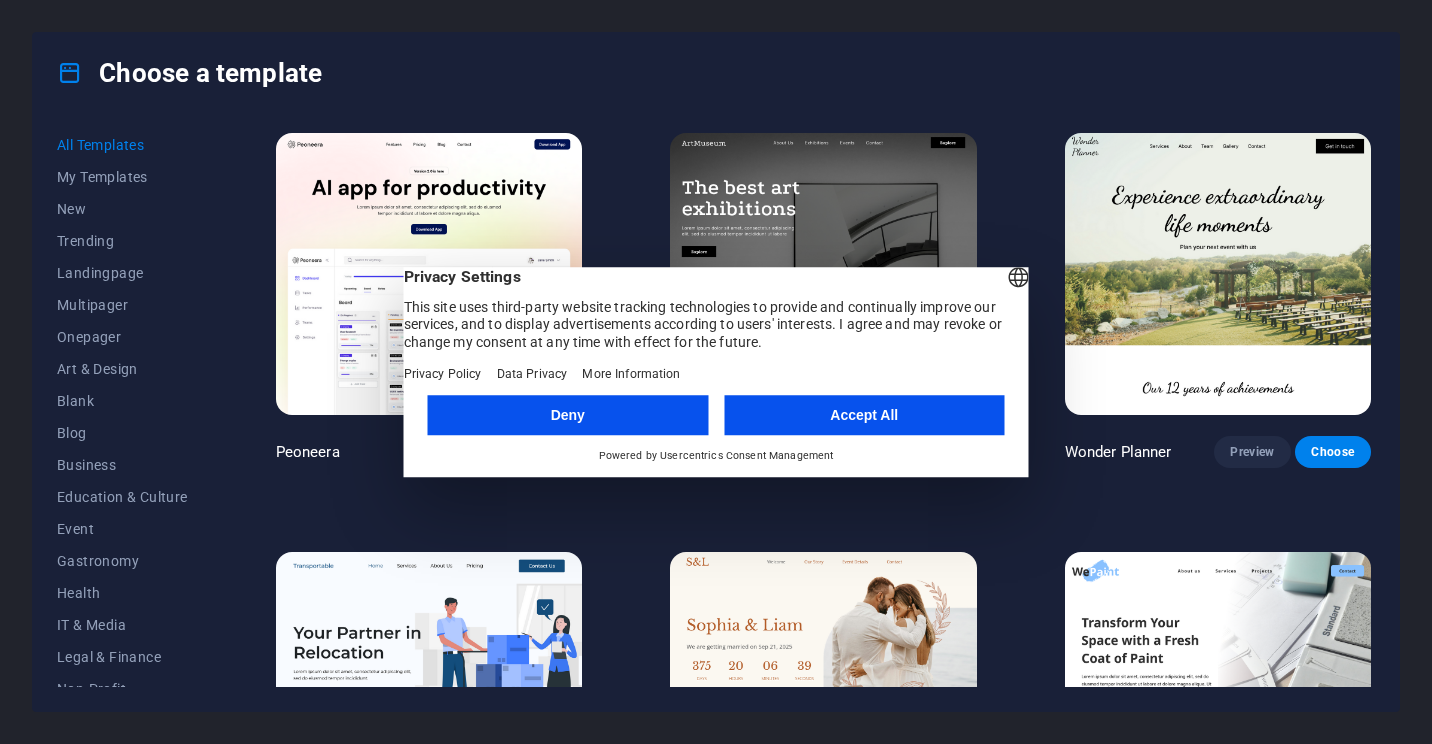 click on "Accept All" at bounding box center (864, 415) 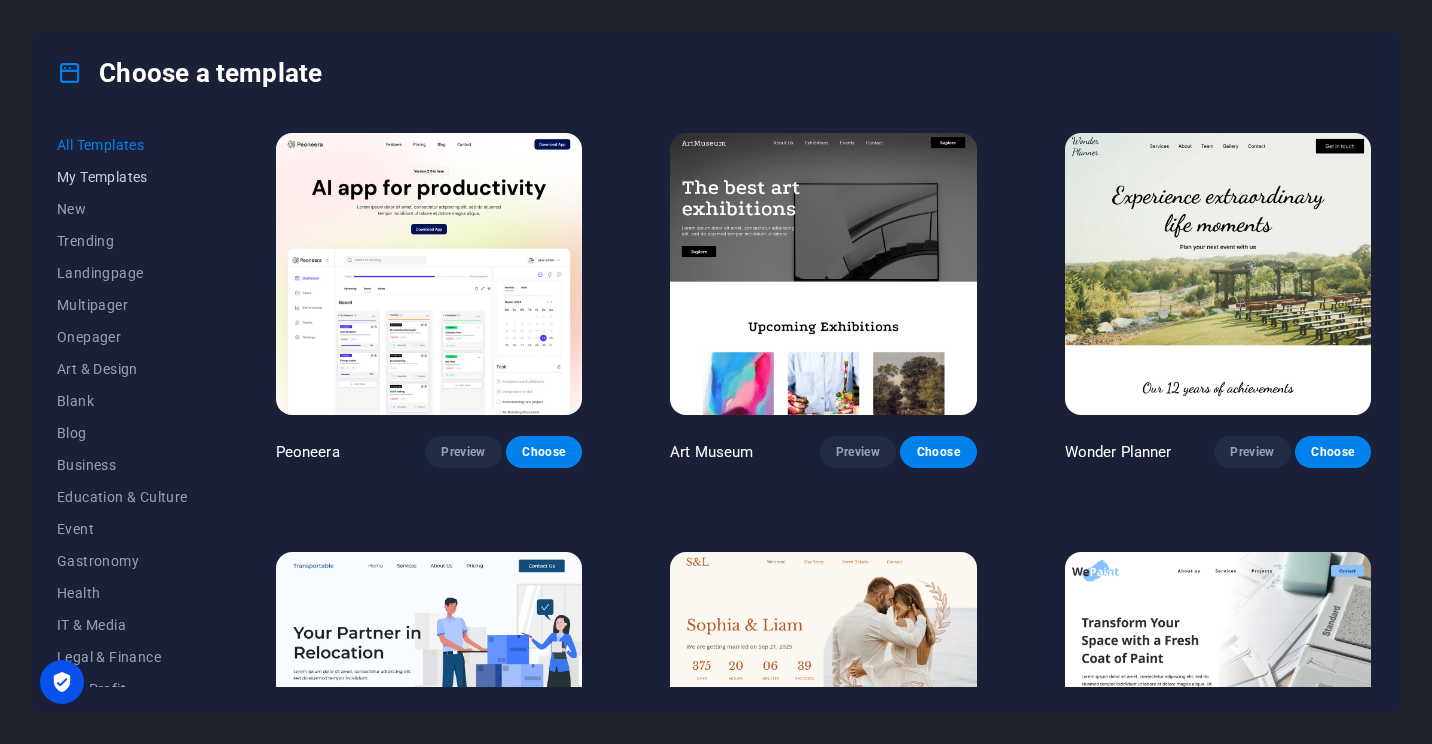 click on "My Templates" at bounding box center [122, 177] 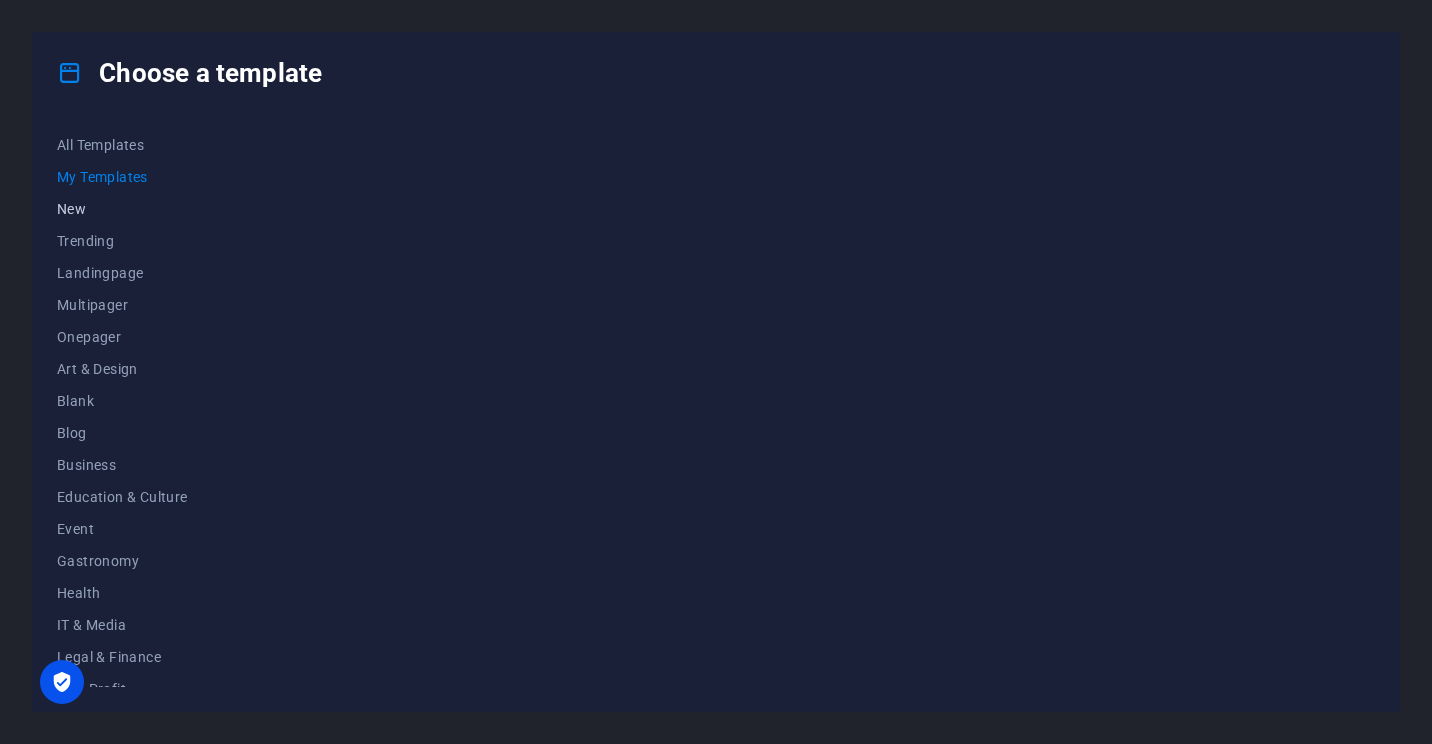 click on "New" at bounding box center [122, 209] 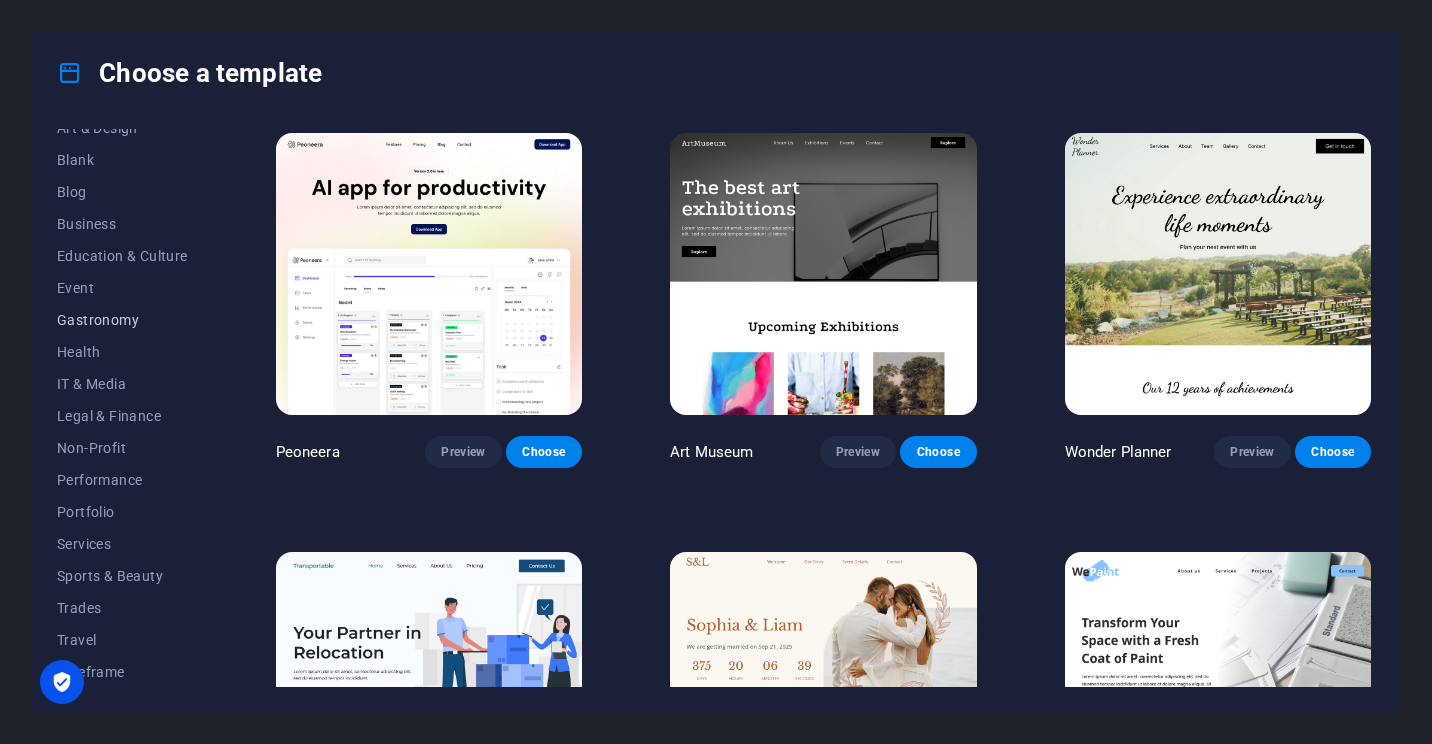 scroll, scrollTop: 242, scrollLeft: 0, axis: vertical 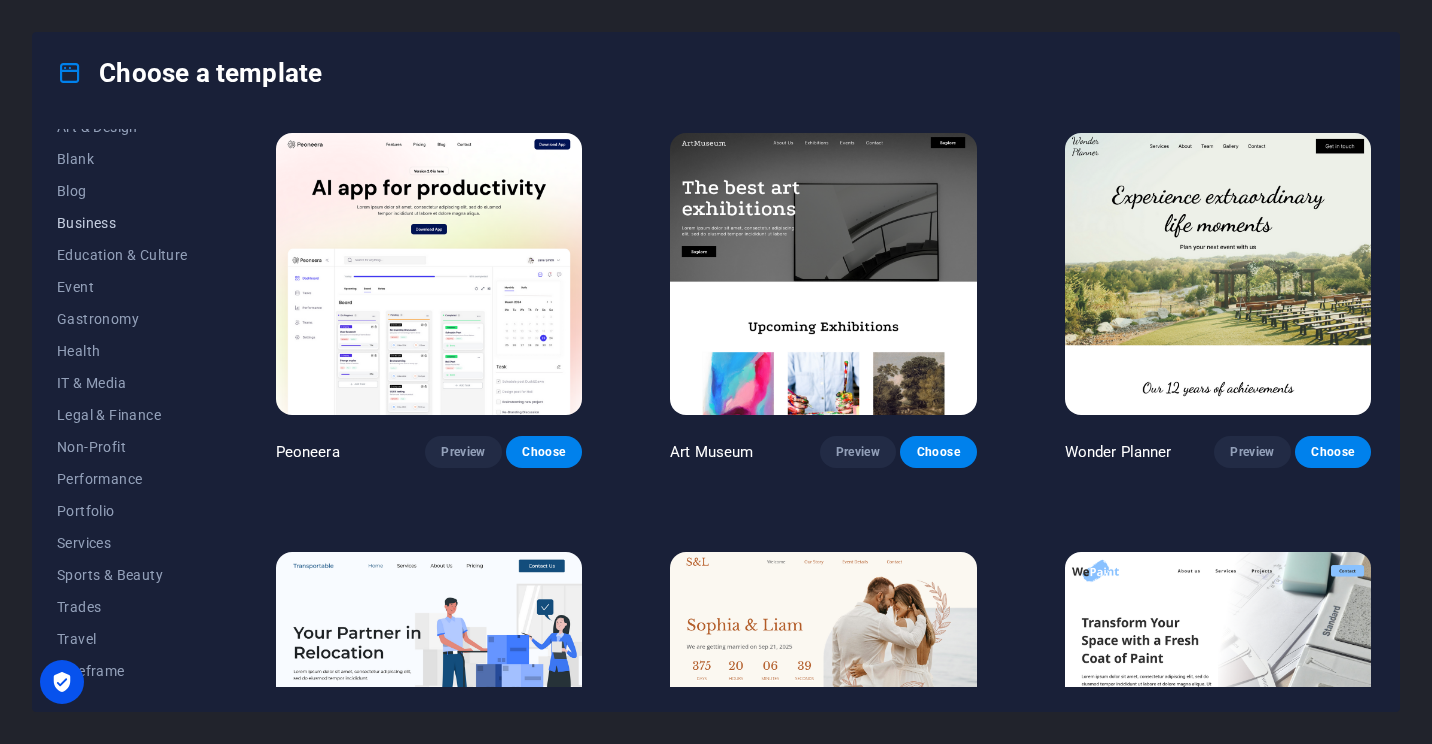 click on "Business" at bounding box center [122, 223] 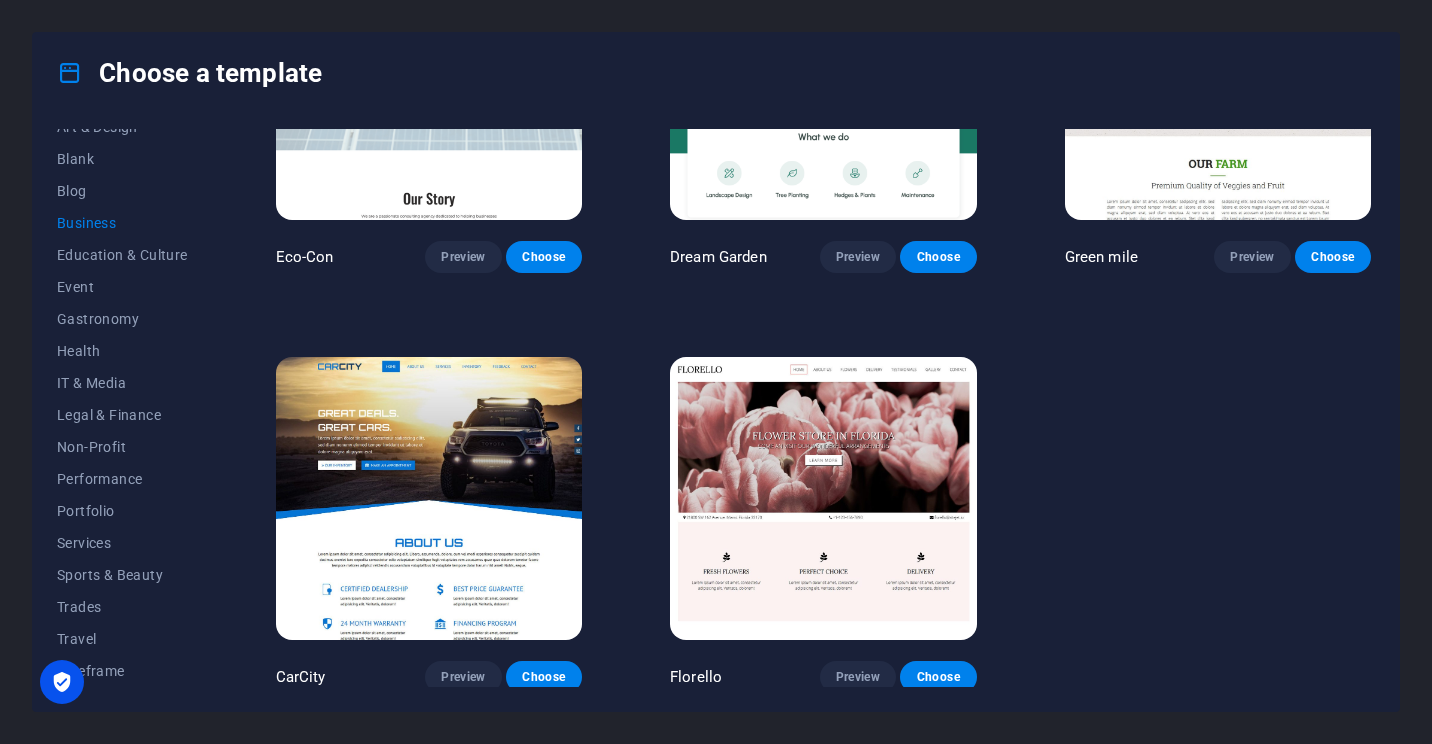 scroll, scrollTop: 0, scrollLeft: 0, axis: both 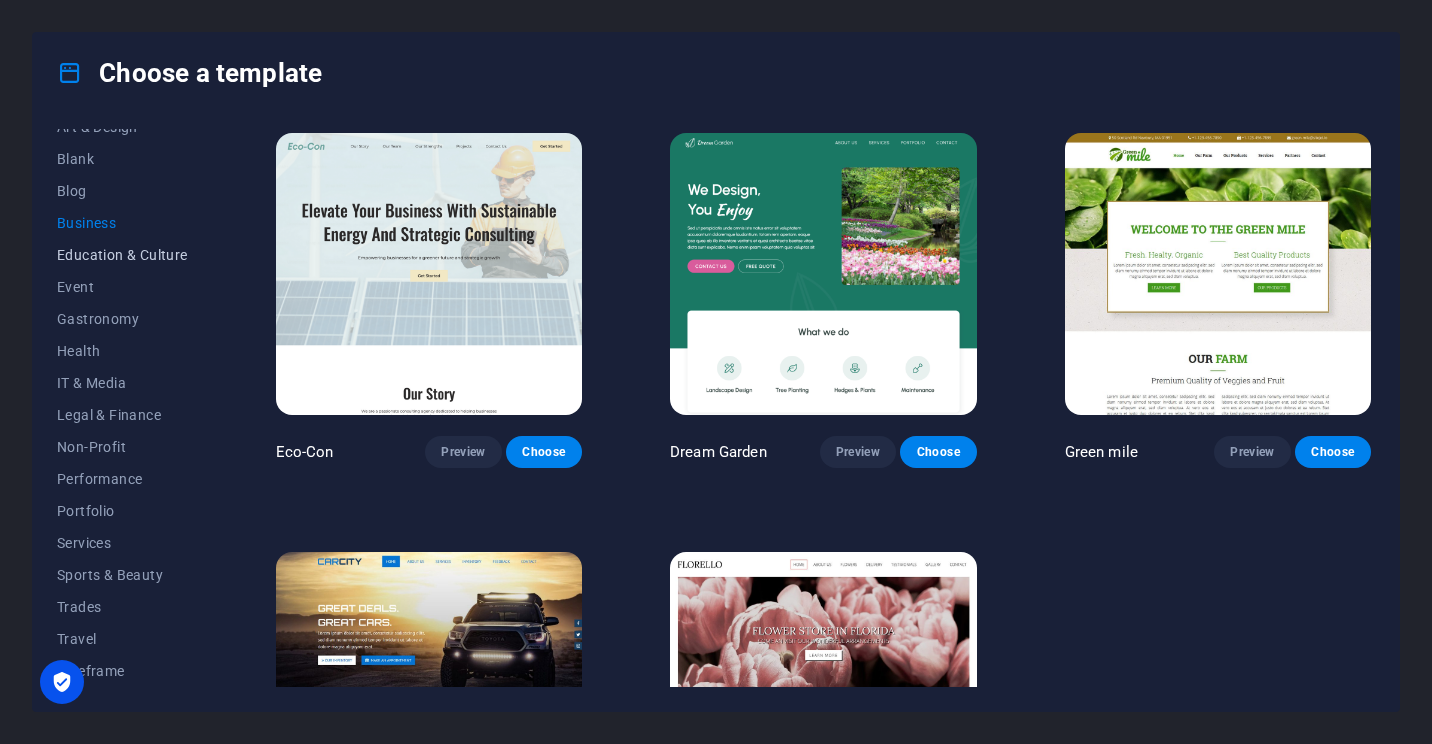 click on "Education & Culture" at bounding box center [122, 255] 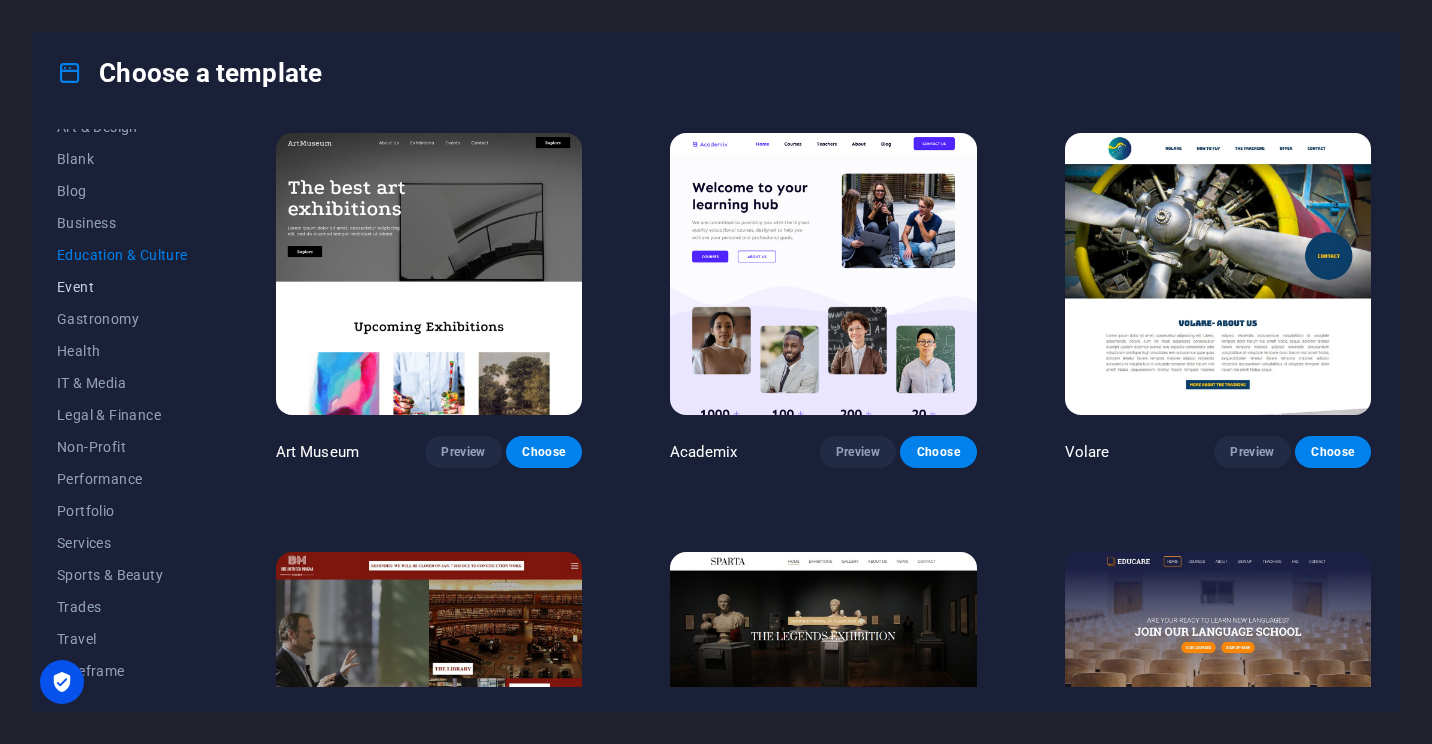 click on "Event" at bounding box center [122, 287] 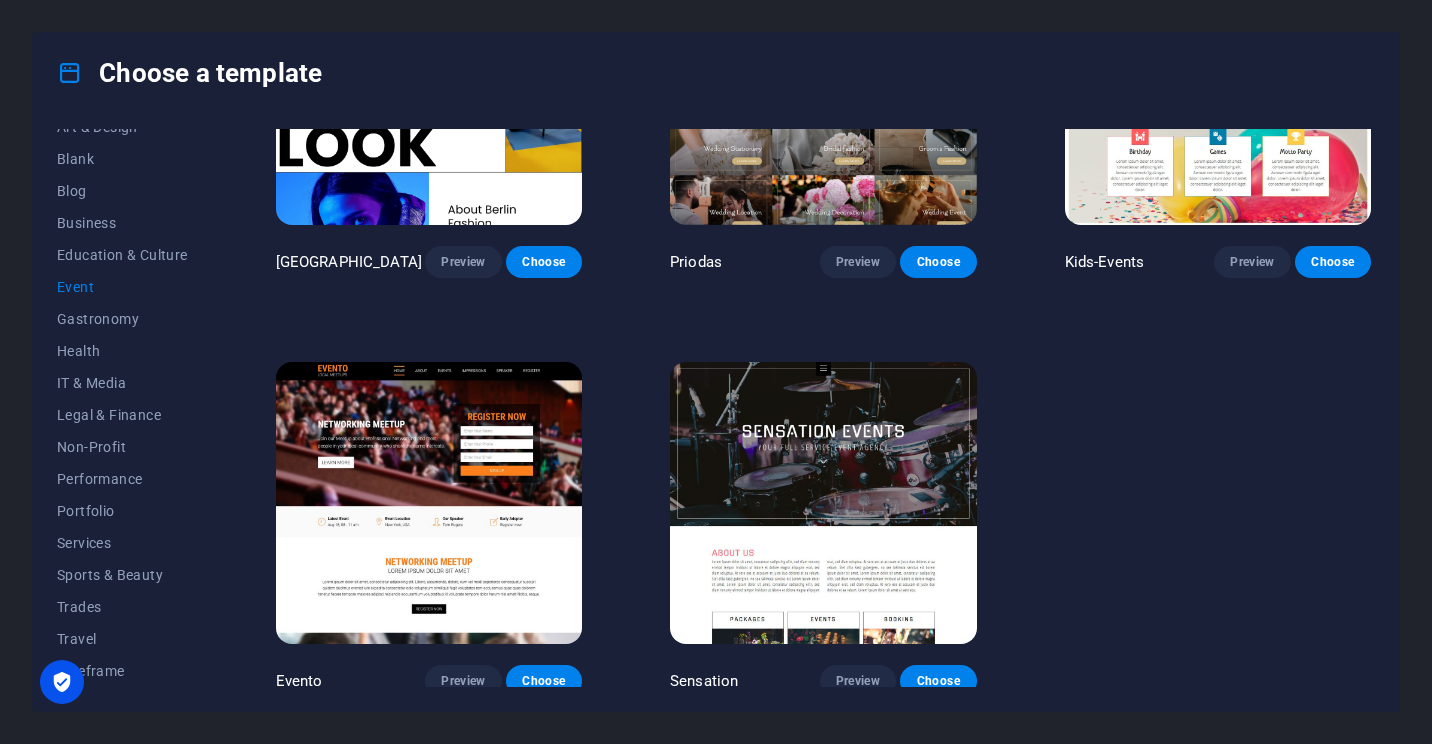 scroll, scrollTop: 612, scrollLeft: 0, axis: vertical 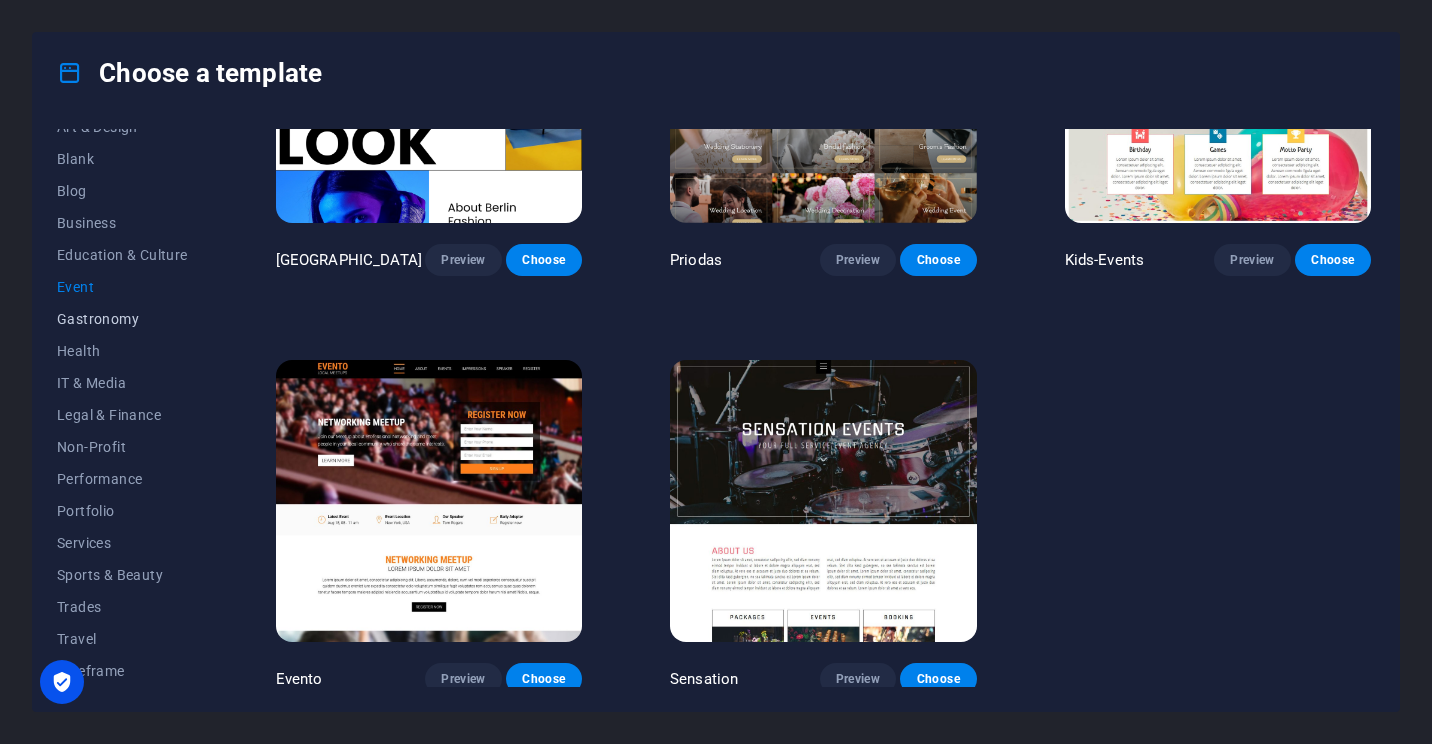 click on "Gastronomy" at bounding box center [122, 319] 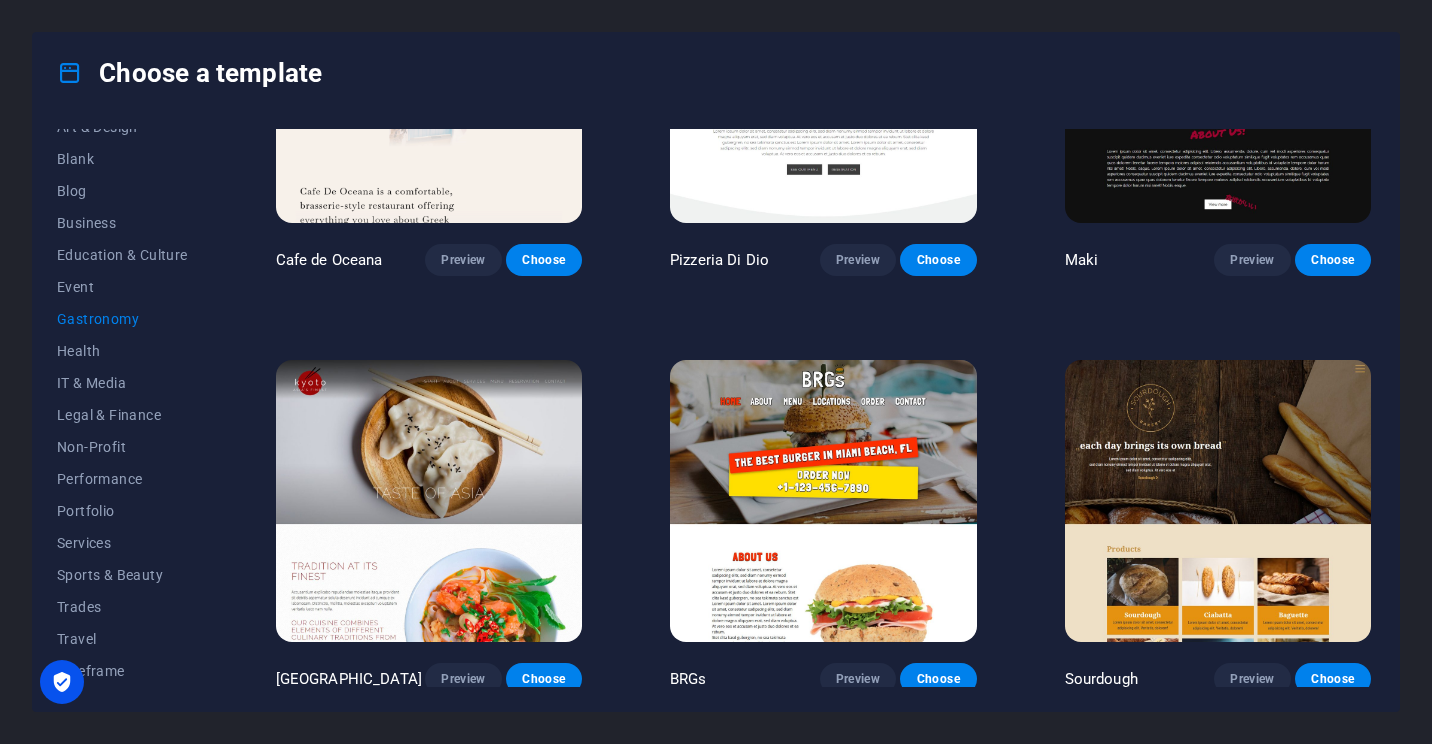 scroll, scrollTop: 612, scrollLeft: 0, axis: vertical 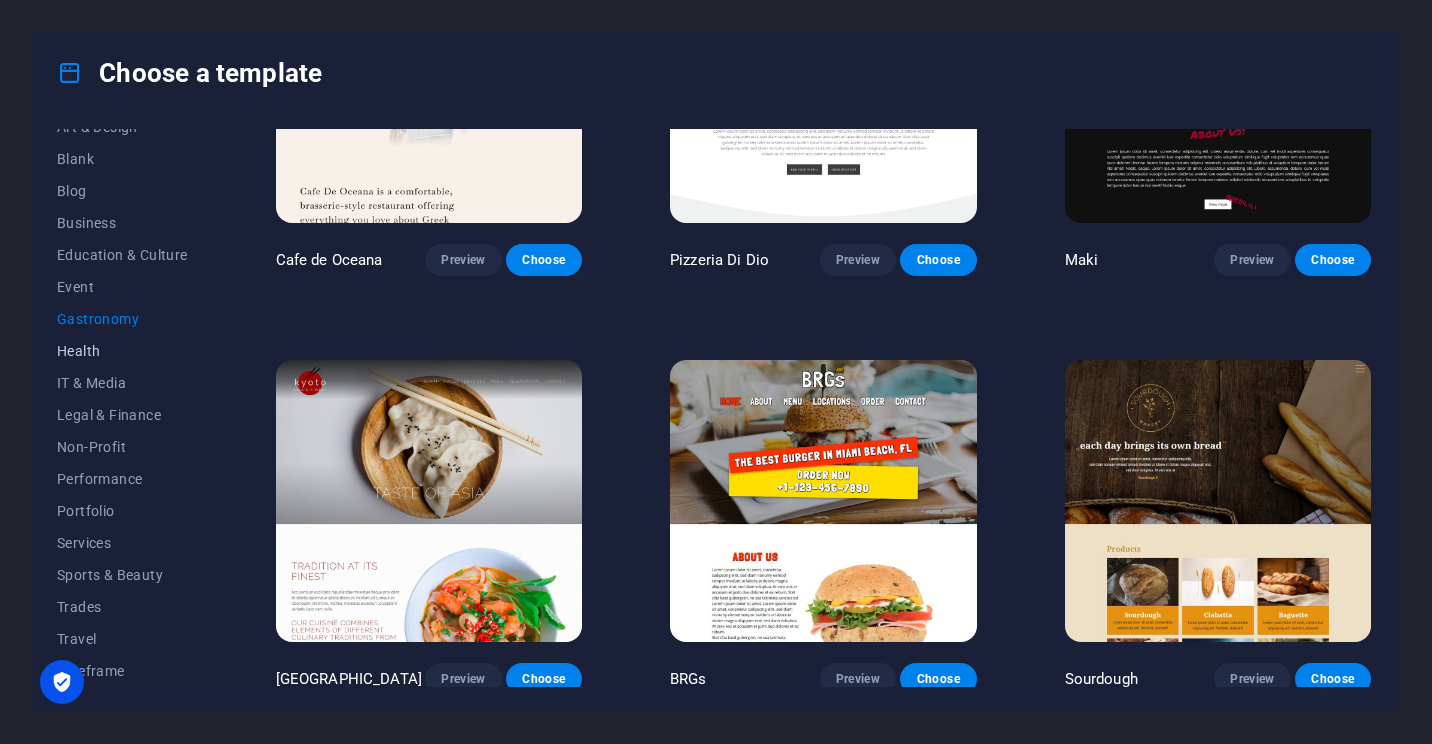 click on "Health" at bounding box center (122, 351) 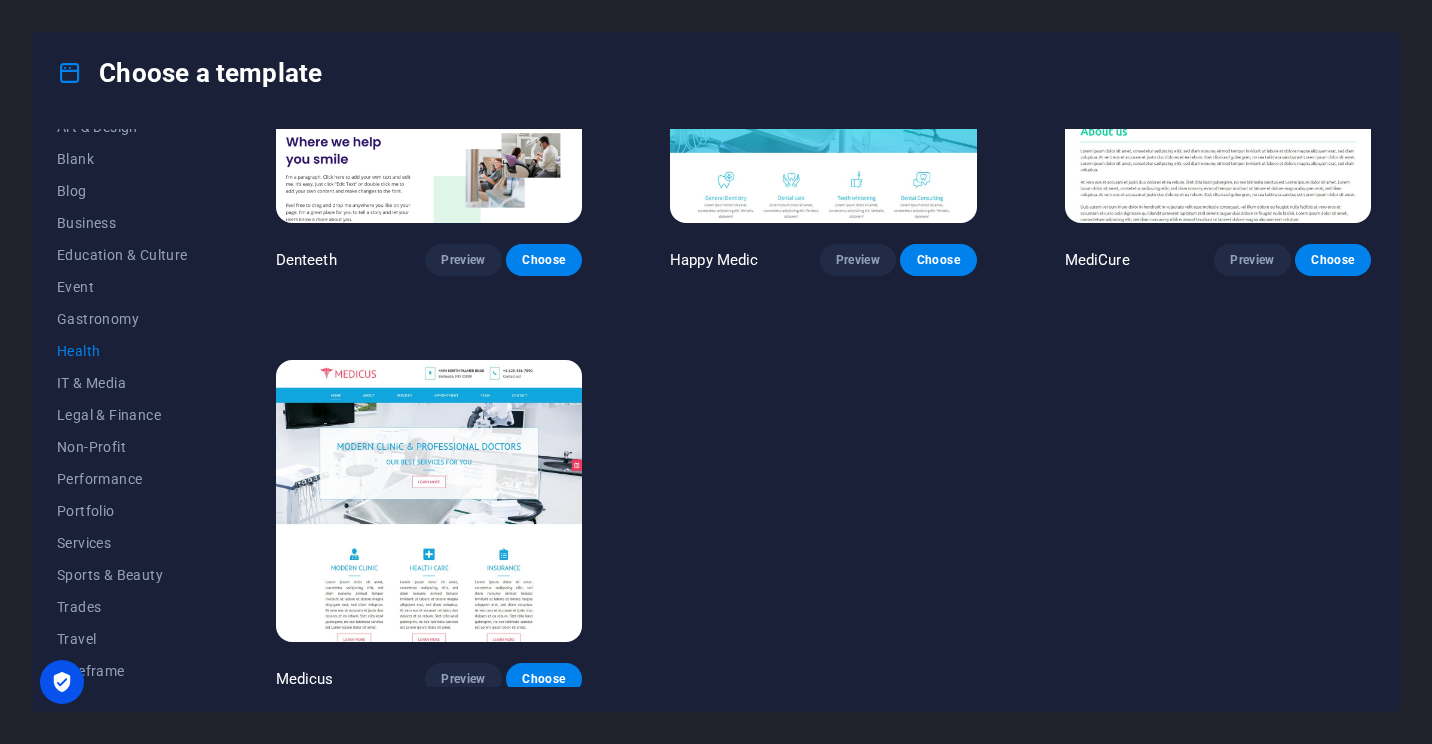 scroll, scrollTop: 0, scrollLeft: 0, axis: both 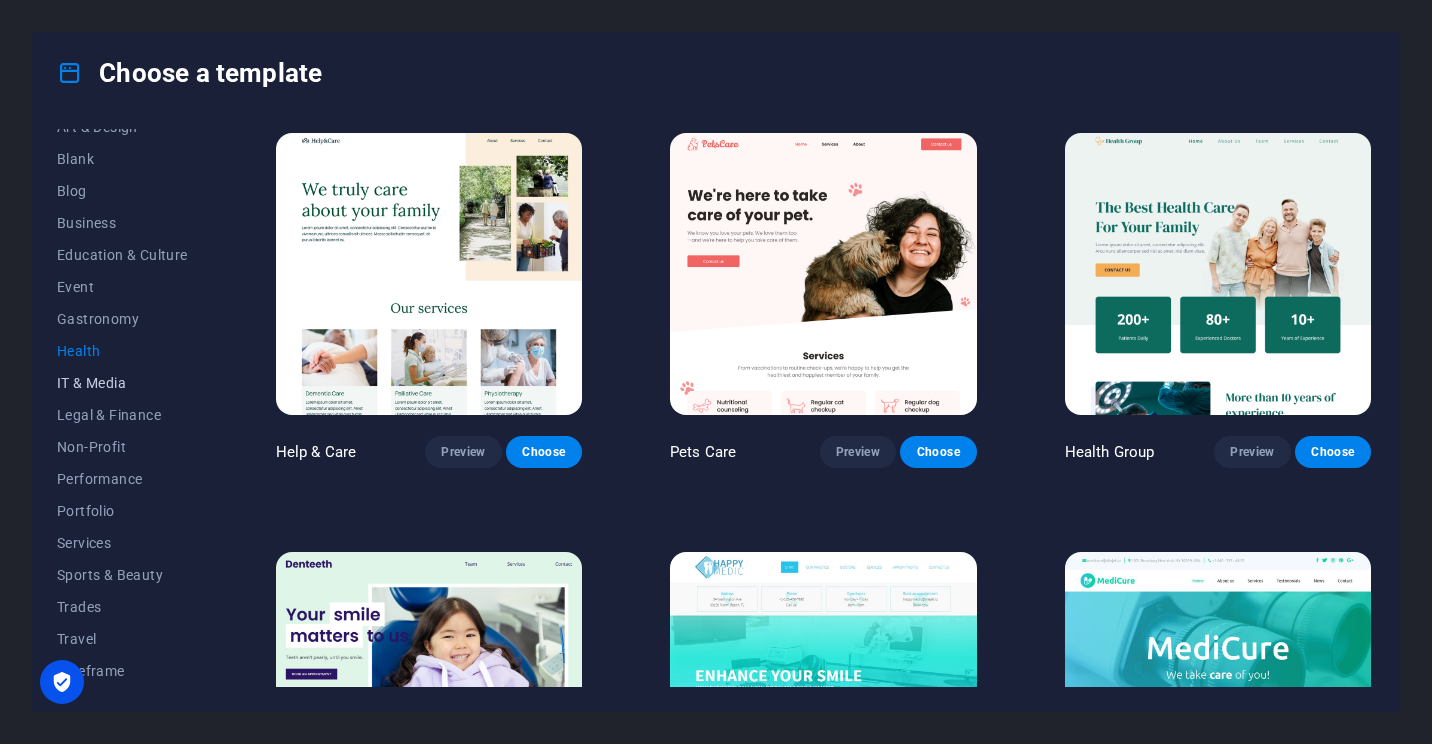 click on "IT & Media" at bounding box center [122, 383] 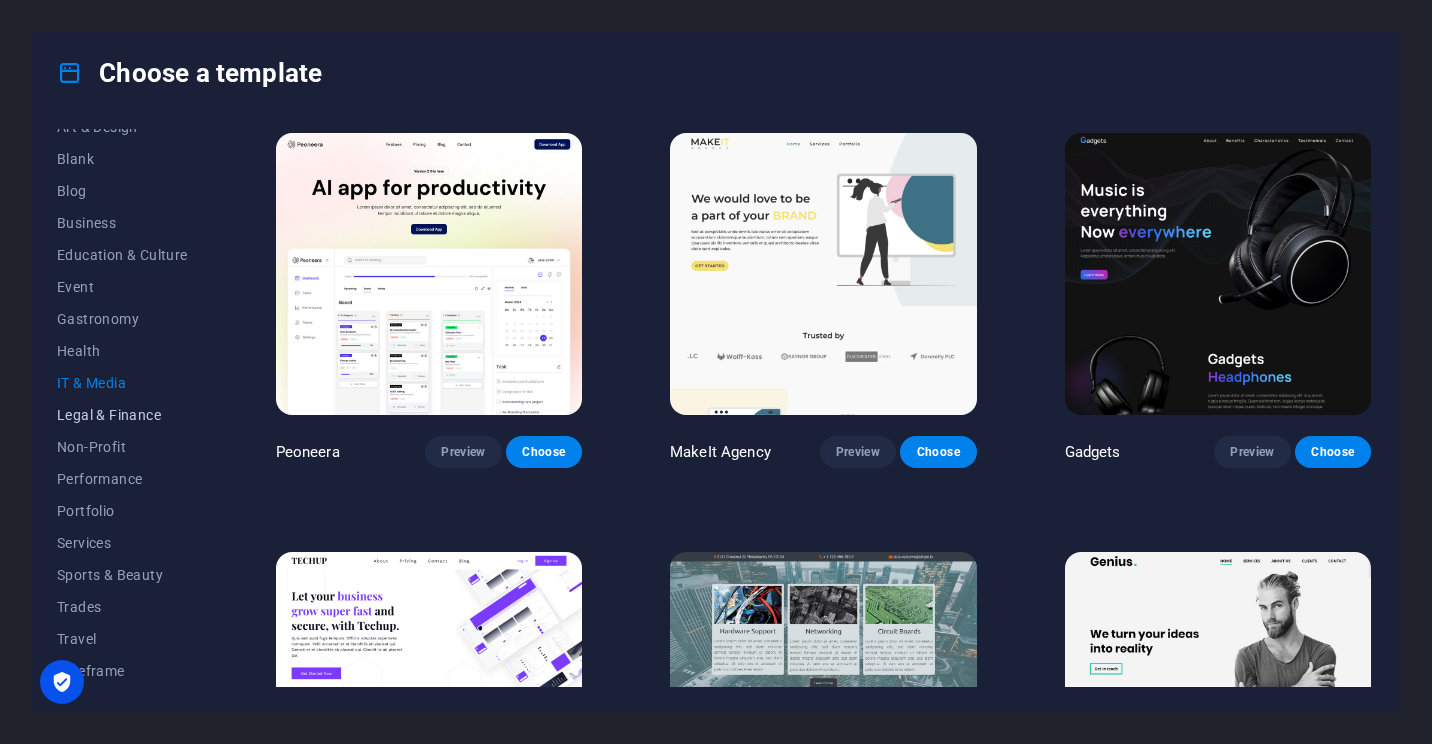 click on "Legal & Finance" at bounding box center (122, 415) 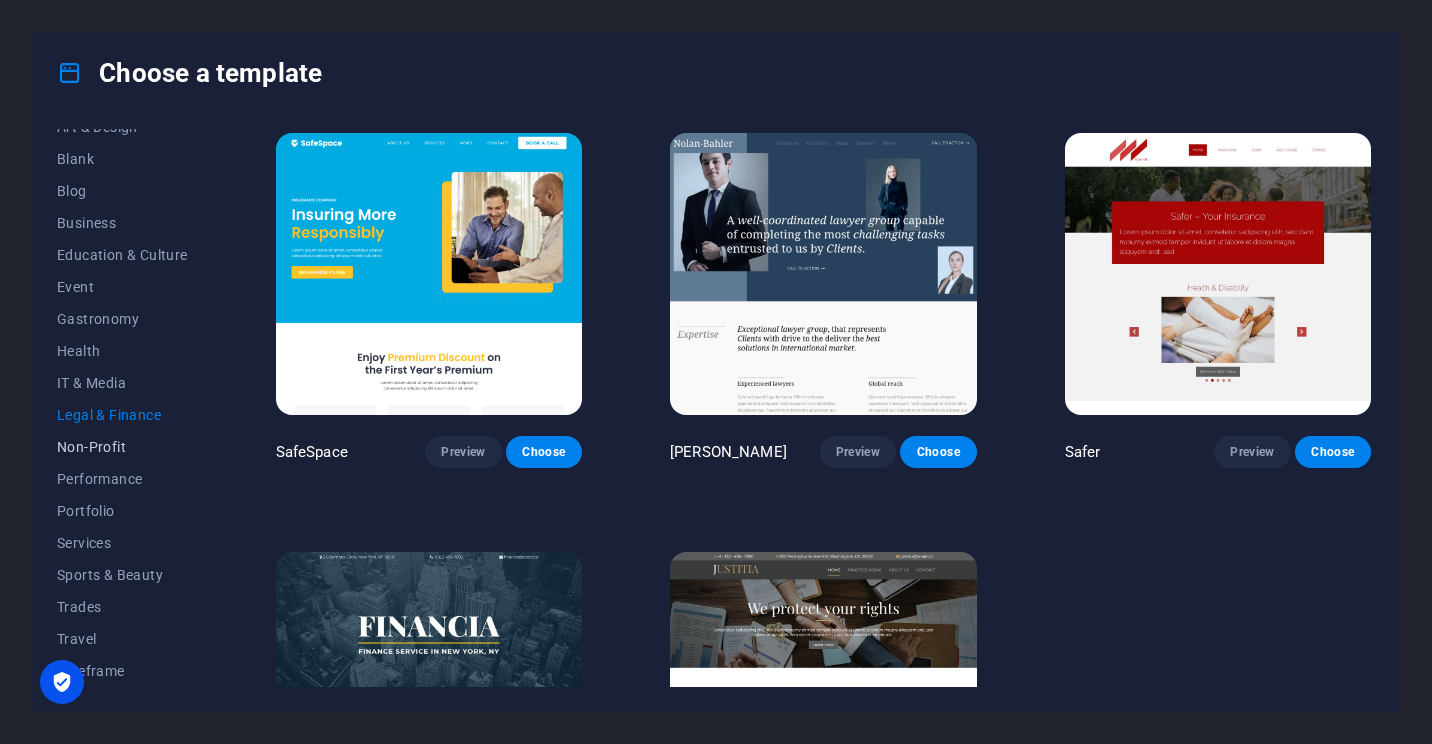 click on "Non-Profit" at bounding box center [122, 447] 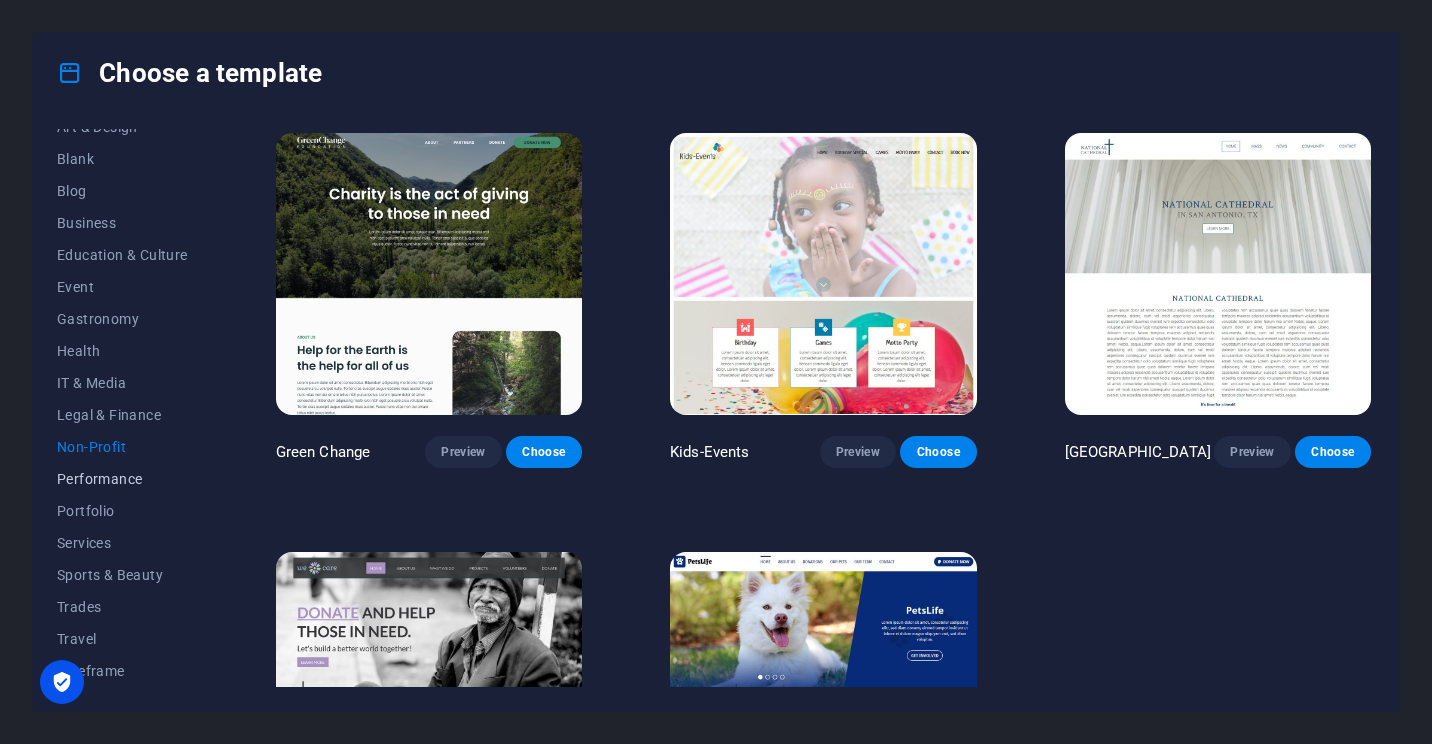 click on "Performance" at bounding box center [122, 479] 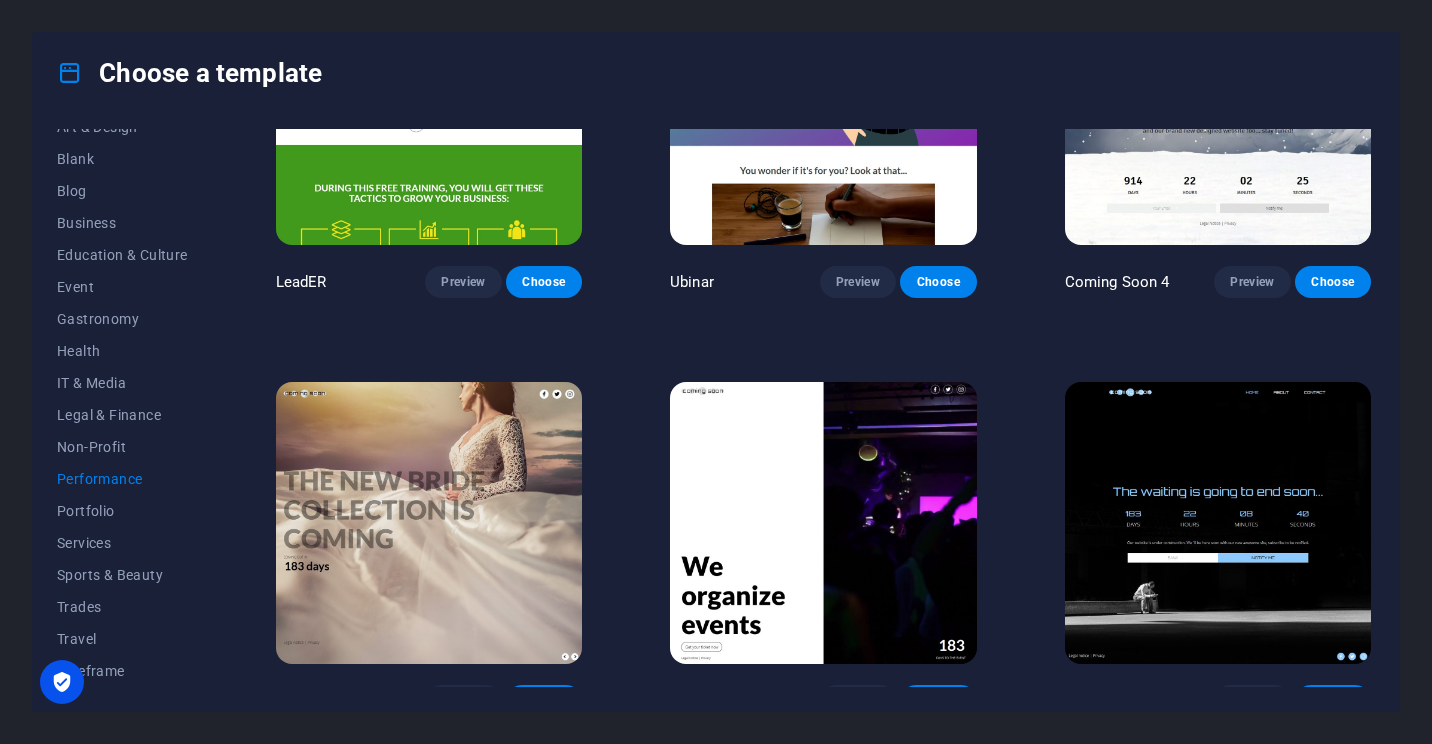 scroll, scrollTop: 1861, scrollLeft: 0, axis: vertical 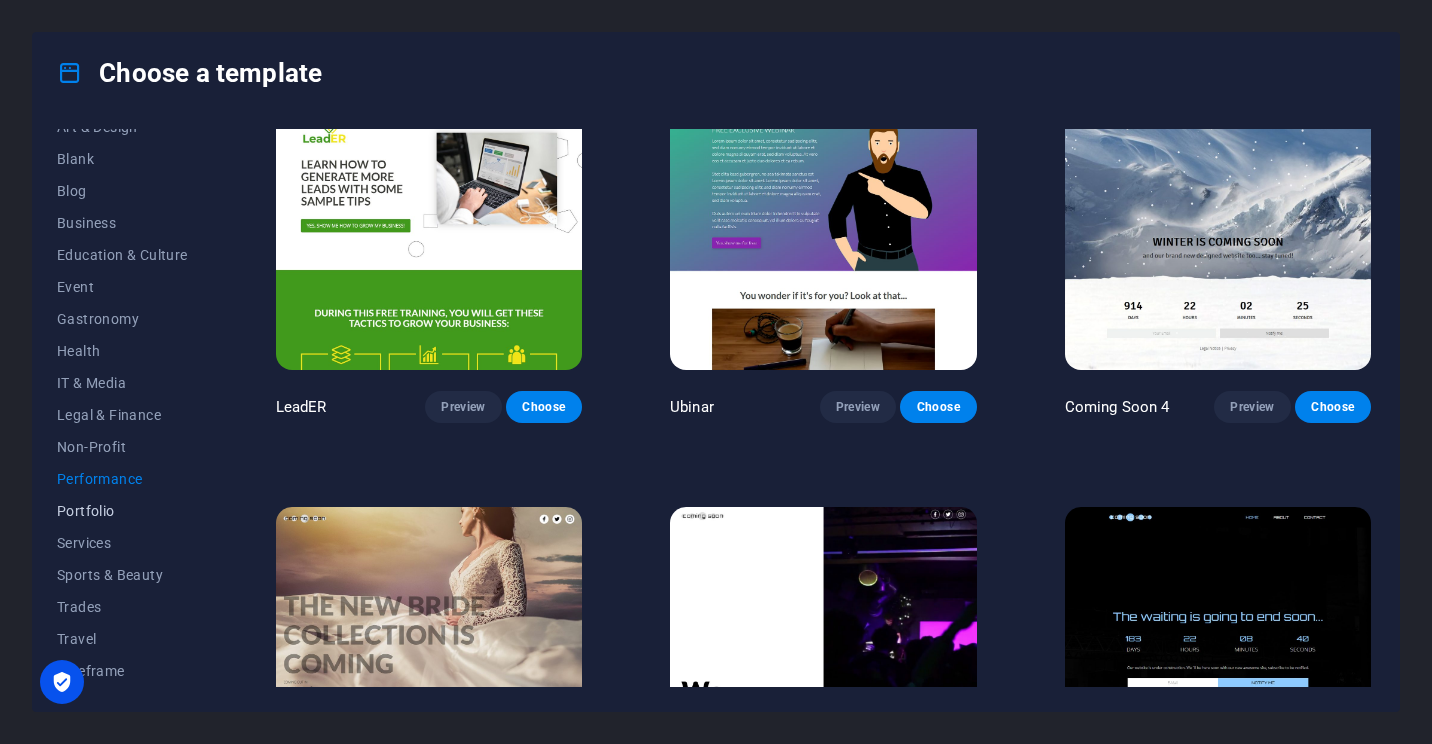 click on "Portfolio" at bounding box center [122, 511] 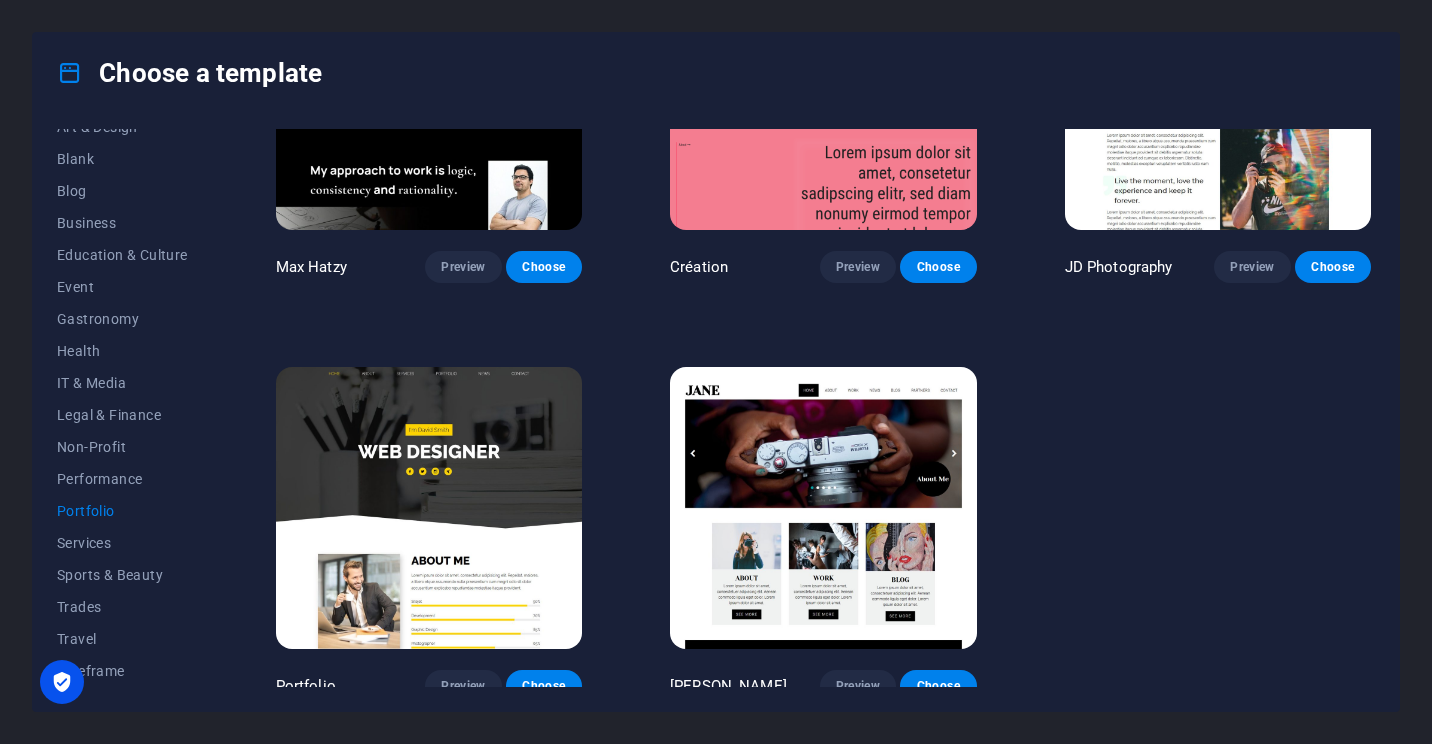 scroll, scrollTop: 612, scrollLeft: 0, axis: vertical 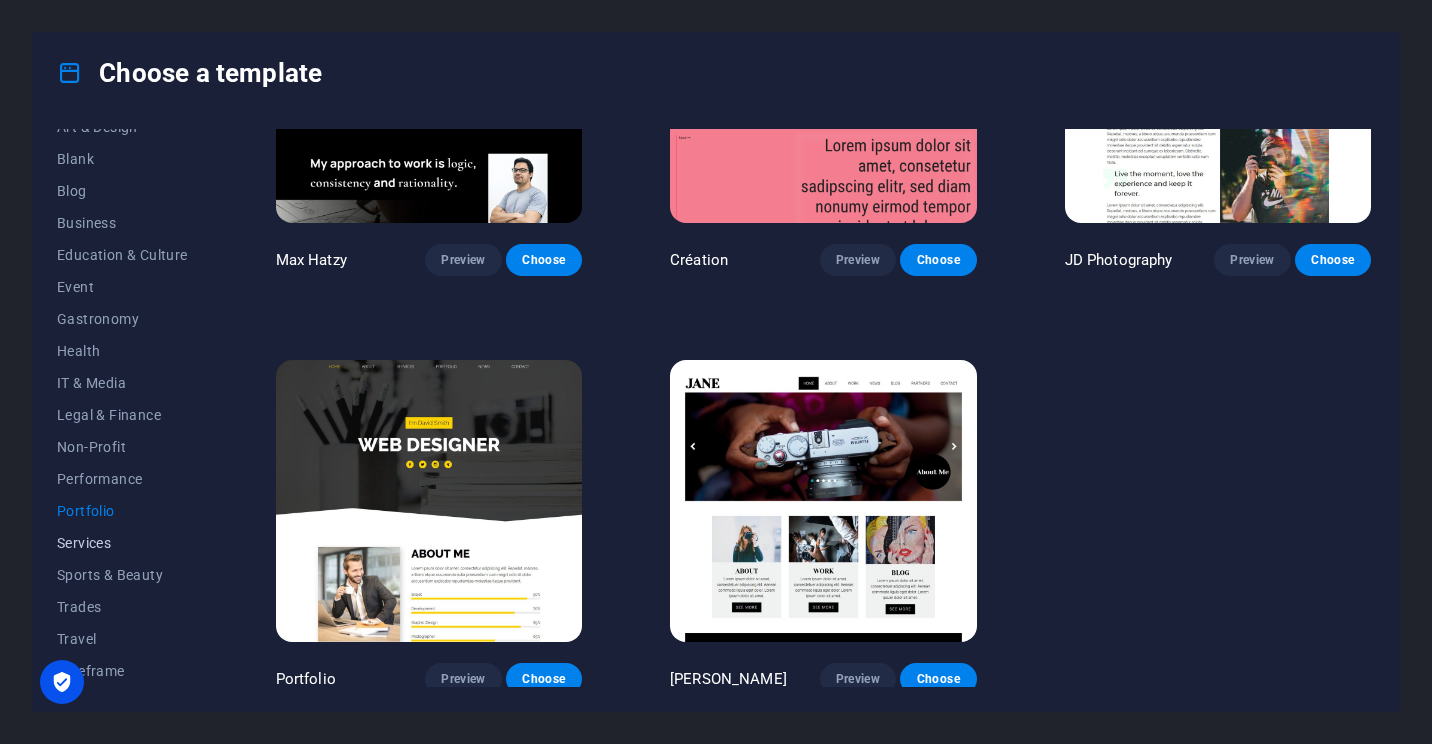 click on "Services" at bounding box center [122, 543] 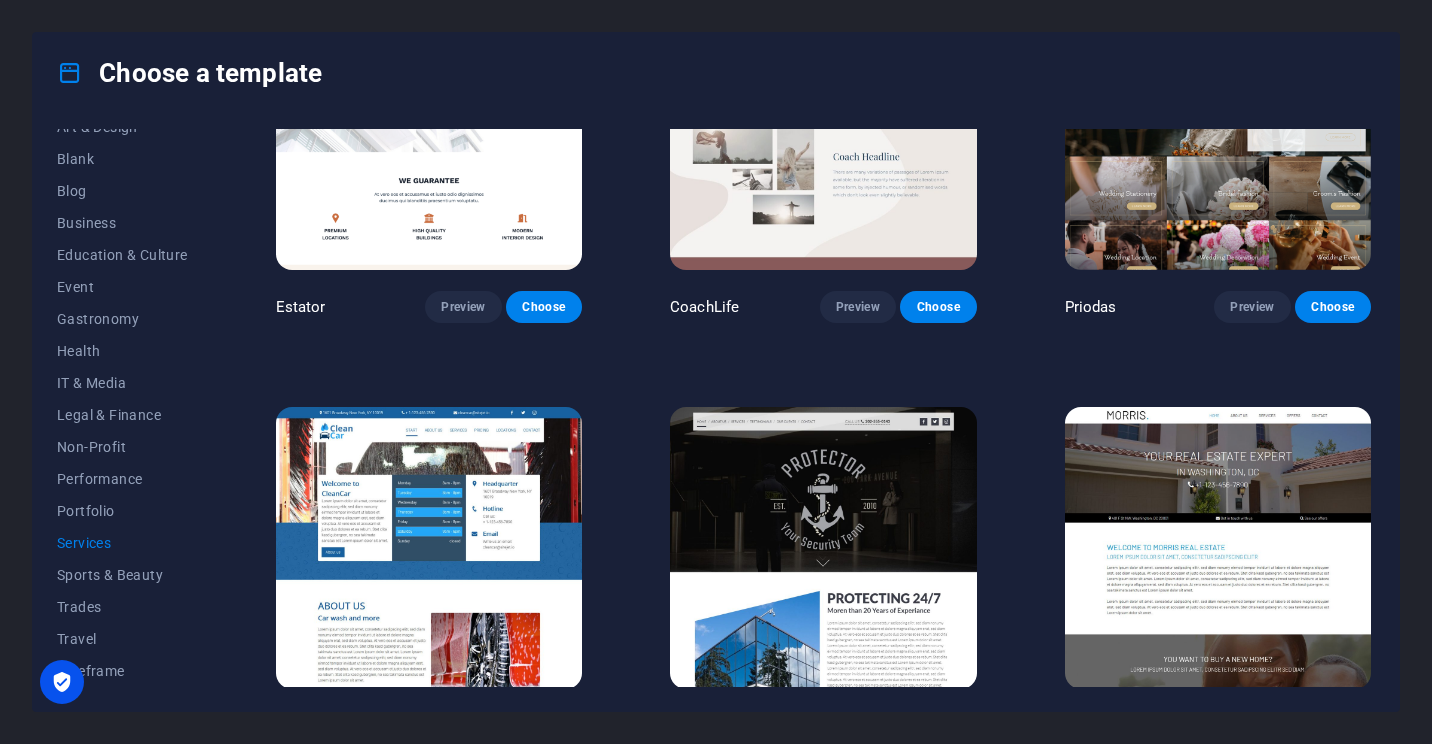 scroll, scrollTop: 1112, scrollLeft: 0, axis: vertical 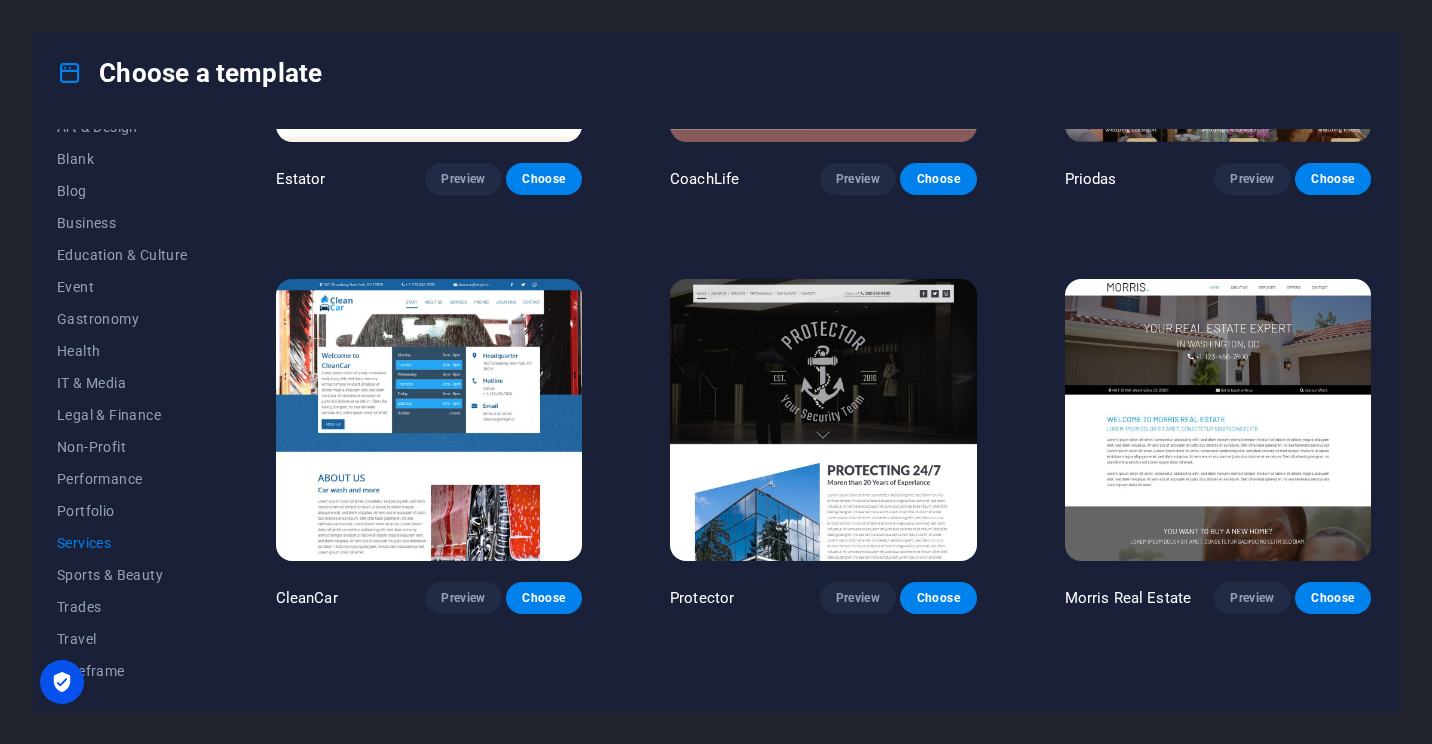 click at bounding box center (1218, 420) 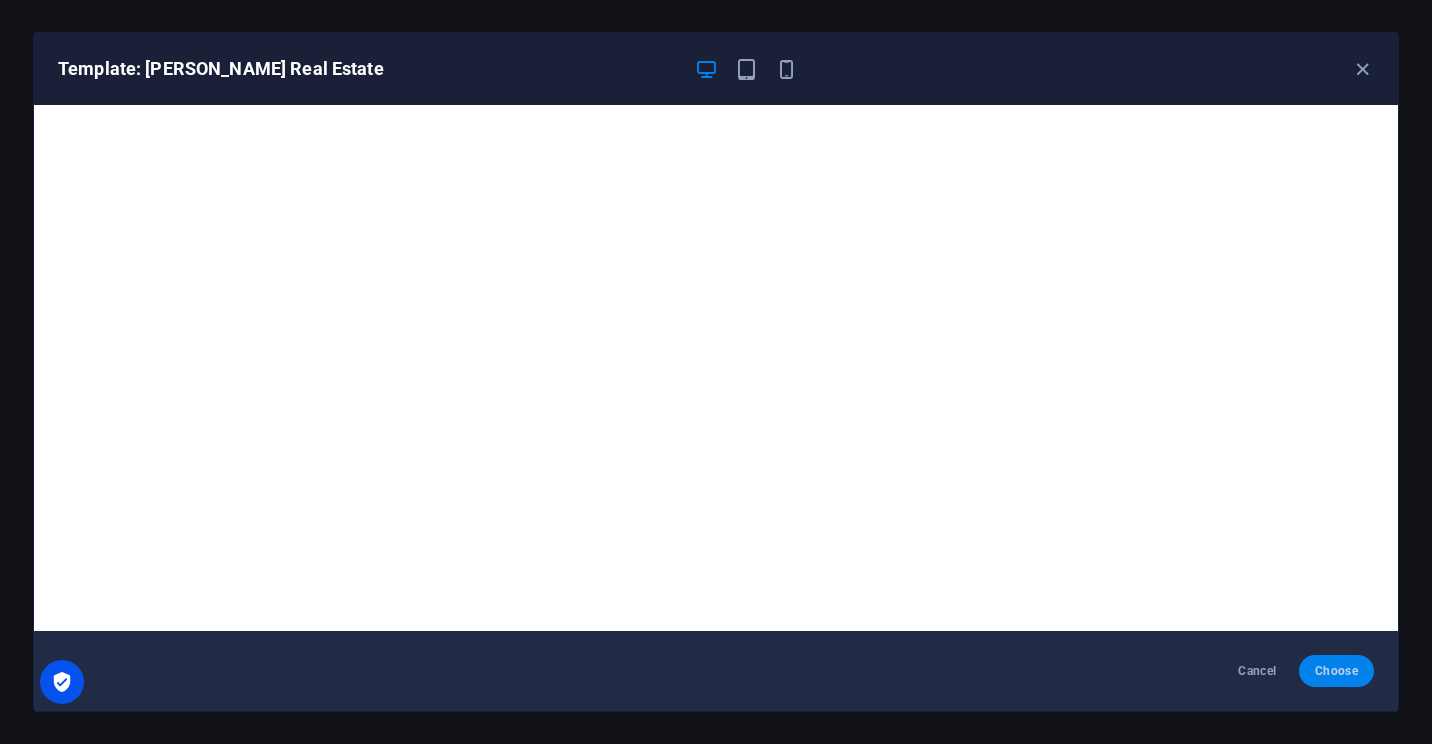 click on "Choose" at bounding box center [1336, 671] 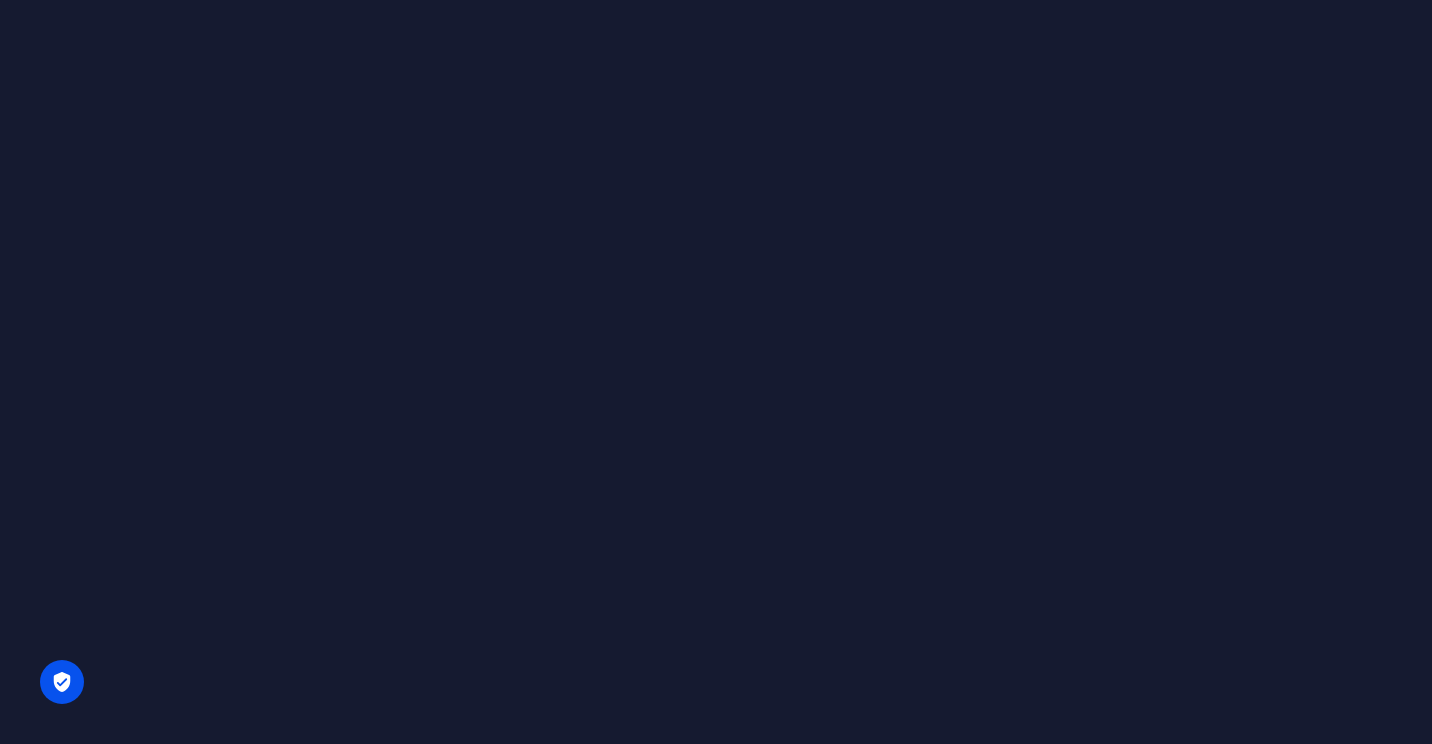 scroll, scrollTop: 0, scrollLeft: 0, axis: both 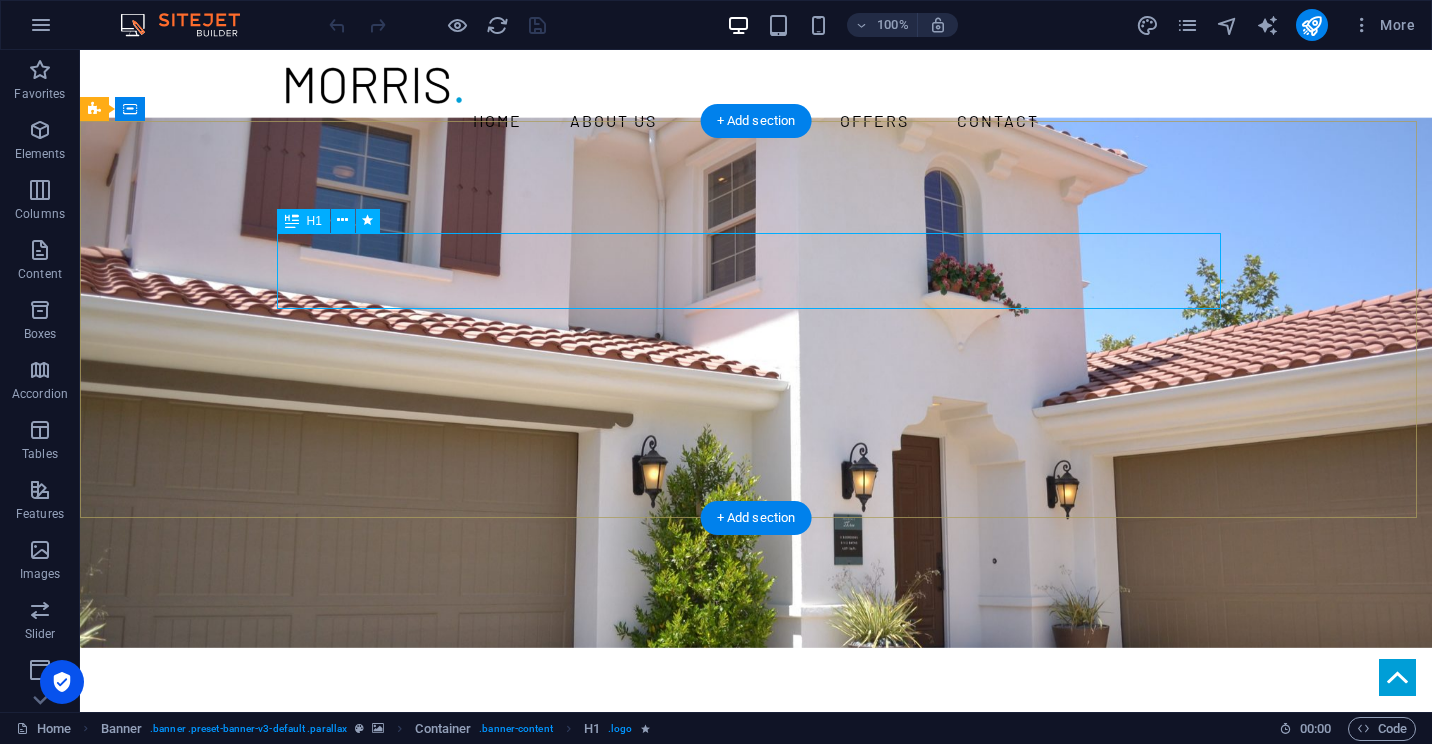 click on "YOUR REAL ESTATE EXPERT" at bounding box center [756, 801] 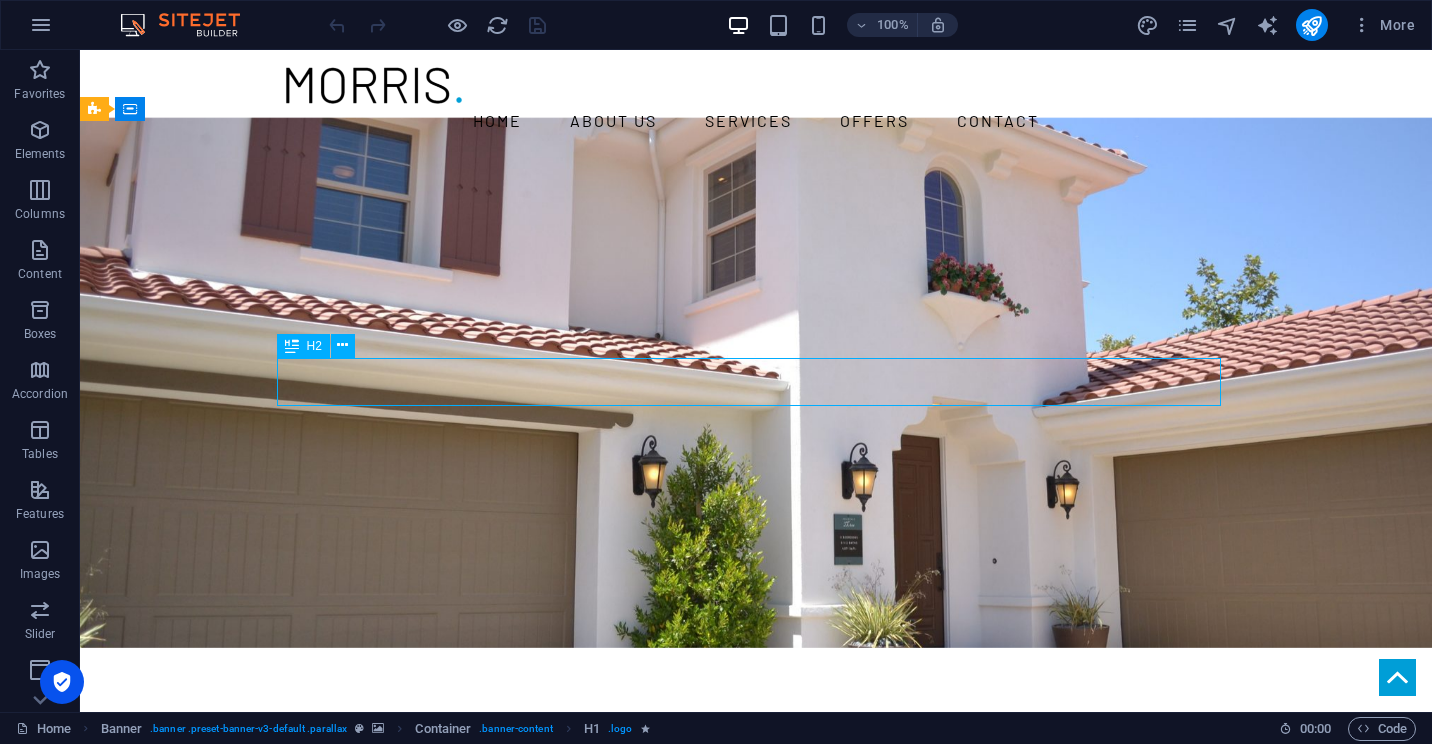 drag, startPoint x: 447, startPoint y: 398, endPoint x: 805, endPoint y: 395, distance: 358.01257 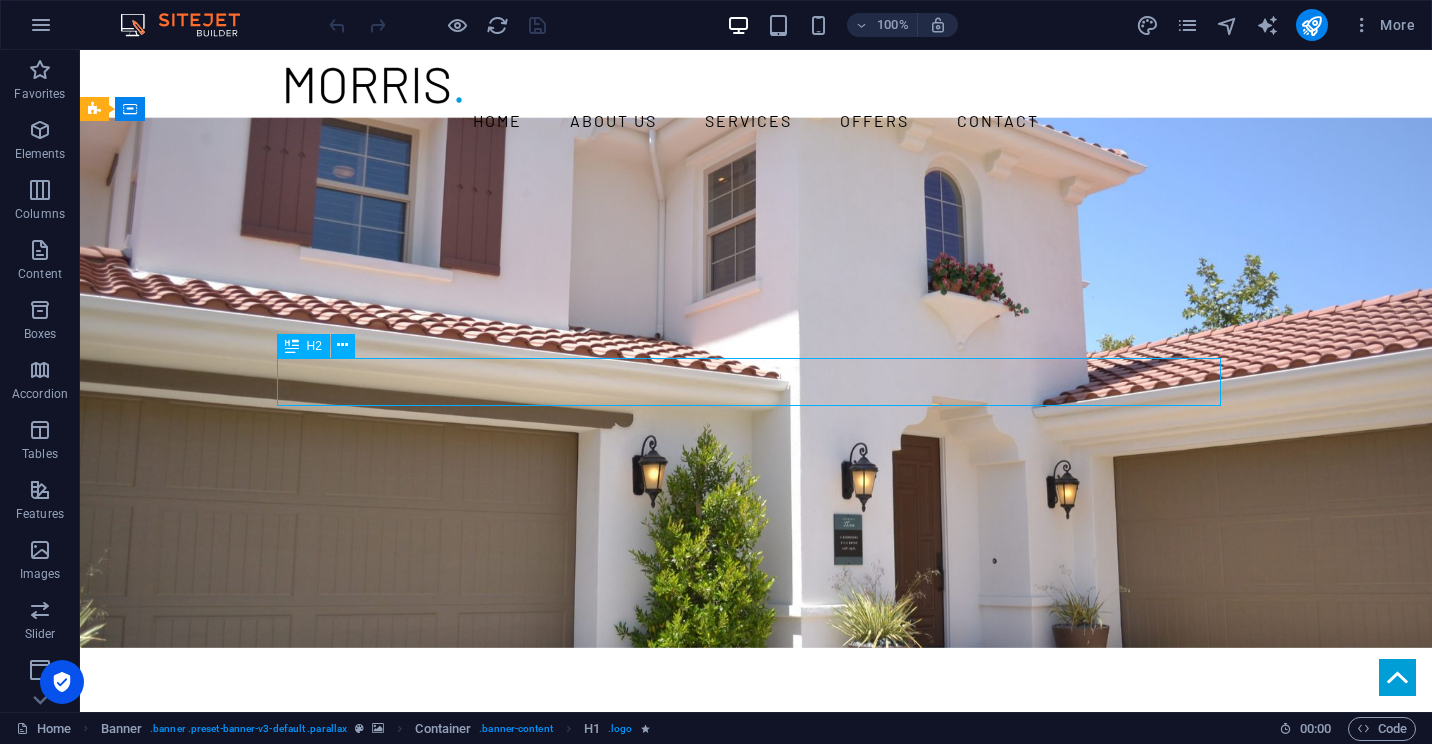 click on "" at bounding box center (756, 911) 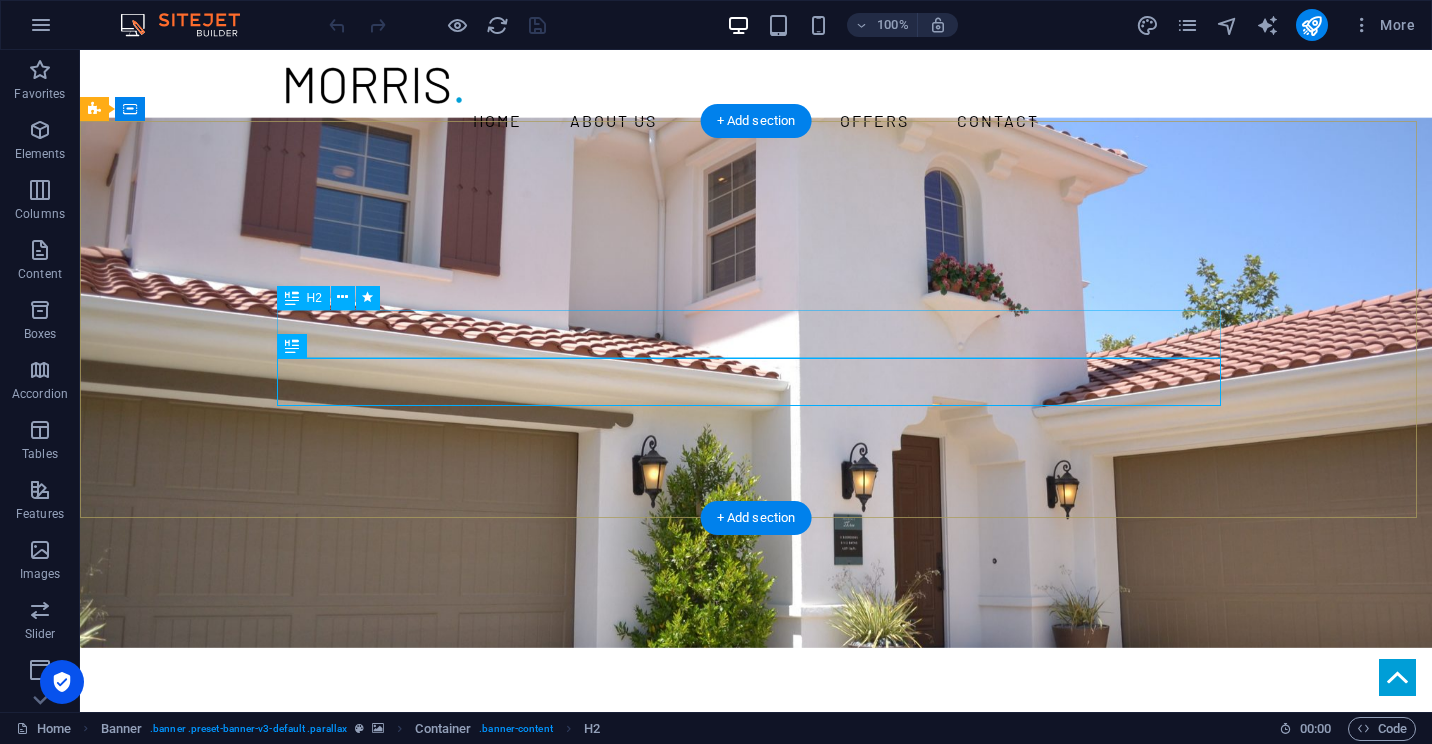 click on "IN WASHINGTON, DC" at bounding box center [756, 863] 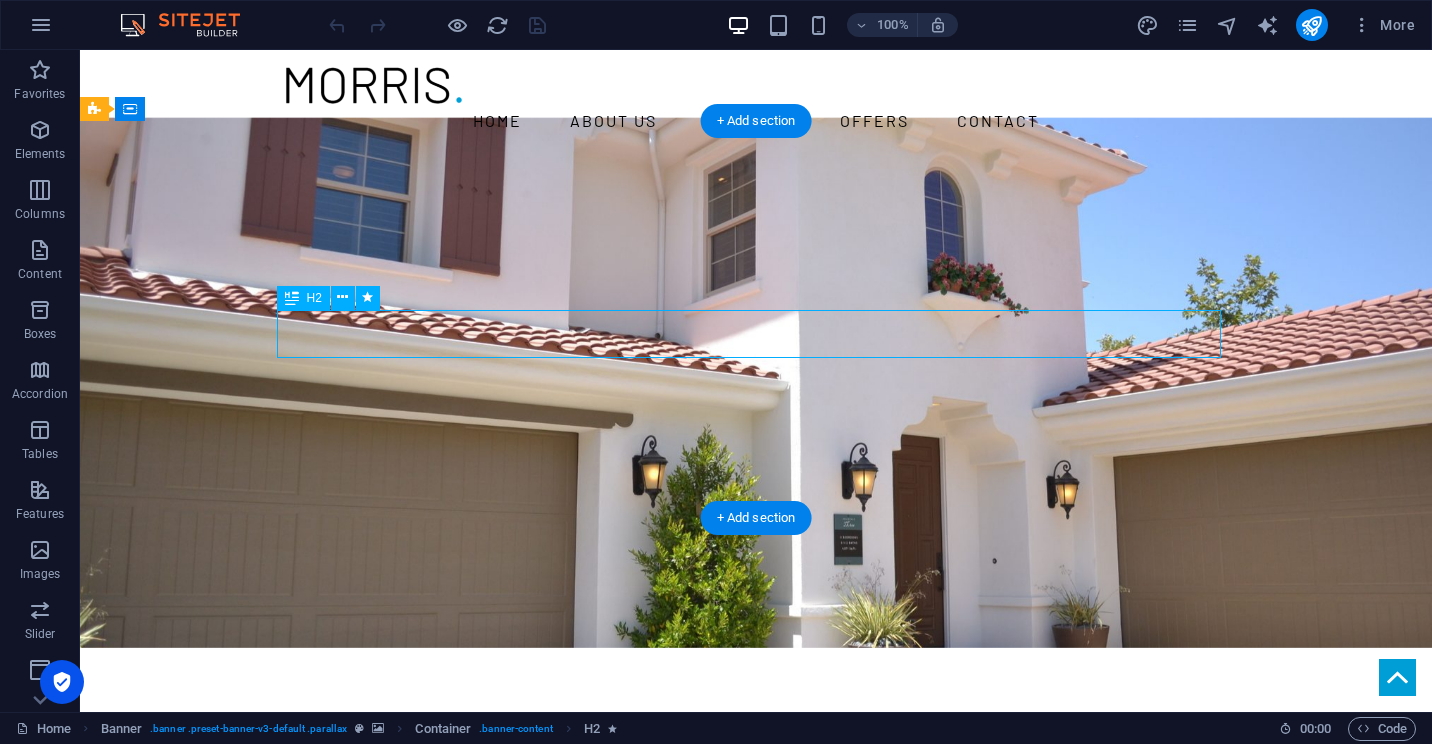 click on "IN WASHINGTON, DC" at bounding box center [756, 863] 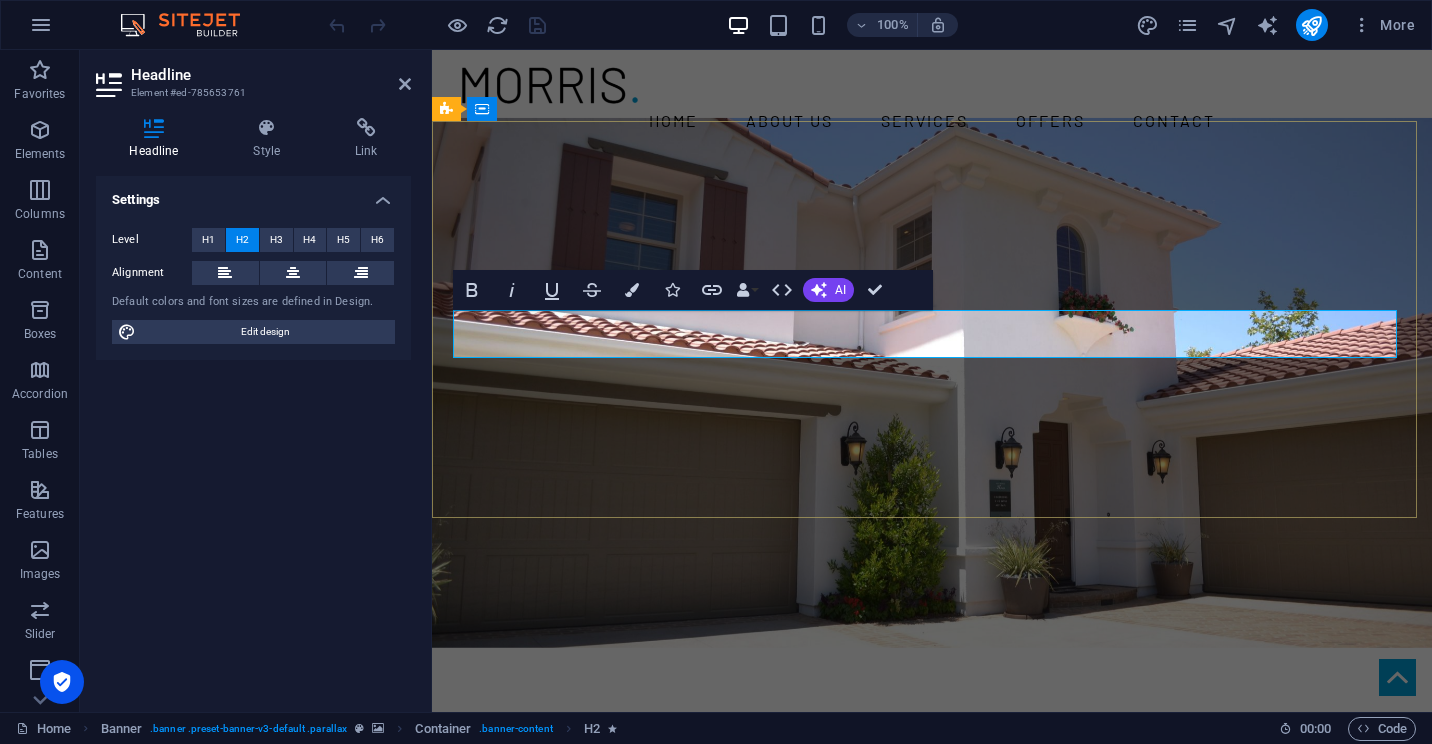 type 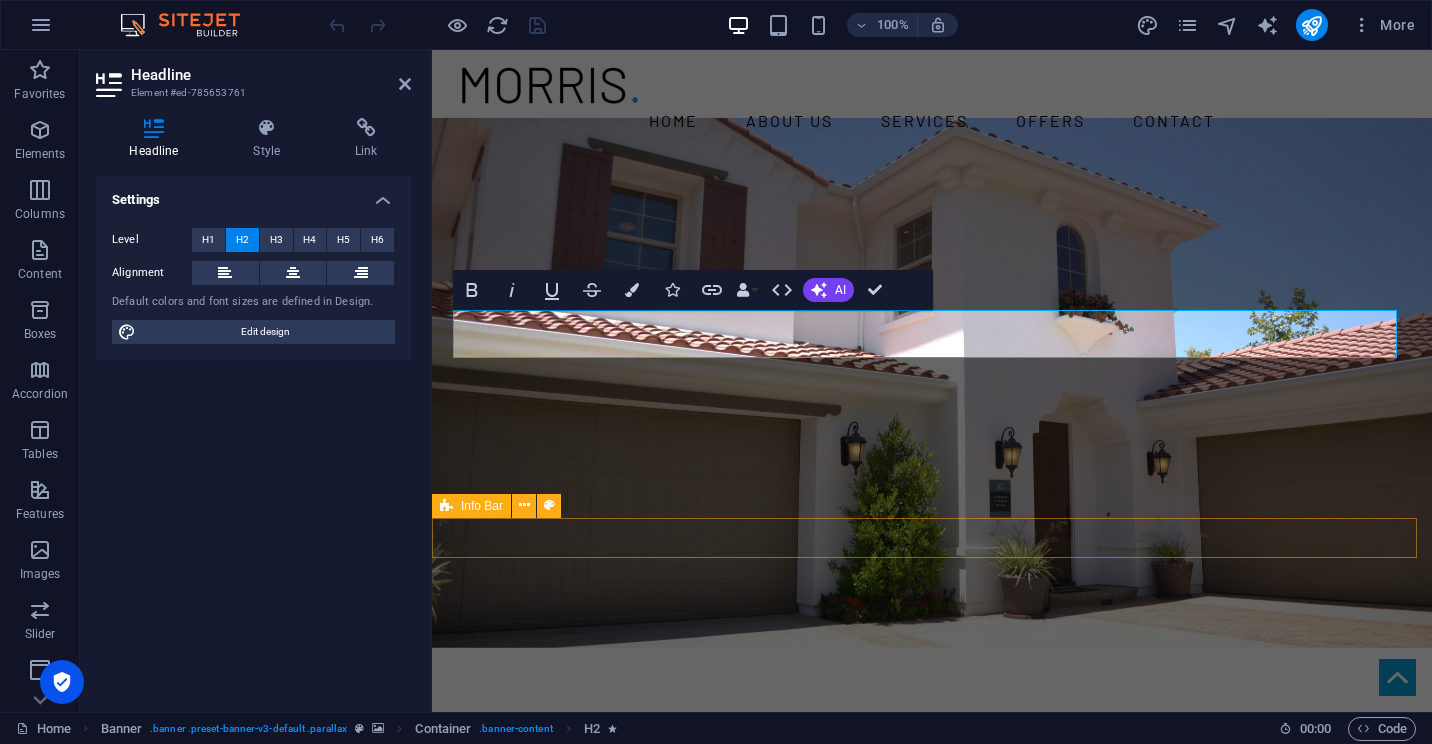 click on "401 F St NW ,  Washington, DC   20001 Get in touch with us Our offers" at bounding box center (932, 1081) 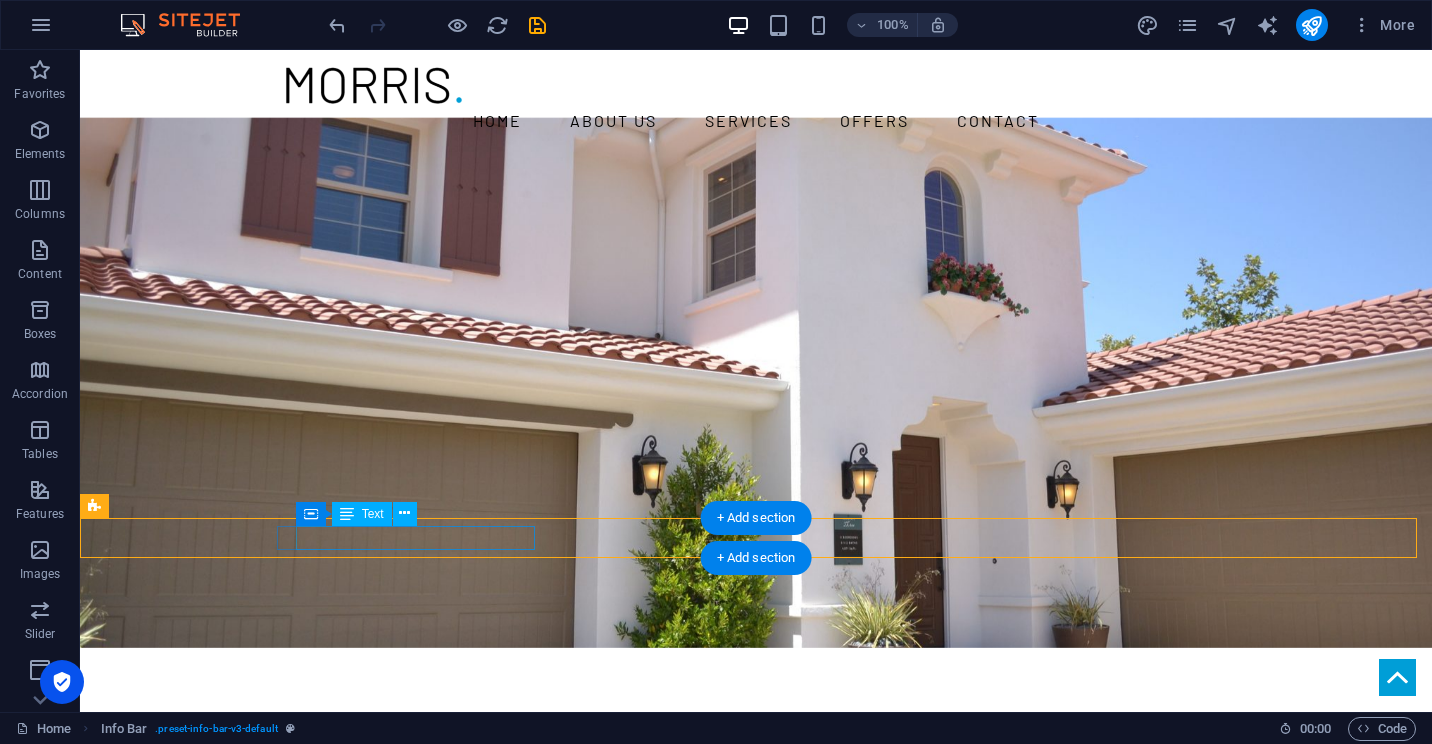 click on "401 F St NW ,  Washington, DC   20001" at bounding box center (748, 1051) 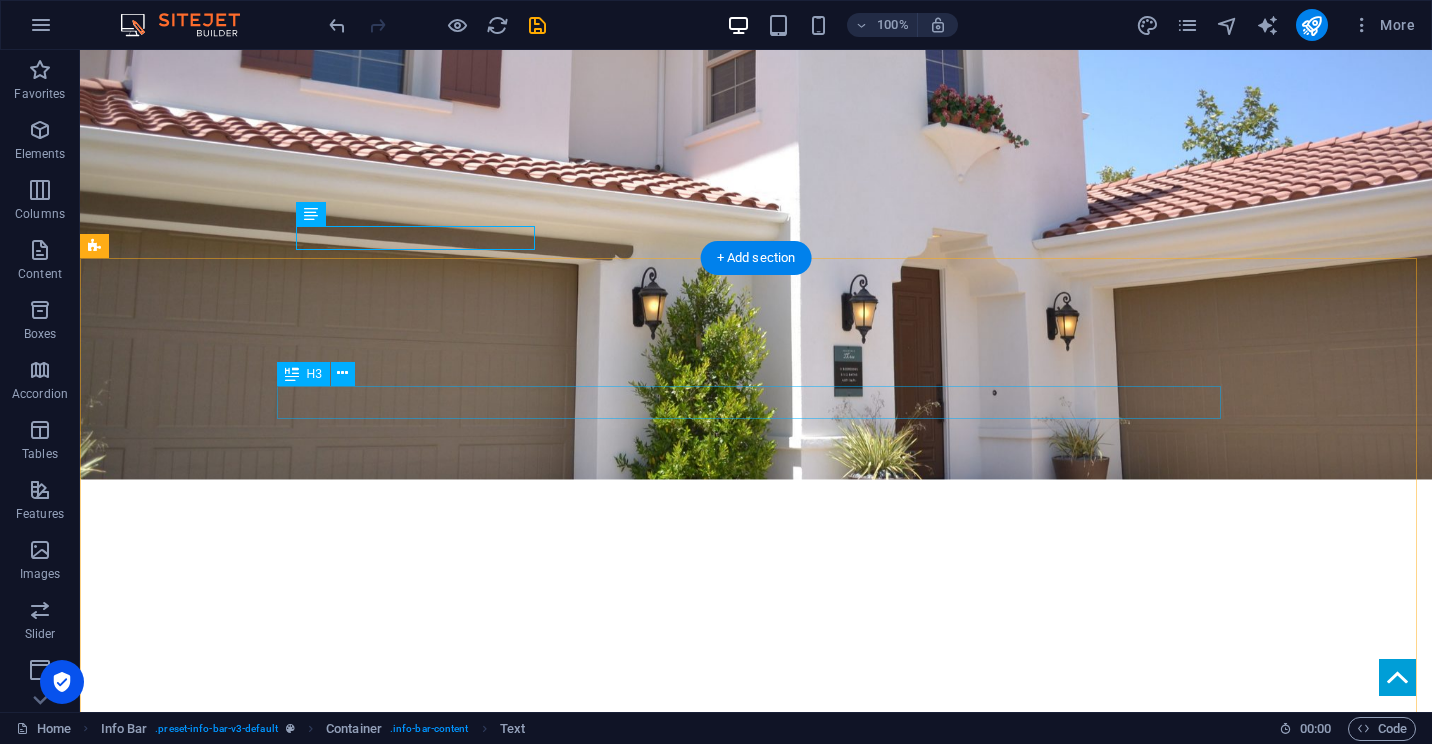scroll, scrollTop: 0, scrollLeft: 0, axis: both 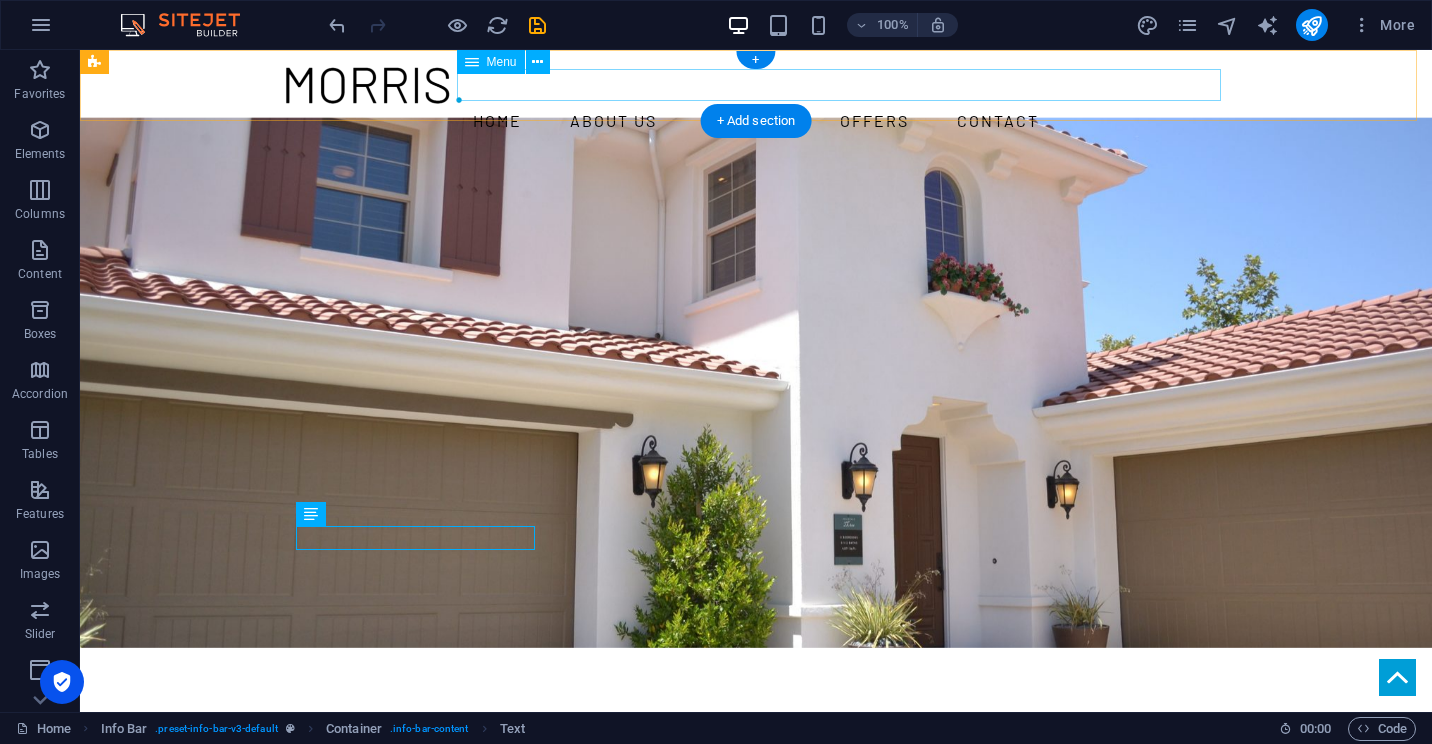 click on "Home About us Services Offers Contact" at bounding box center (756, 121) 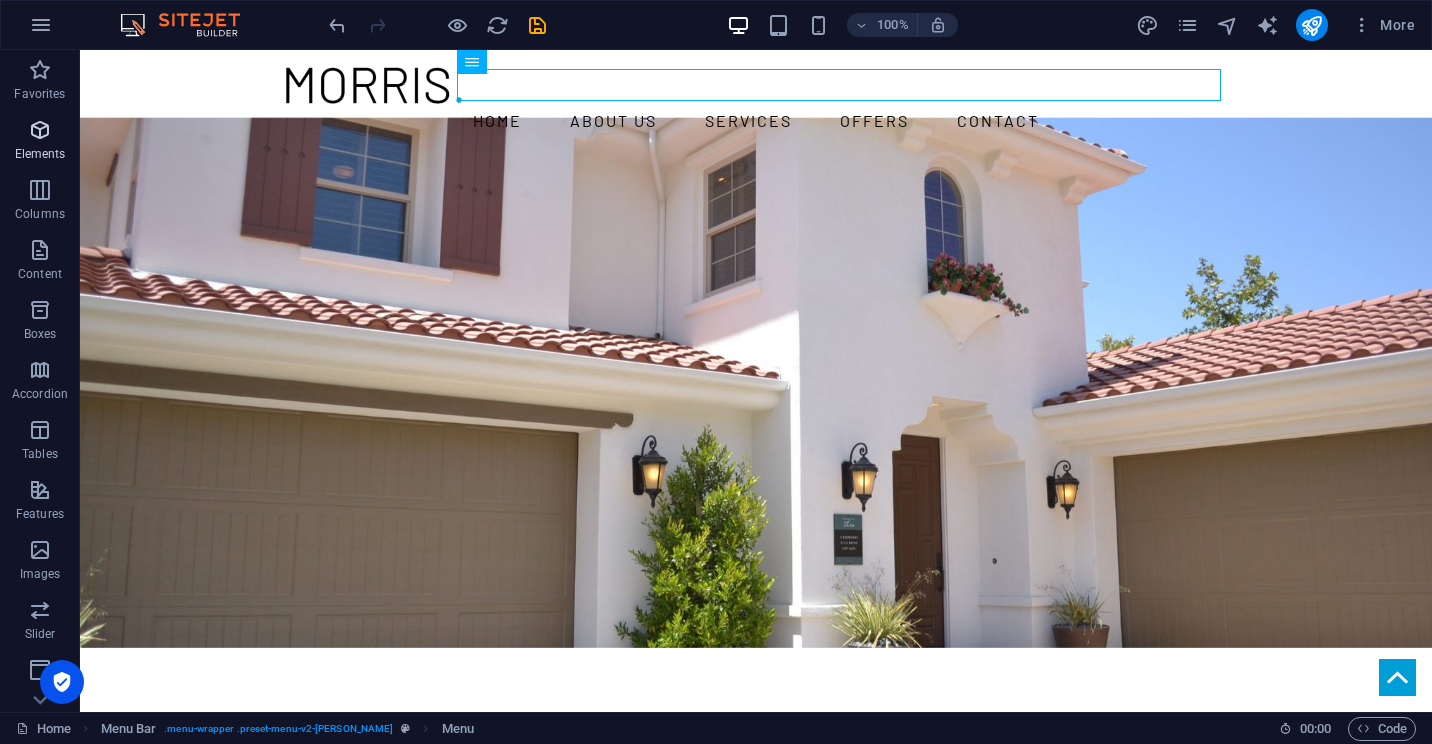 click at bounding box center (40, 130) 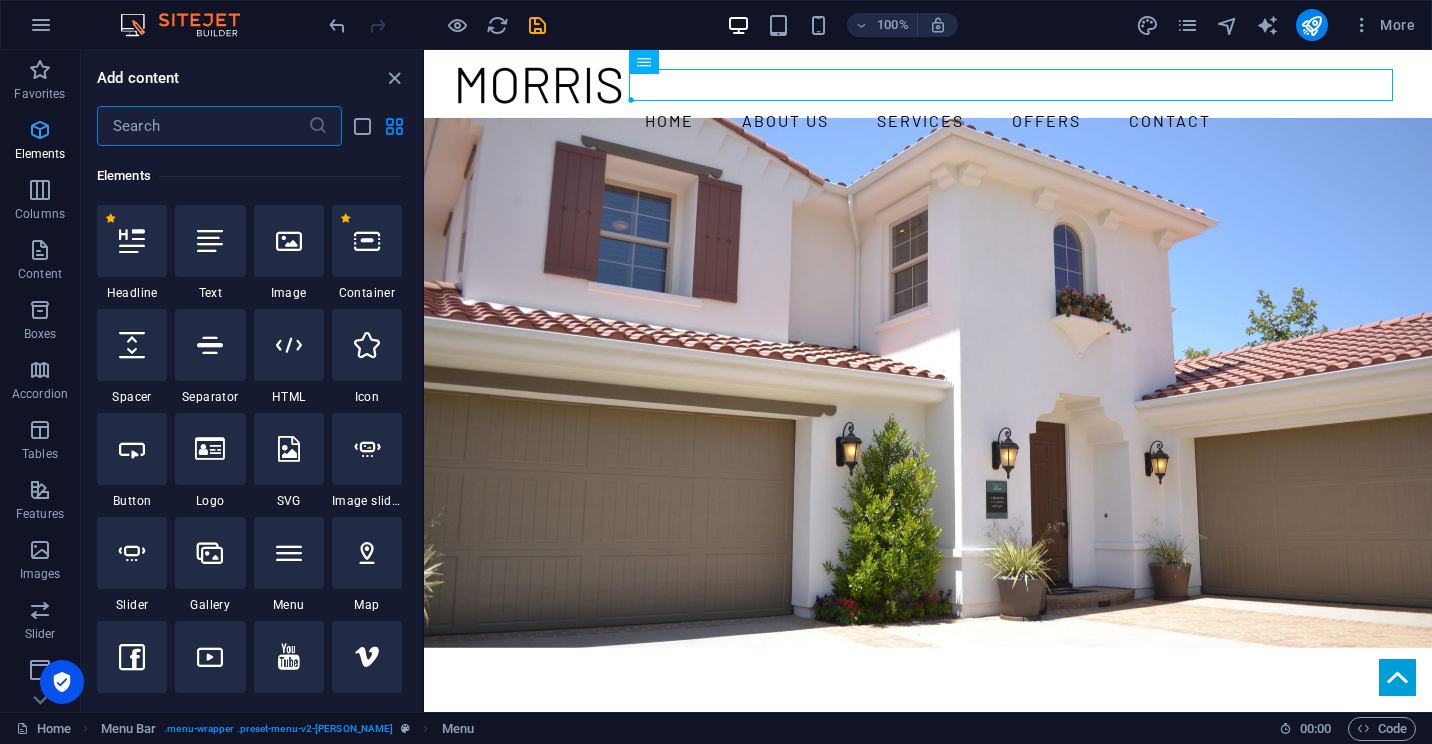 scroll, scrollTop: 213, scrollLeft: 0, axis: vertical 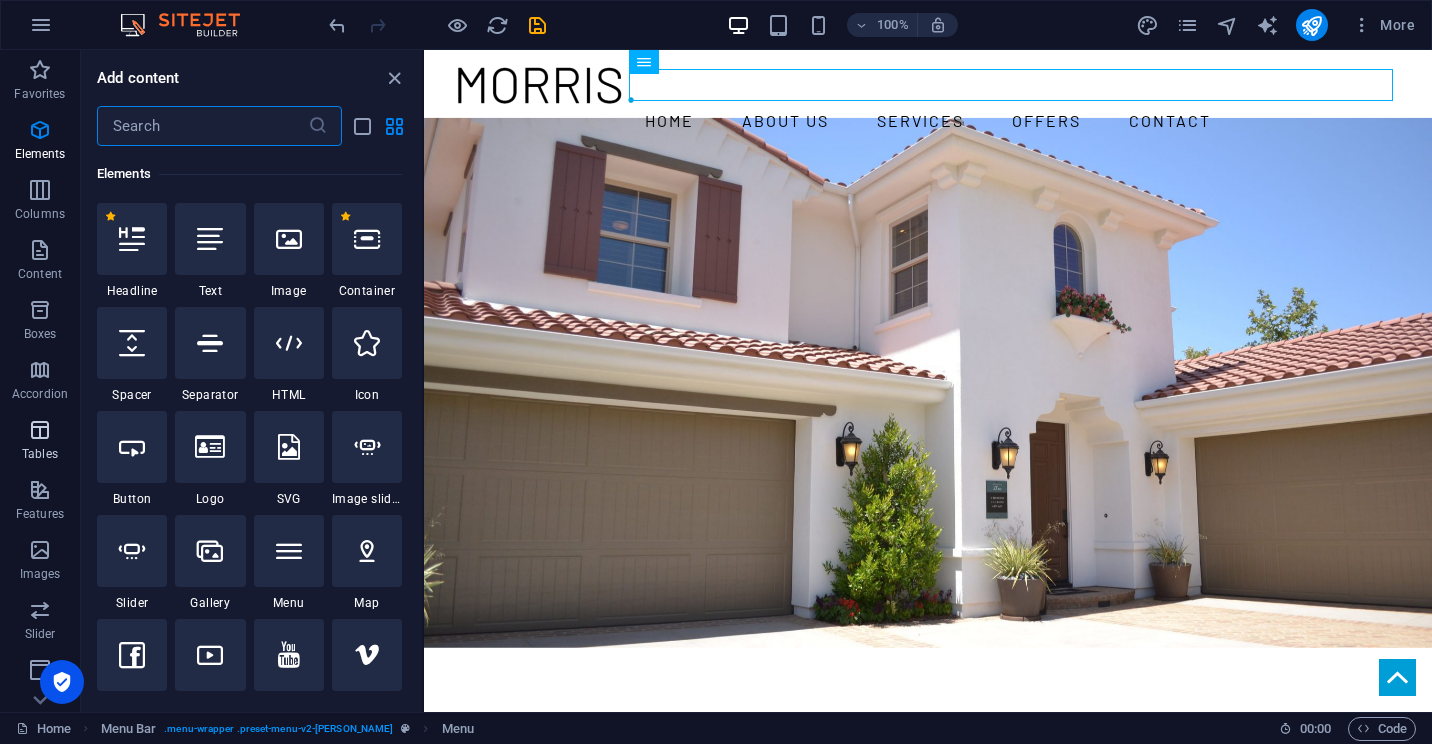 click on "Tables" at bounding box center (40, 454) 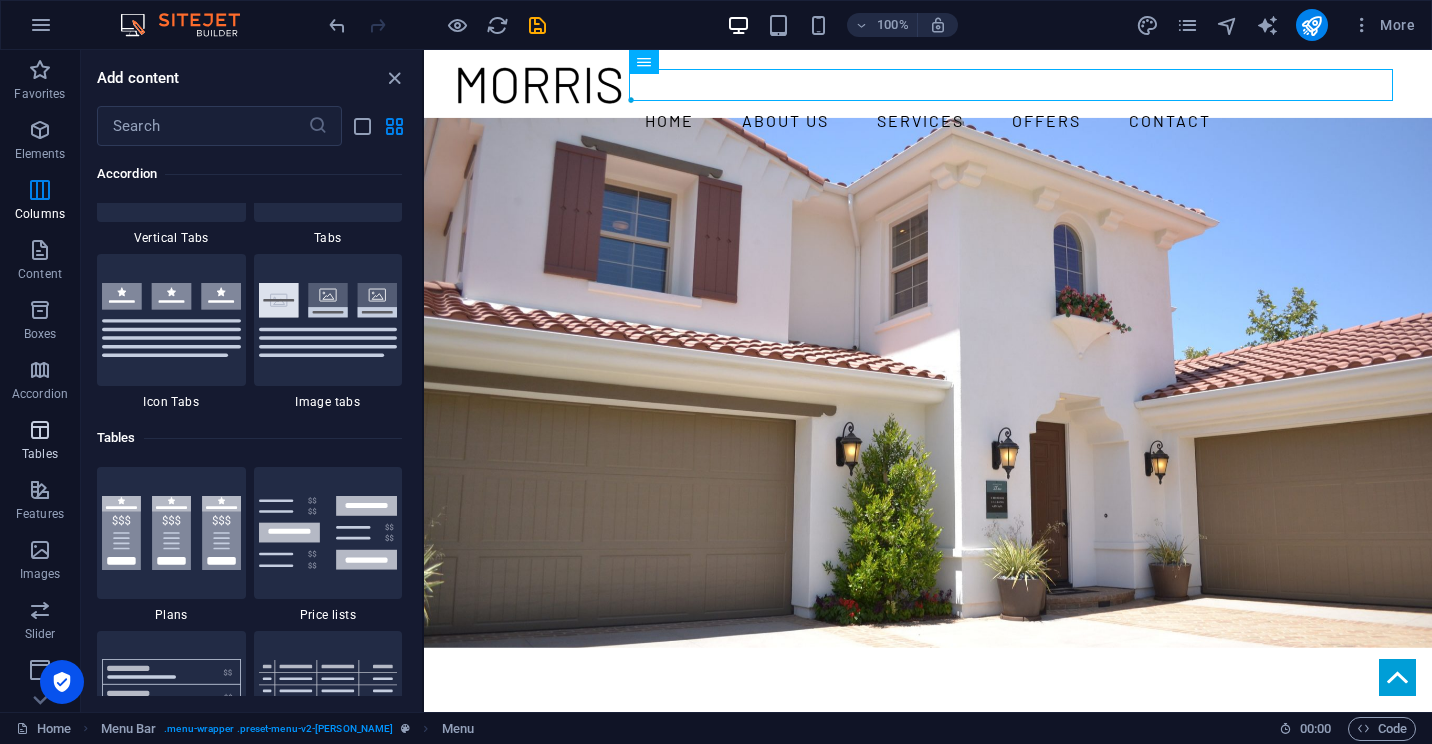 scroll, scrollTop: 6762, scrollLeft: 0, axis: vertical 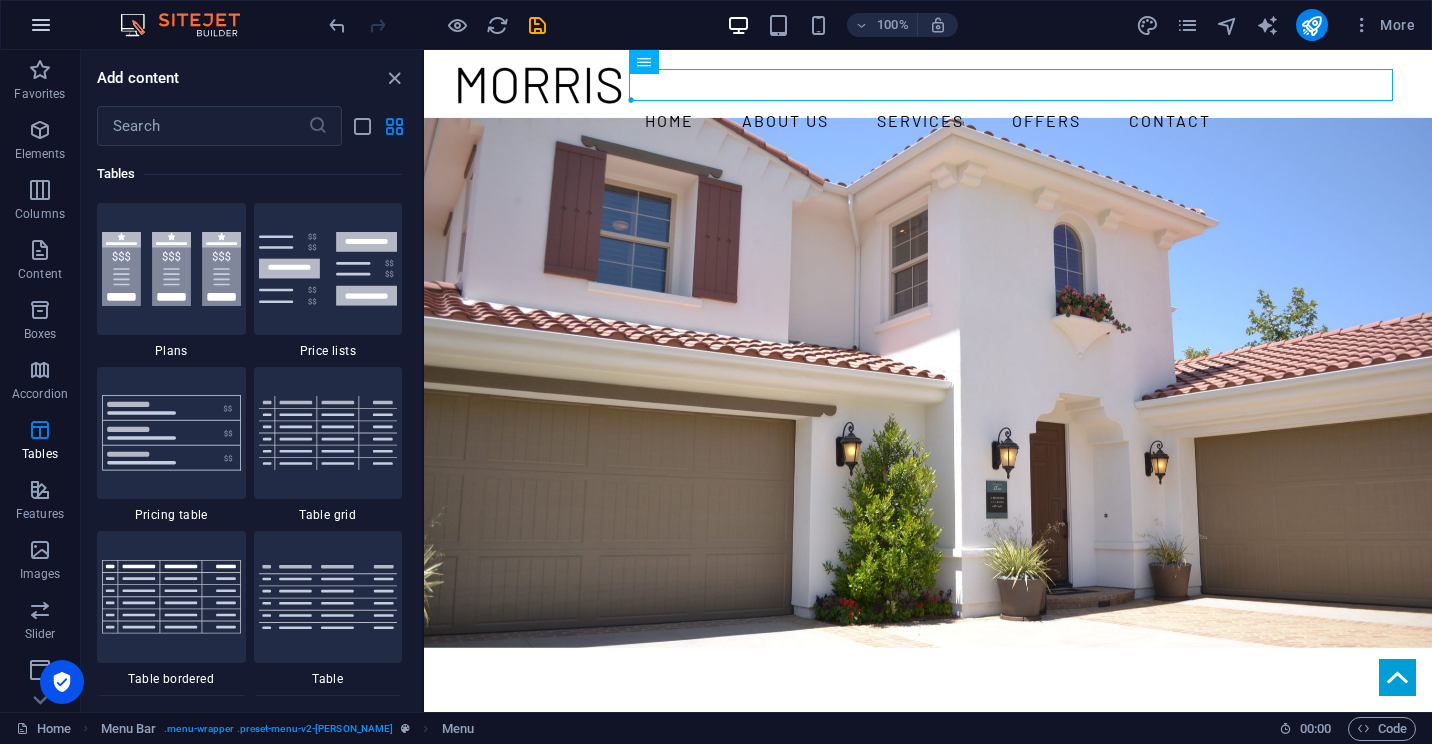 click at bounding box center [41, 25] 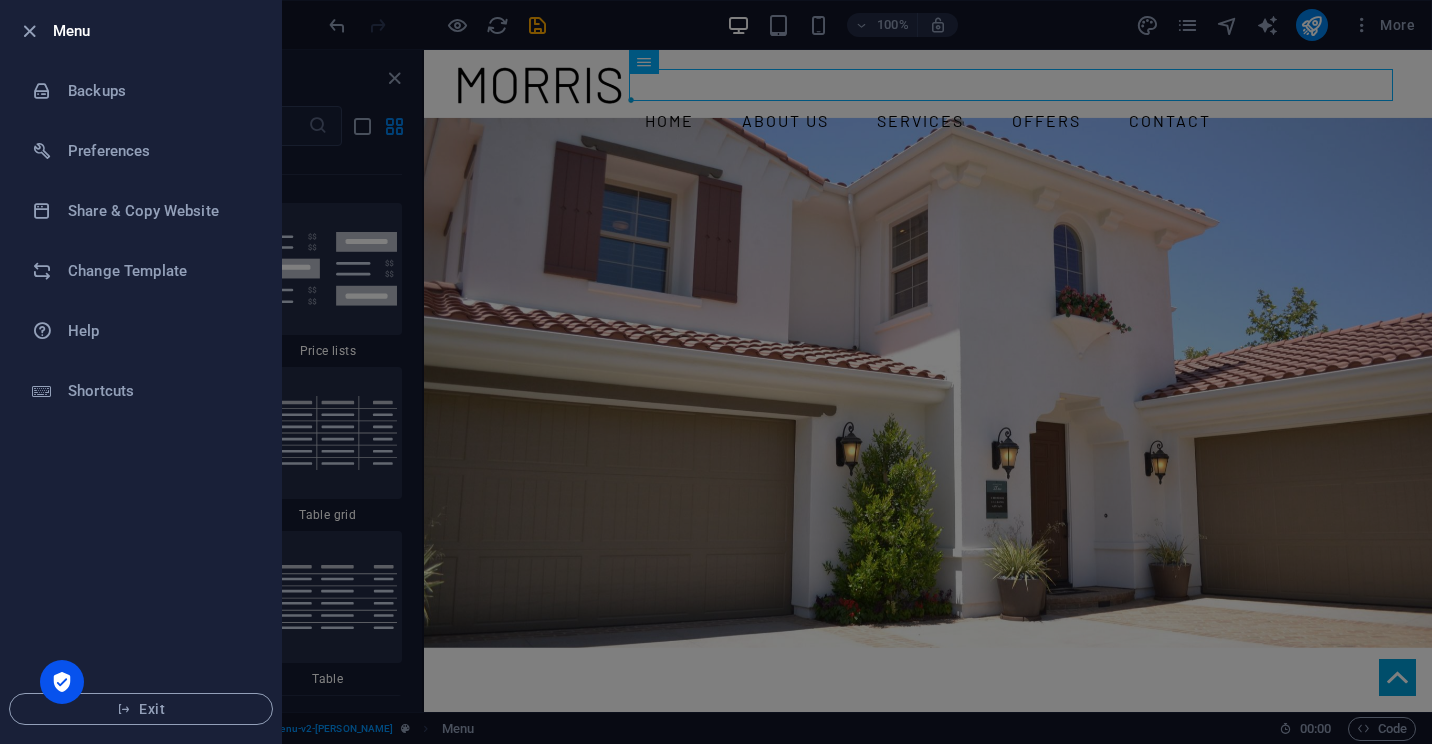 click at bounding box center [716, 372] 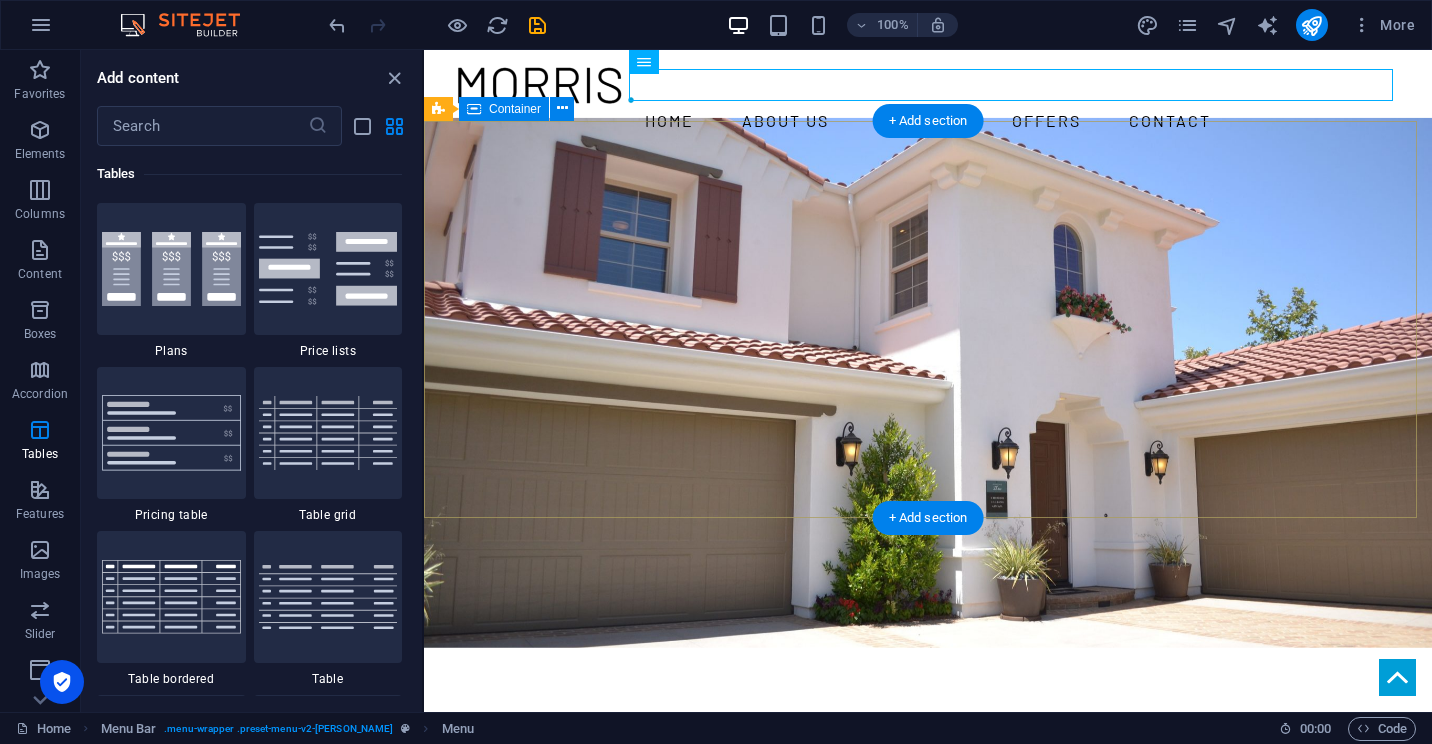 click on "YOUR REAL ESTATE EXPERT marrakech (Maroc) " at bounding box center [928, 849] 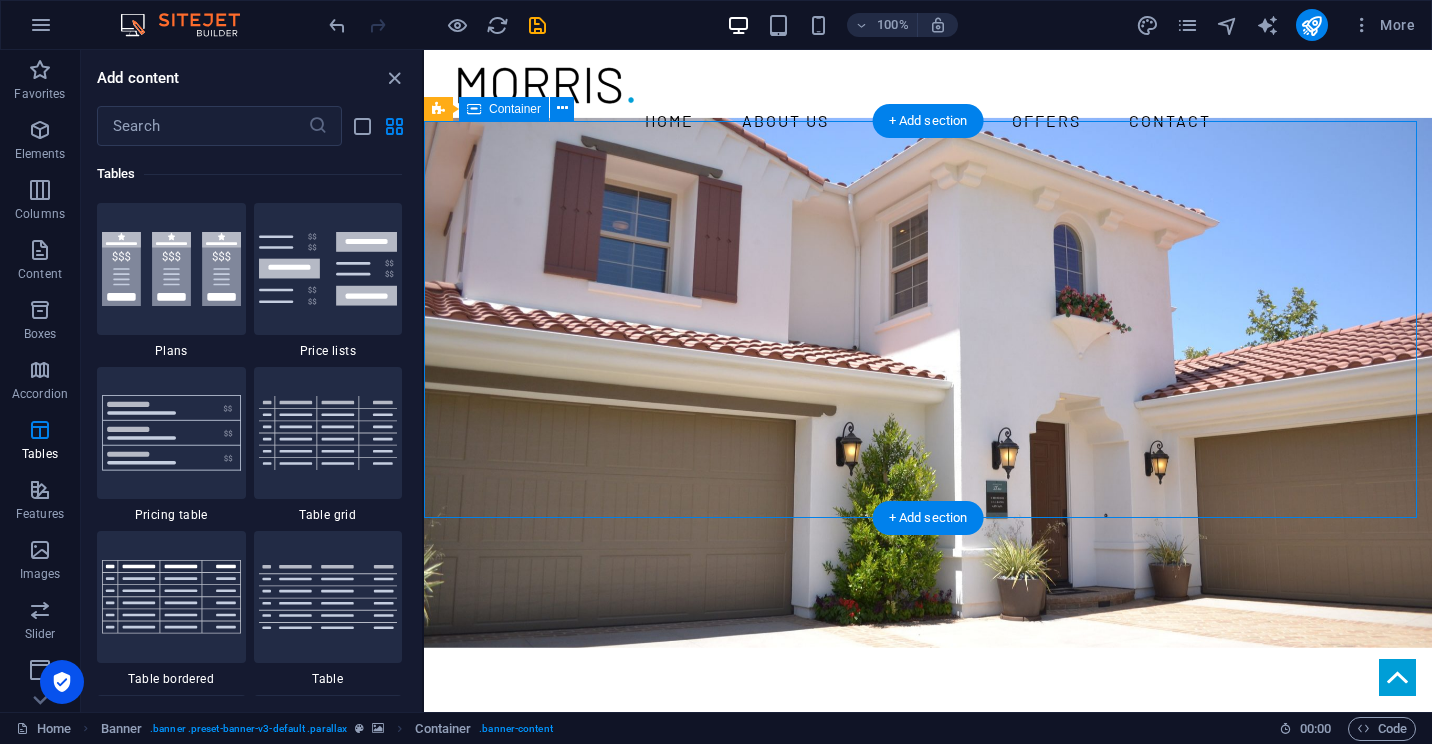 click on "YOUR REAL ESTATE EXPERT marrakech (Maroc) " at bounding box center [928, 849] 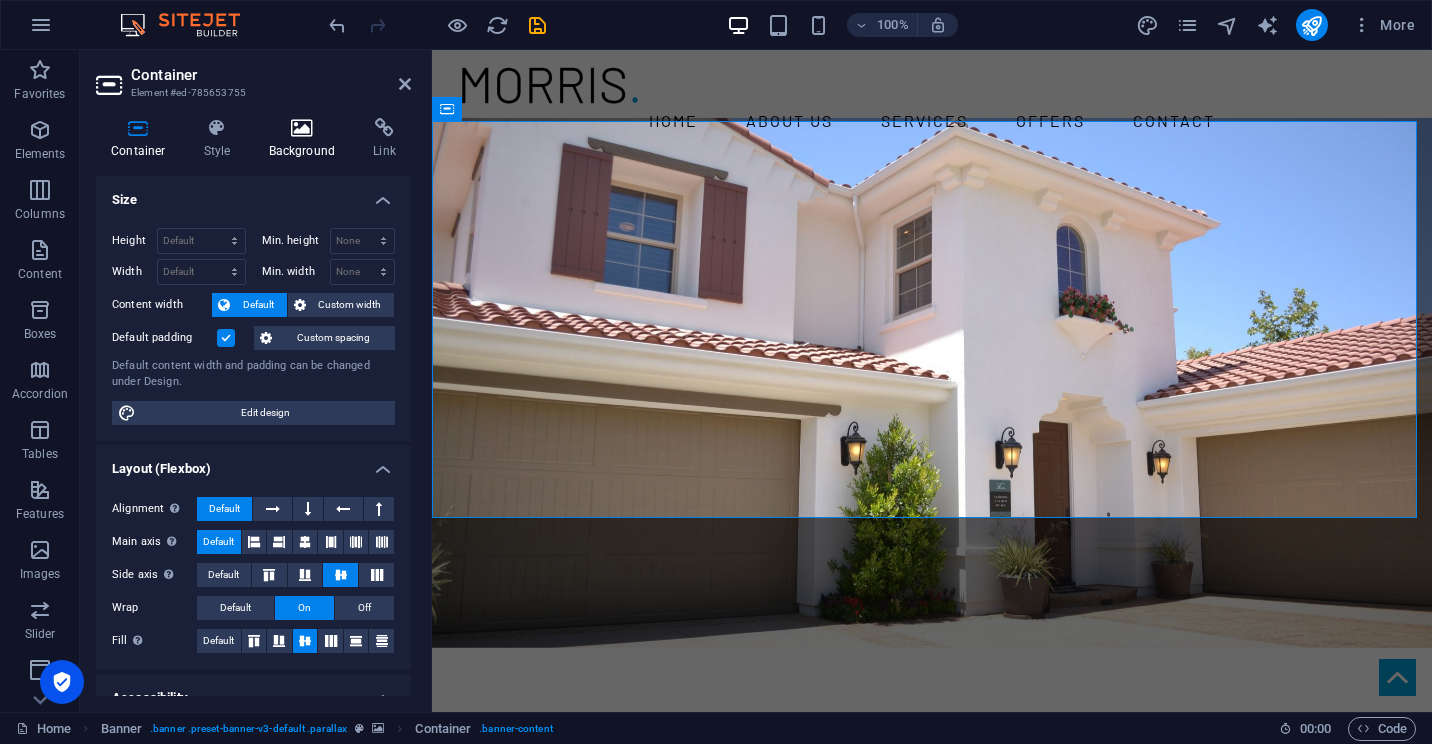 click on "Background" at bounding box center [306, 139] 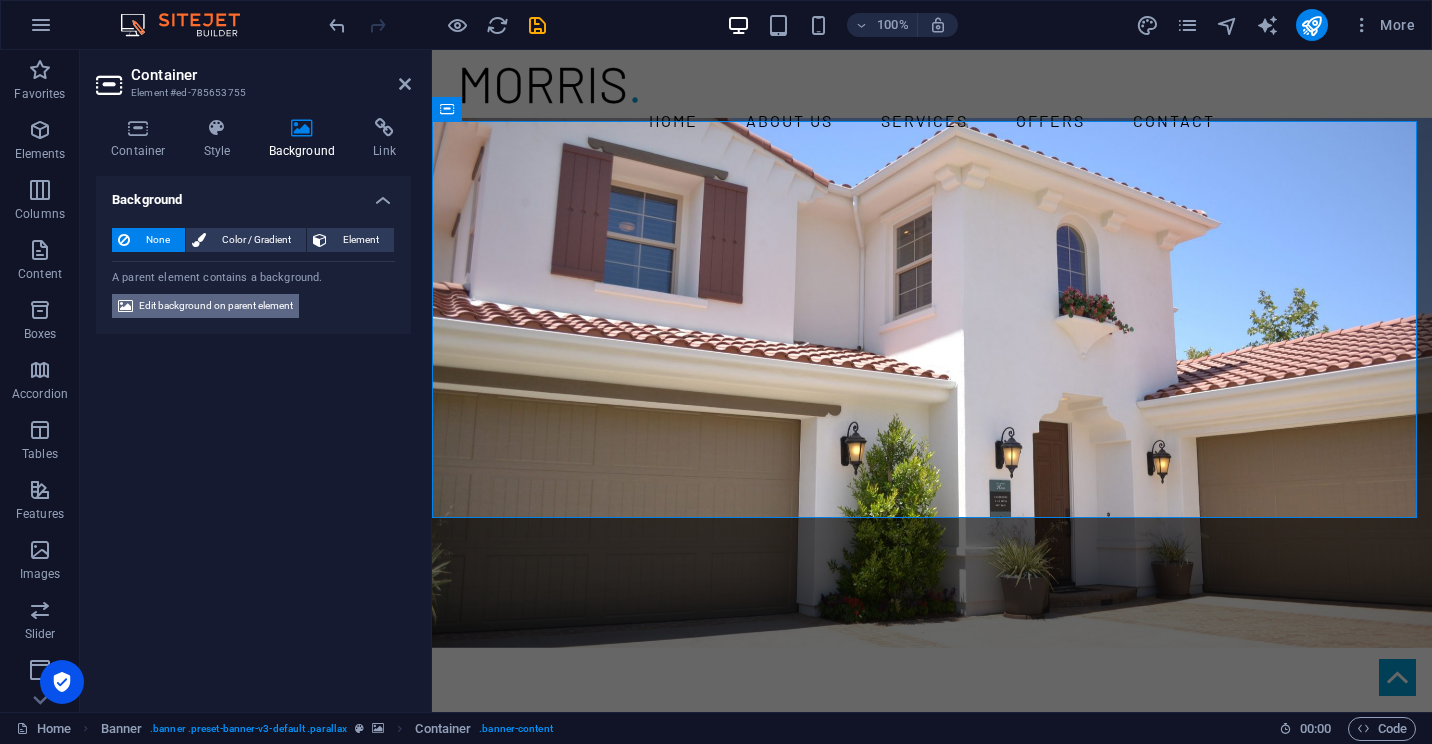 click on "Edit background on parent element" at bounding box center [216, 306] 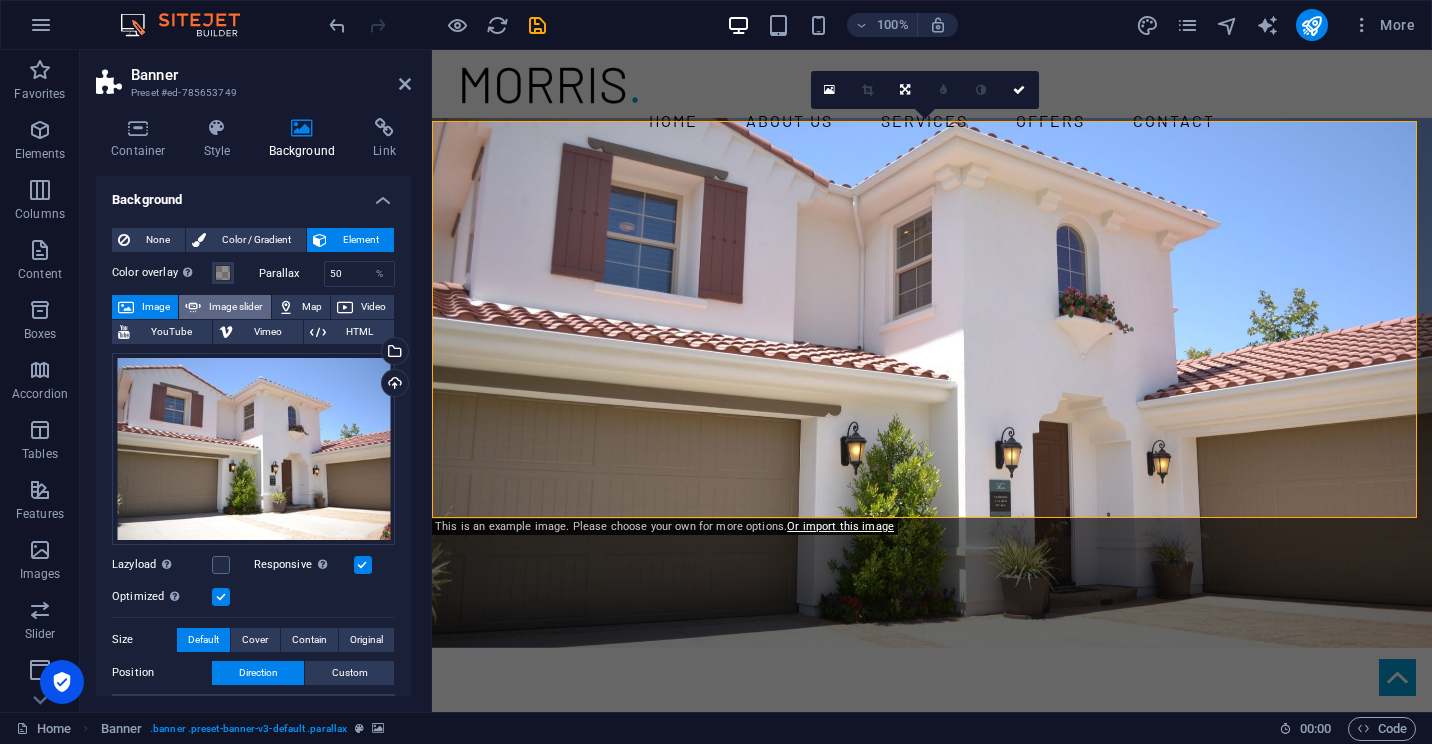 click on "Image slider" at bounding box center [235, 307] 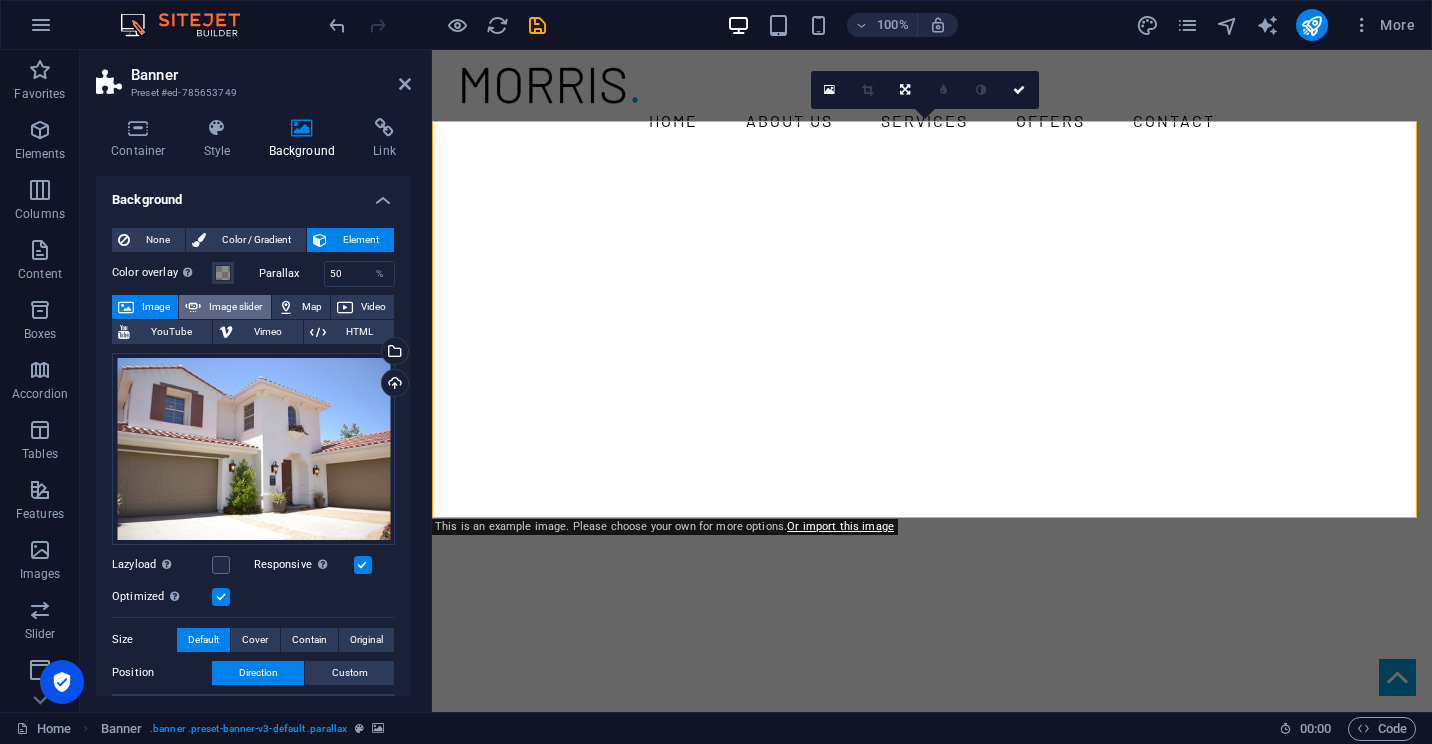 select on "ms" 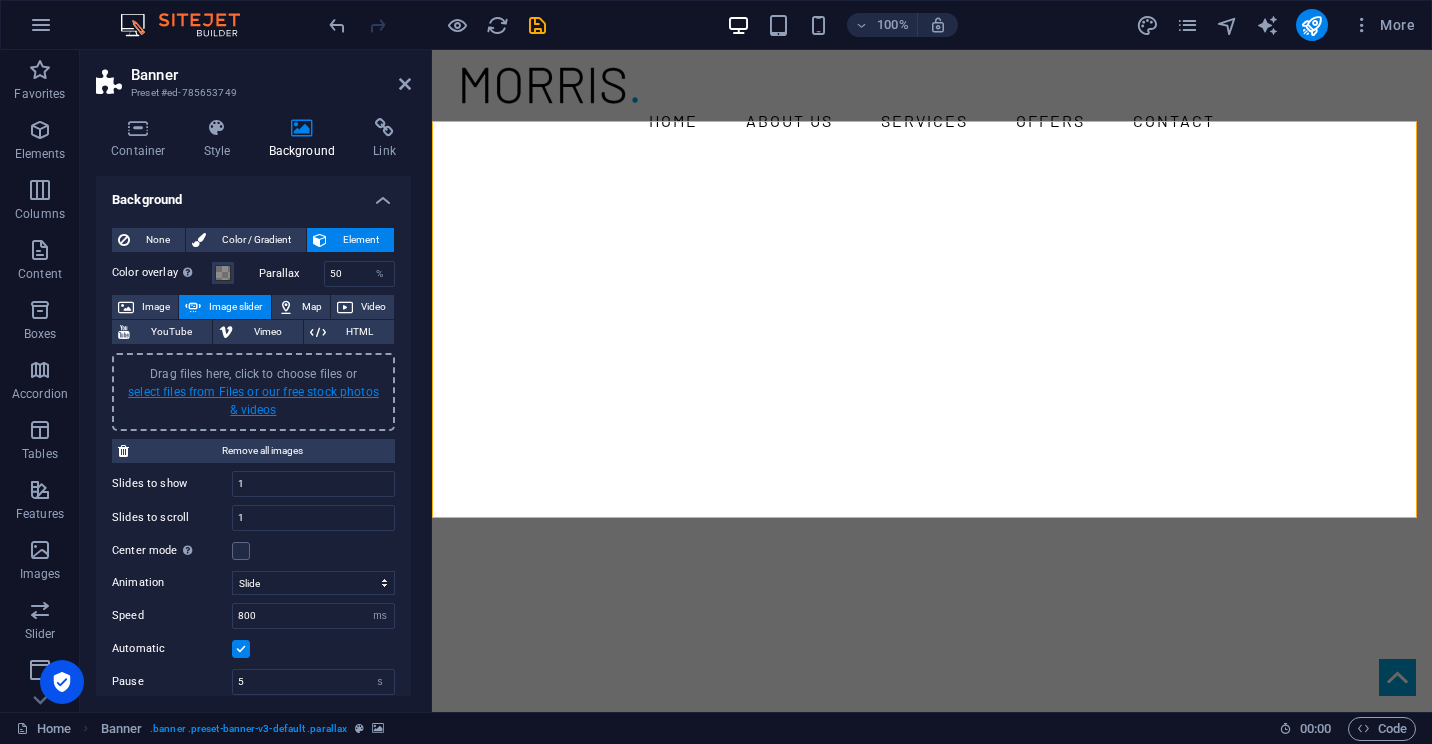 click on "select files from Files or our free stock photos & videos" at bounding box center (253, 401) 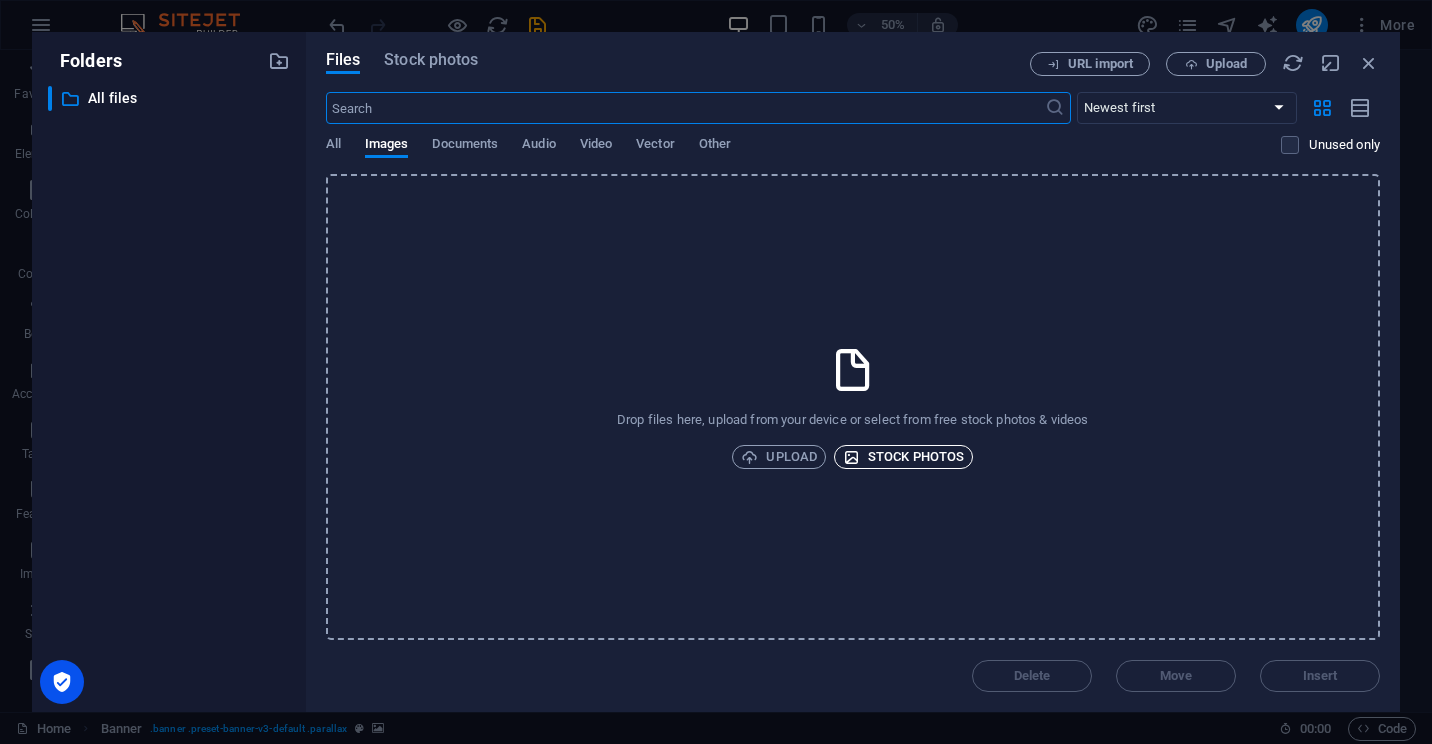 click on "Stock photos" at bounding box center (903, 457) 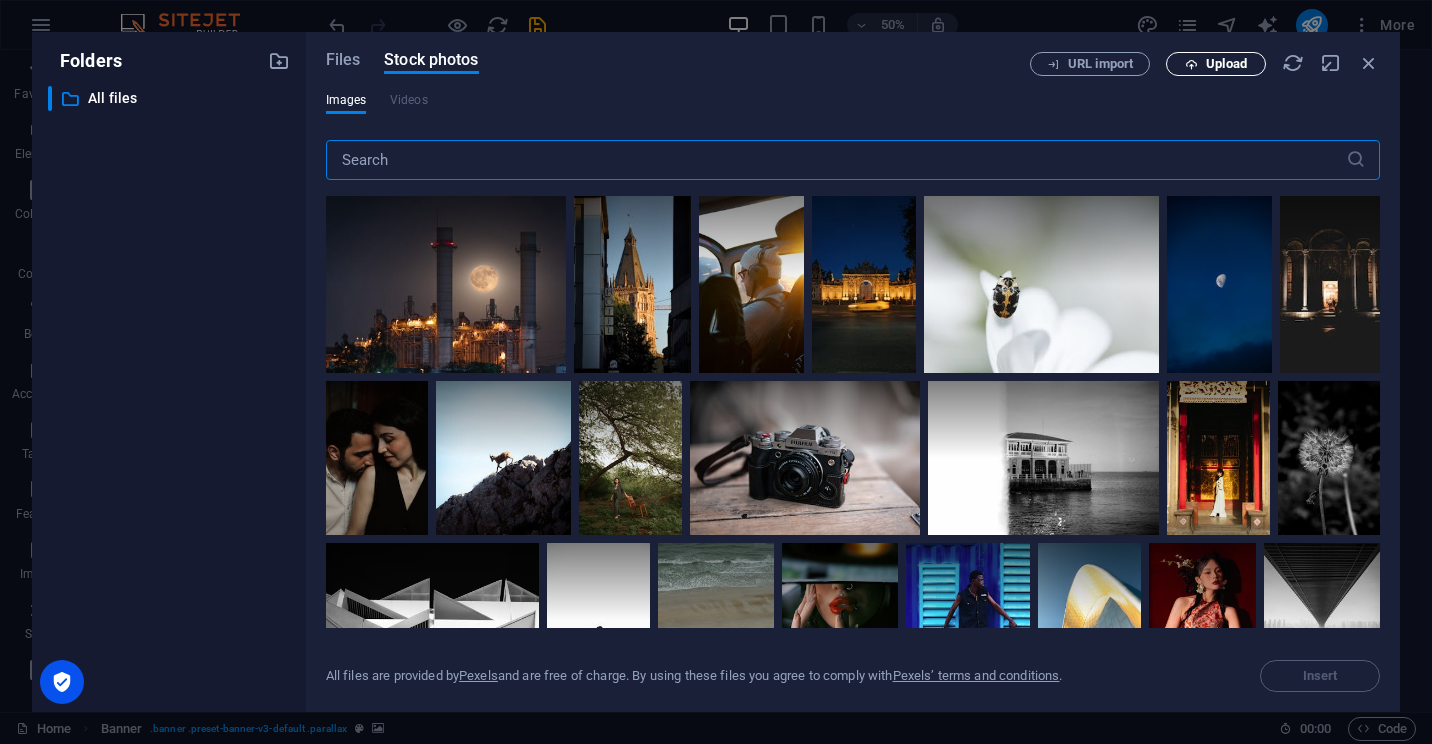 click on "Upload" at bounding box center [1226, 64] 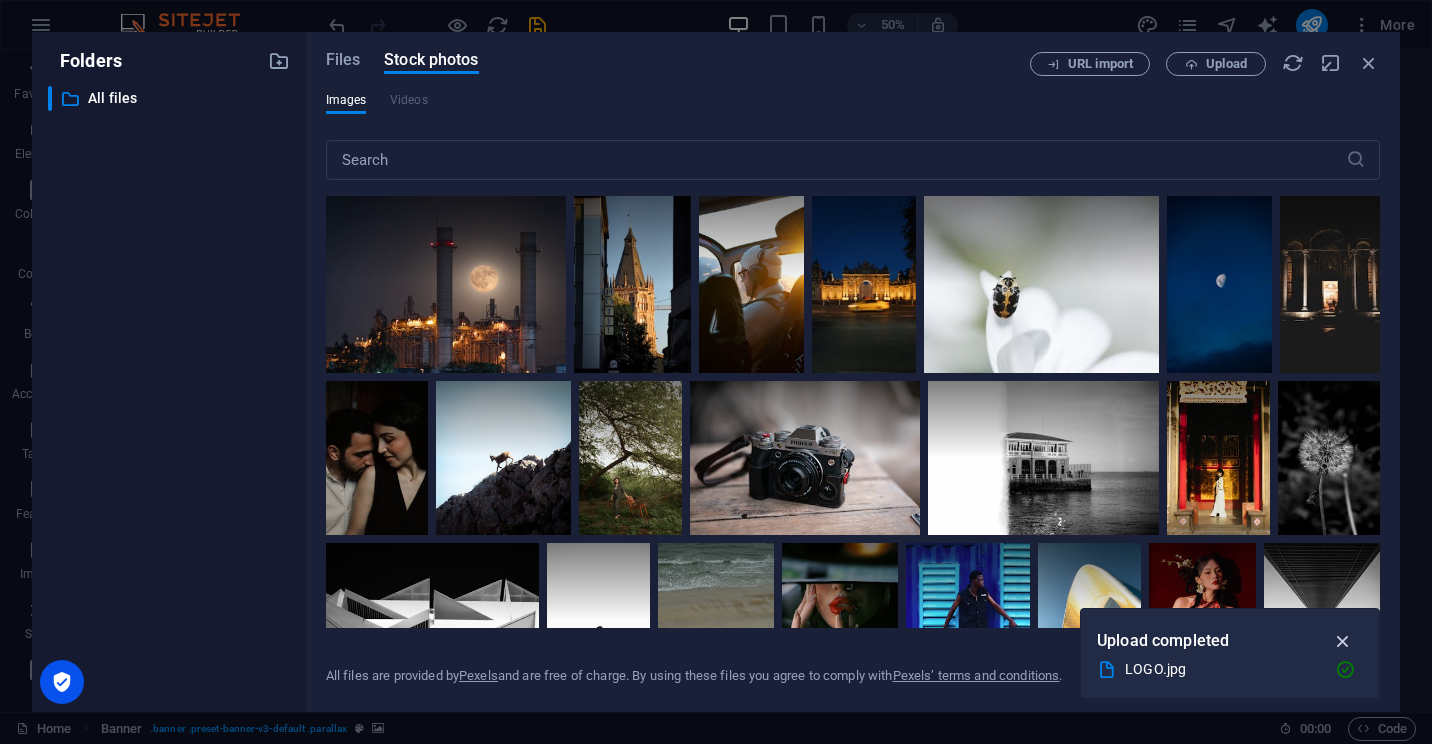 click at bounding box center [1343, 641] 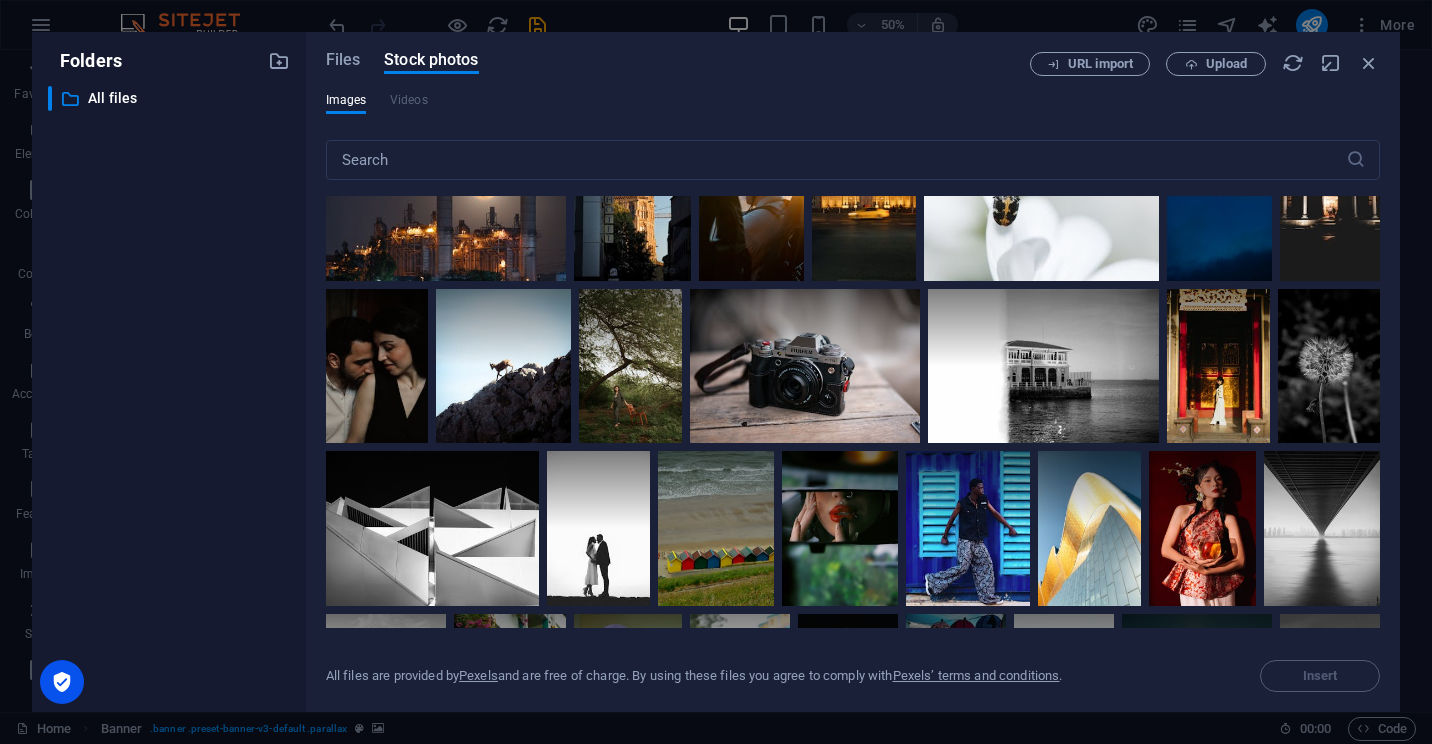 scroll, scrollTop: 0, scrollLeft: 0, axis: both 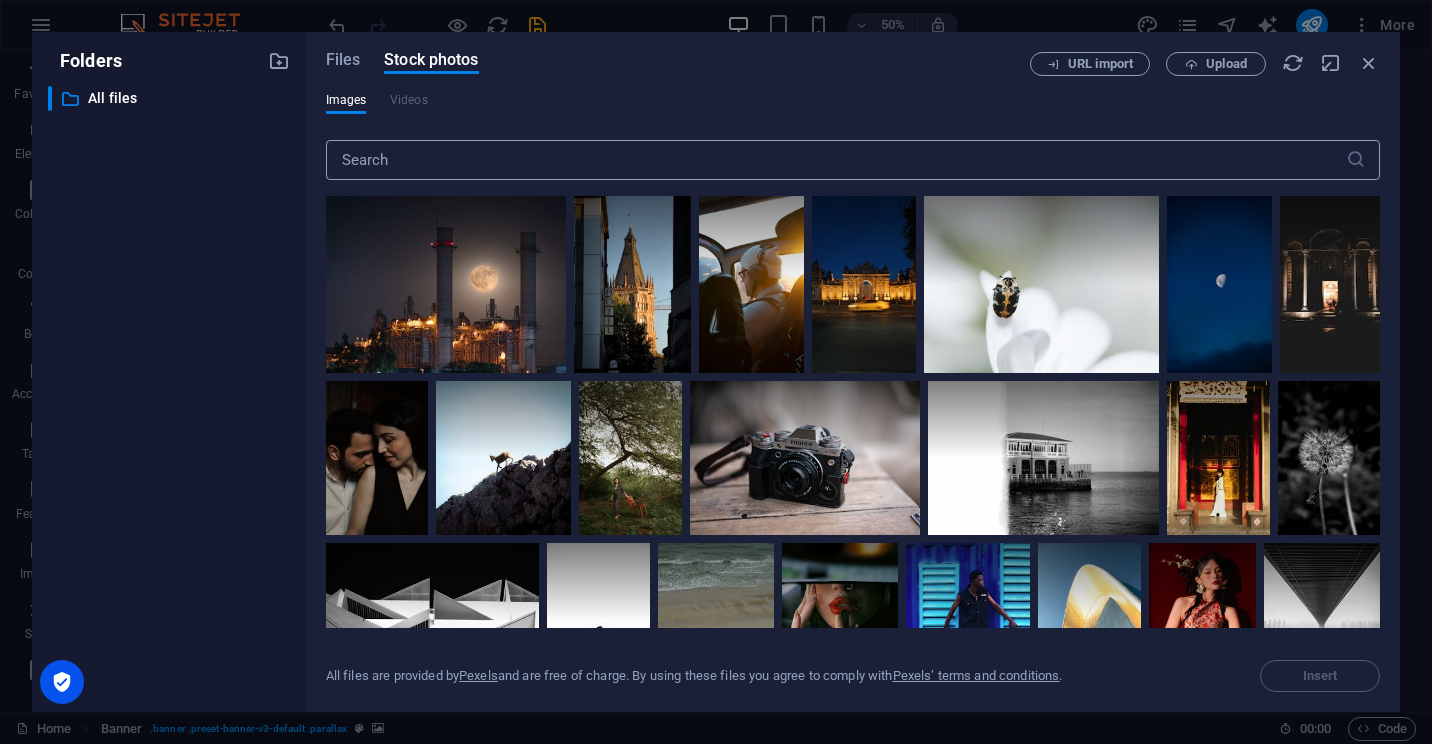 click at bounding box center (836, 160) 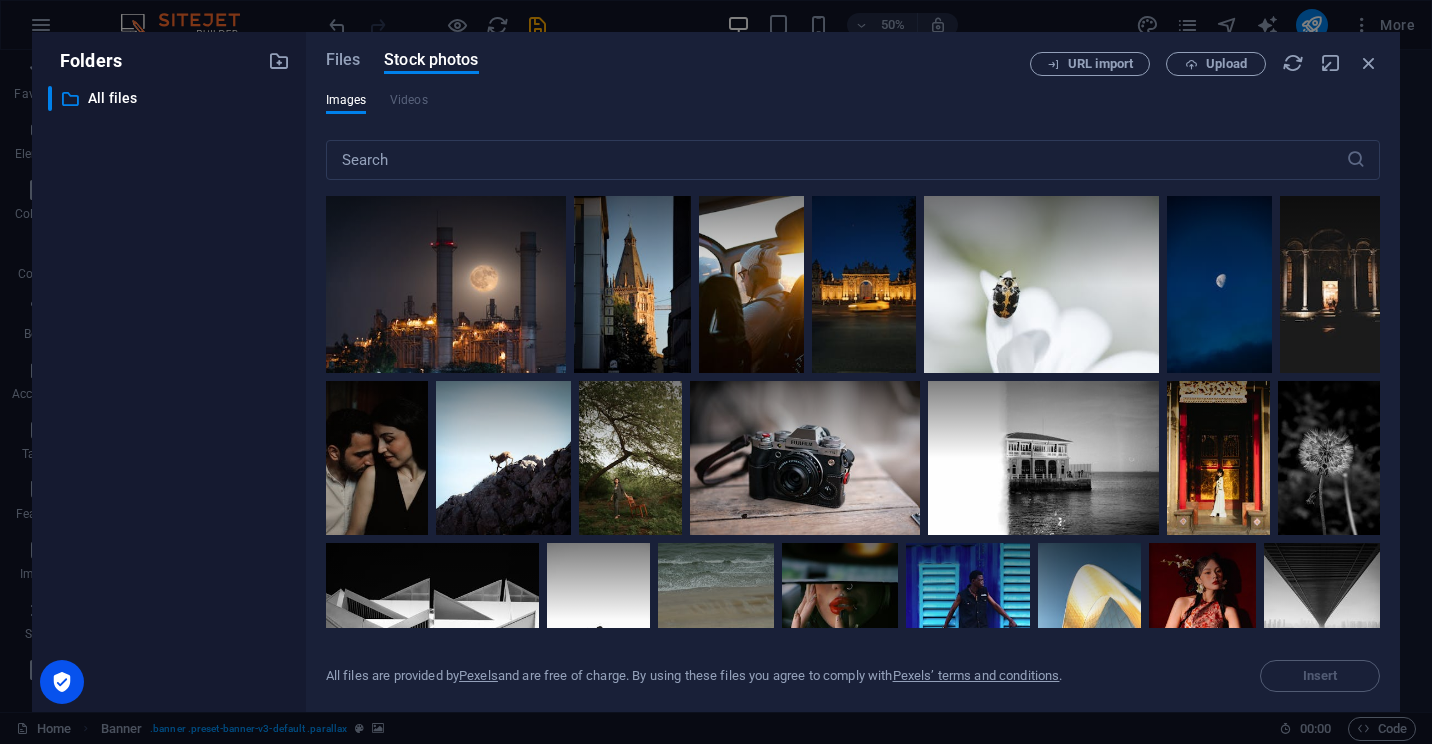 drag, startPoint x: 440, startPoint y: 138, endPoint x: 438, endPoint y: 126, distance: 12.165525 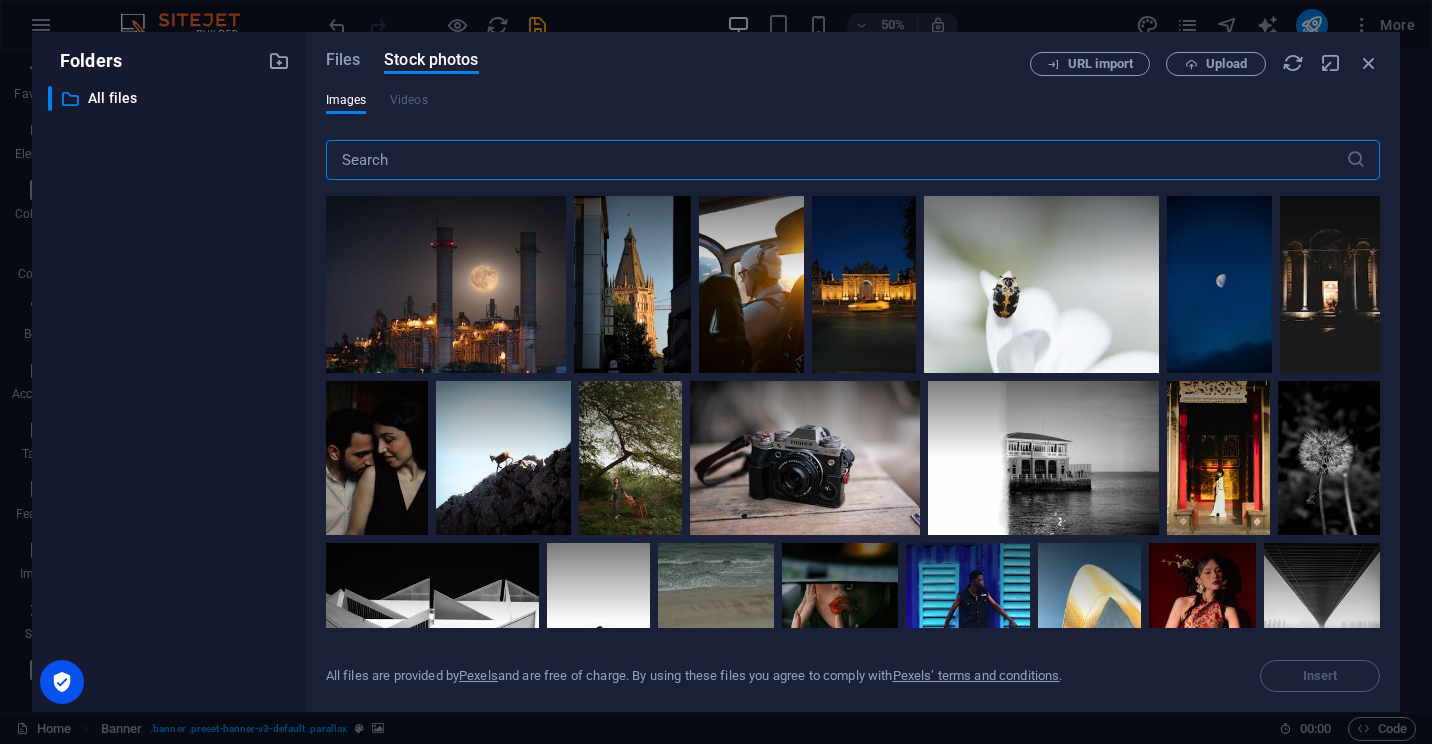click at bounding box center (836, 160) 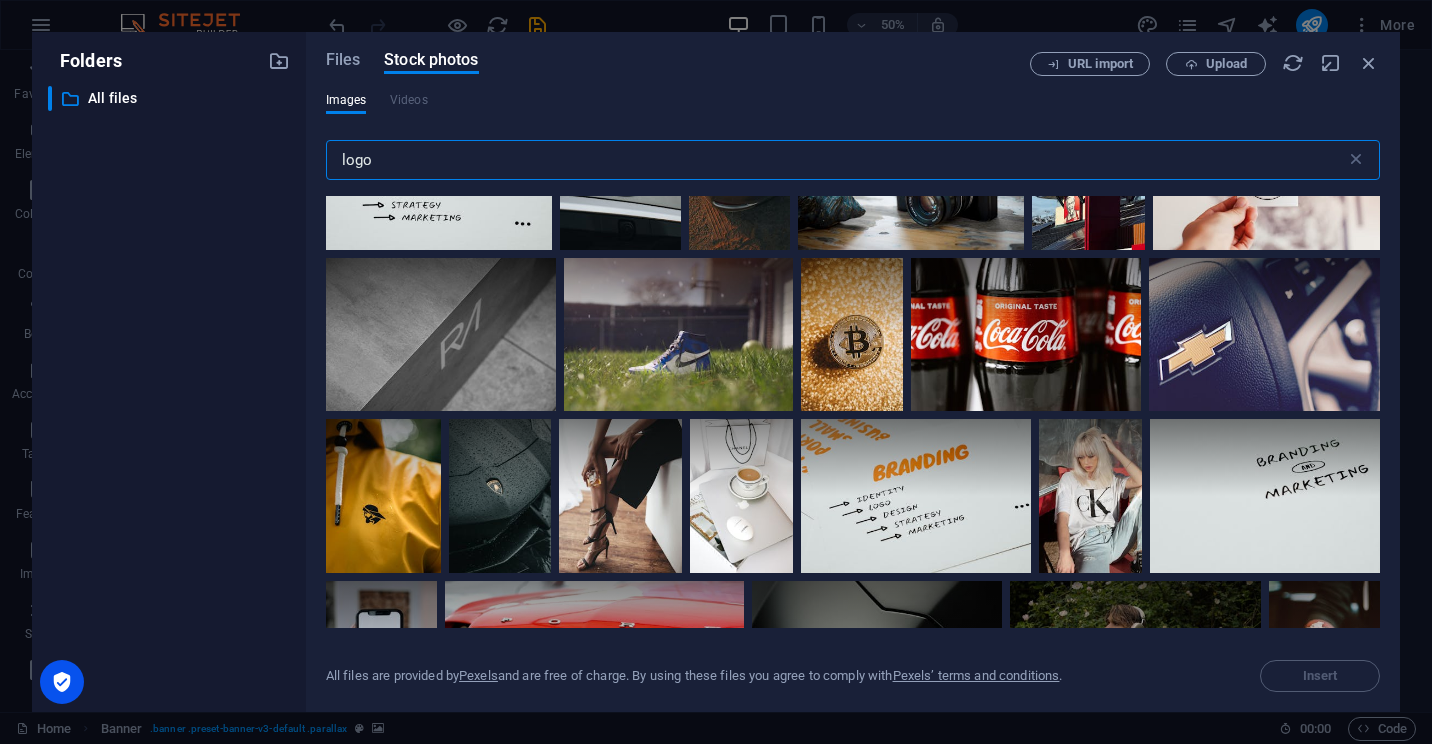 scroll, scrollTop: 1500, scrollLeft: 0, axis: vertical 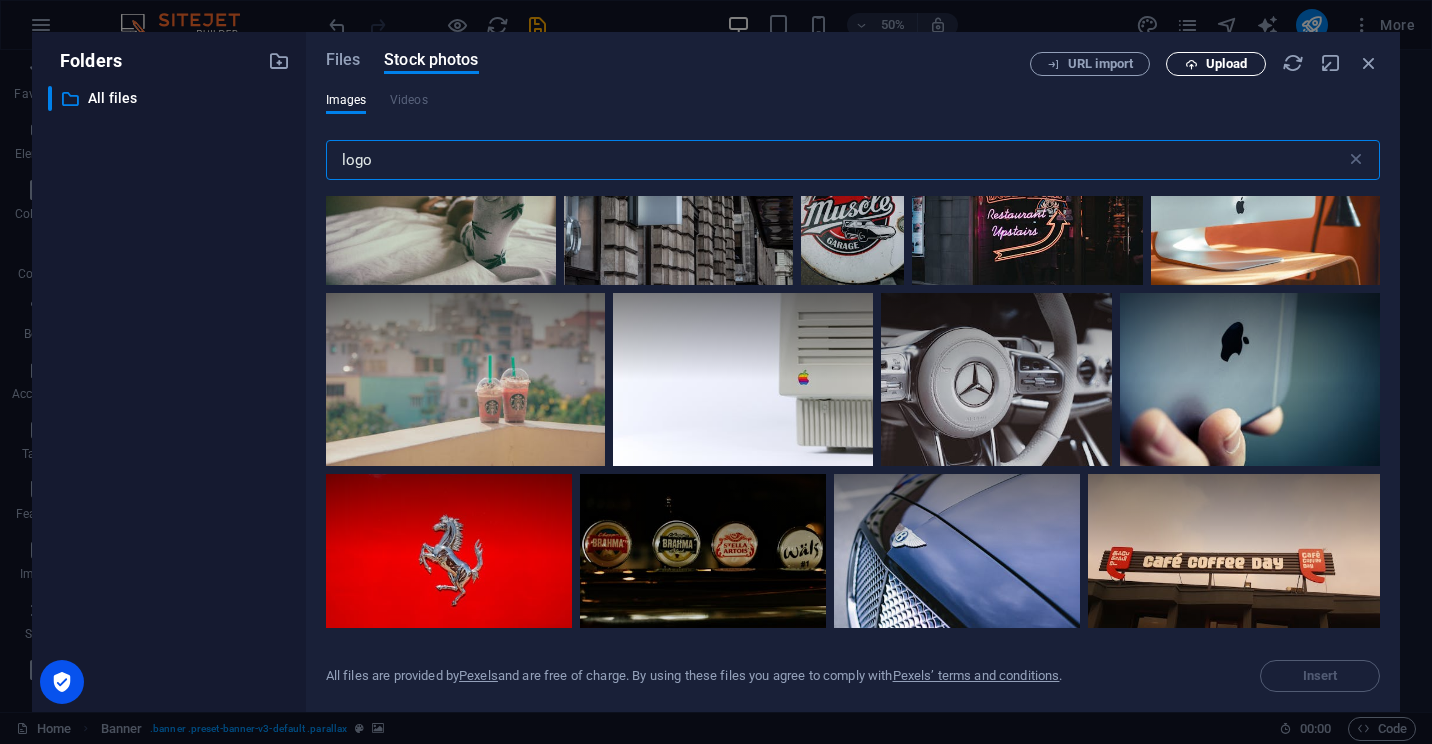 type on "logo" 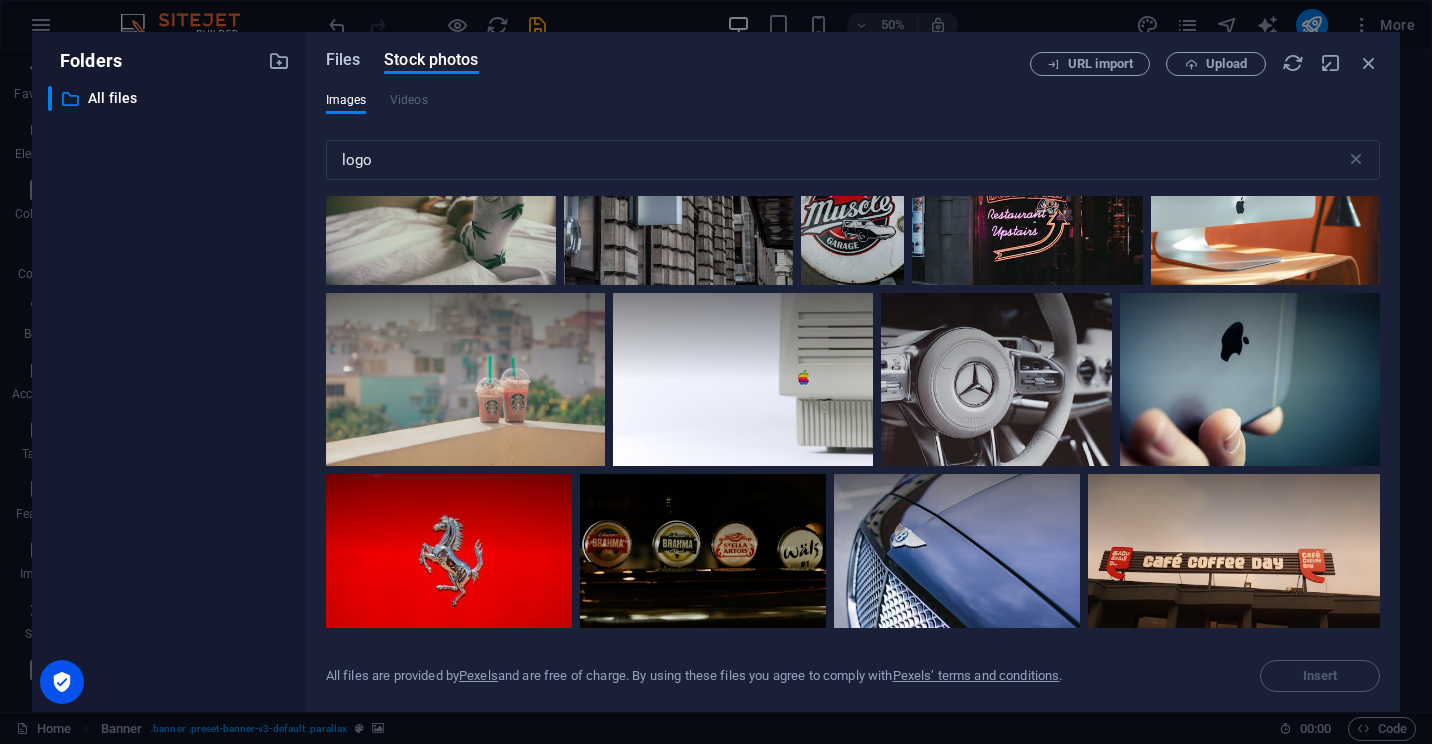 click on "Files" at bounding box center (343, 60) 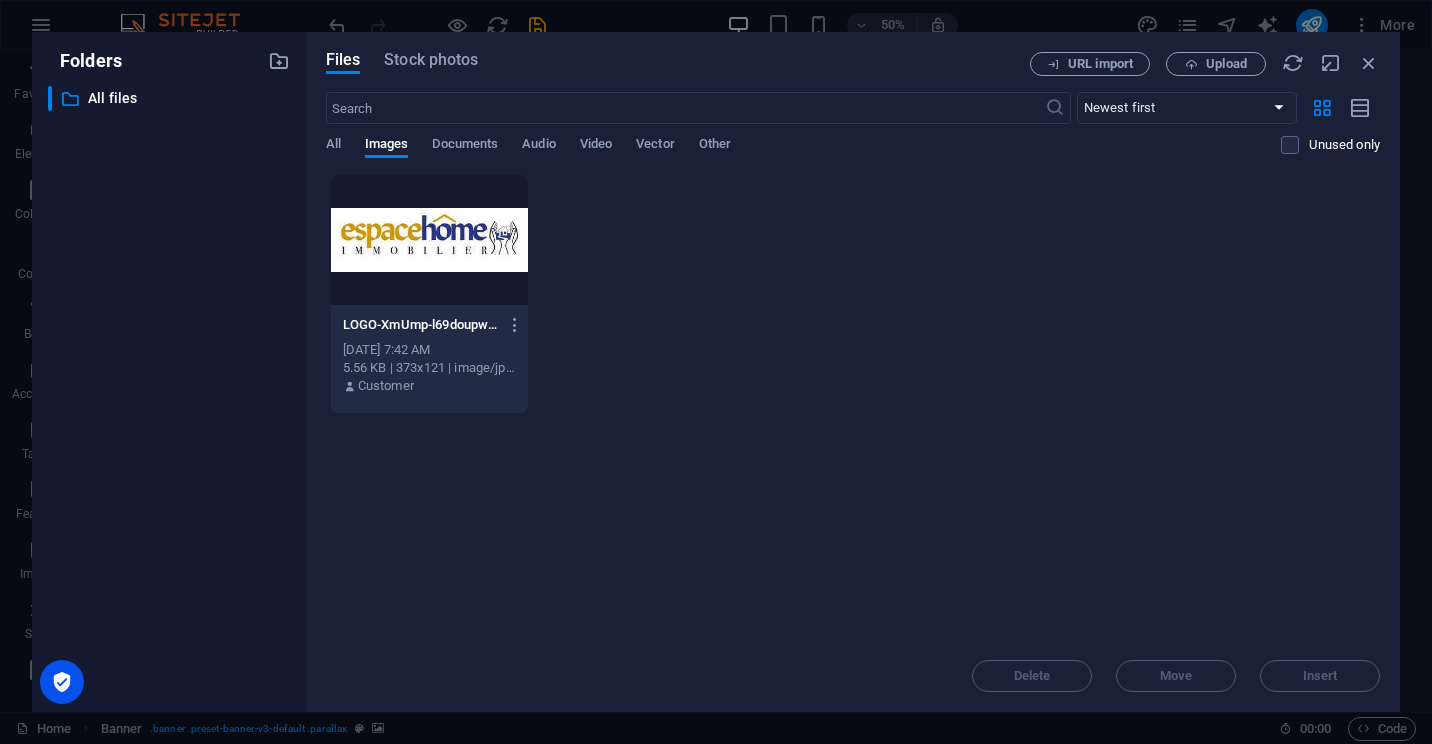 click at bounding box center (430, 240) 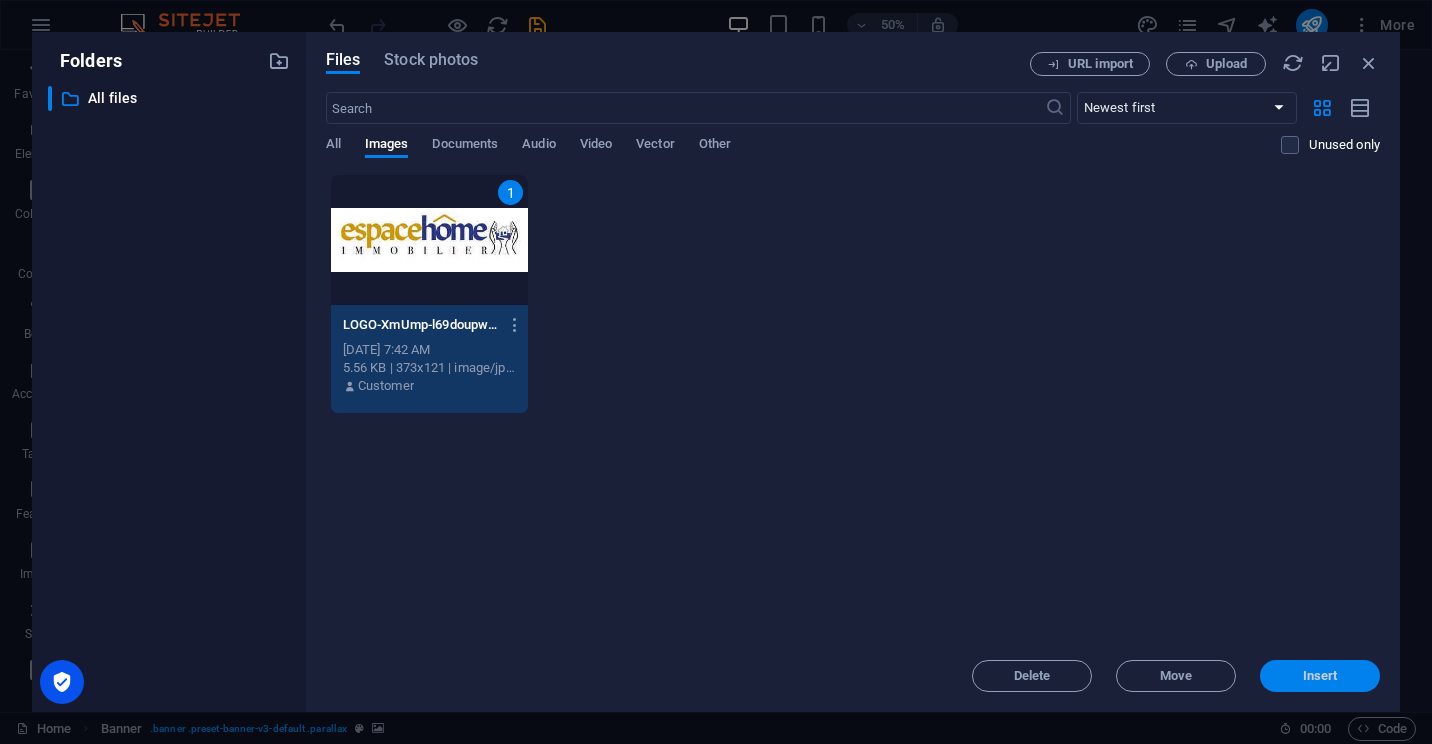 click on "Insert" at bounding box center (1320, 676) 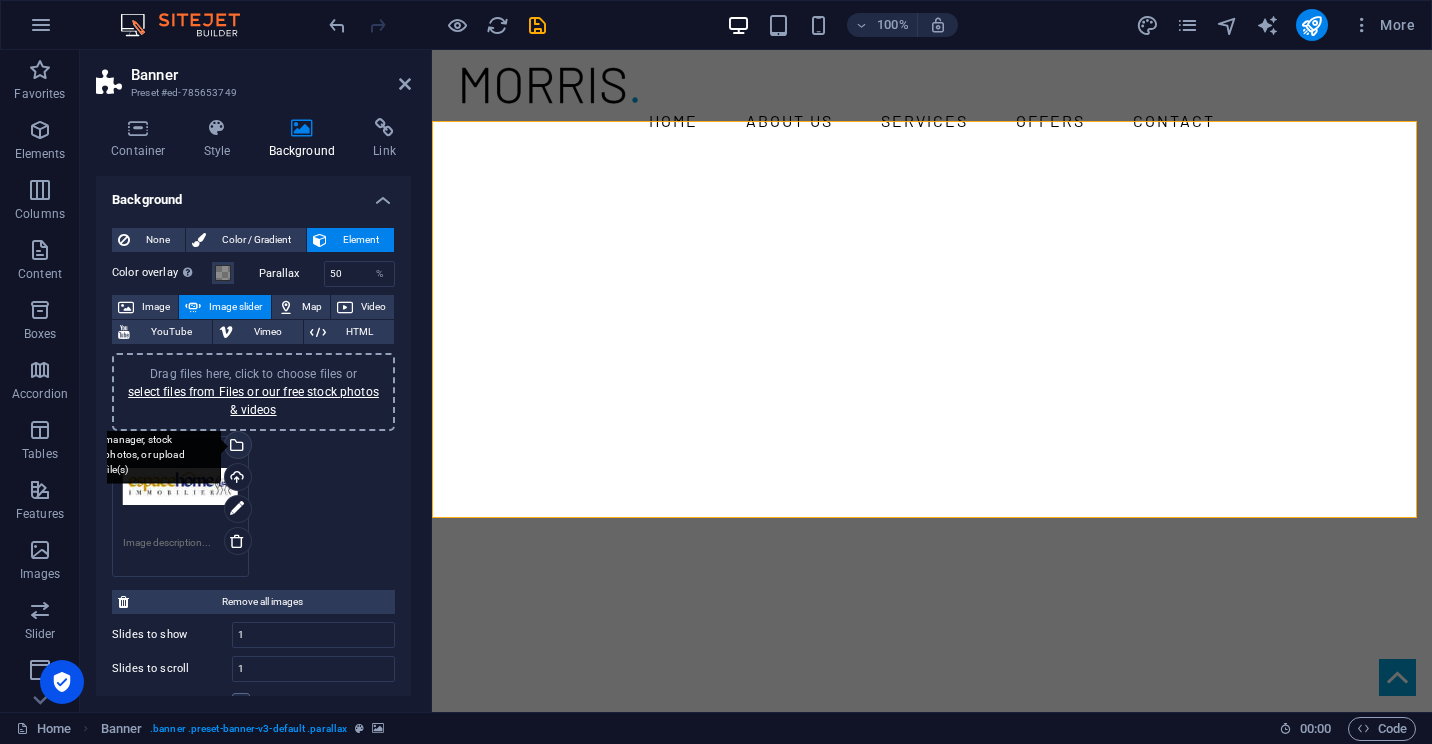 click on "Select files from the file manager, stock photos, or upload file(s)" at bounding box center [156, 446] 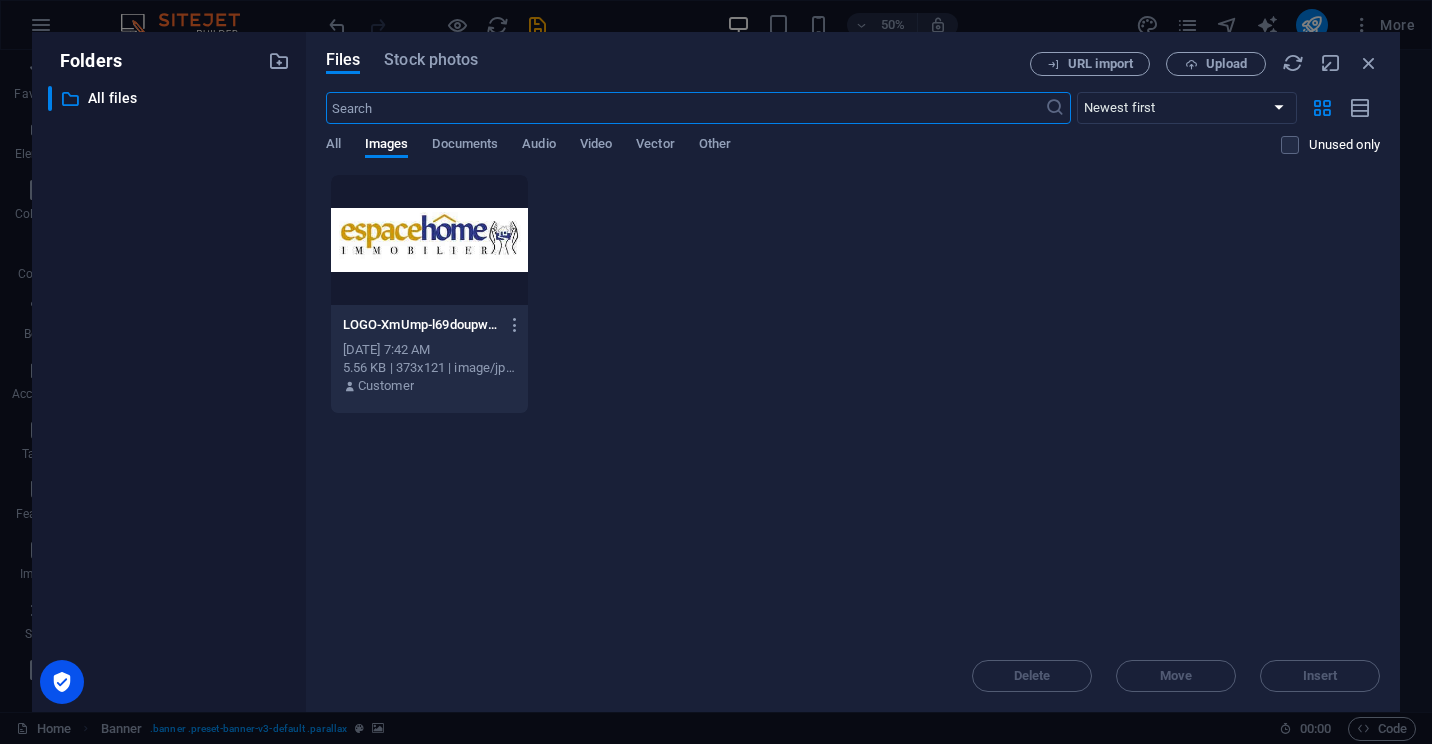 click on "​ All files All files" at bounding box center (169, 391) 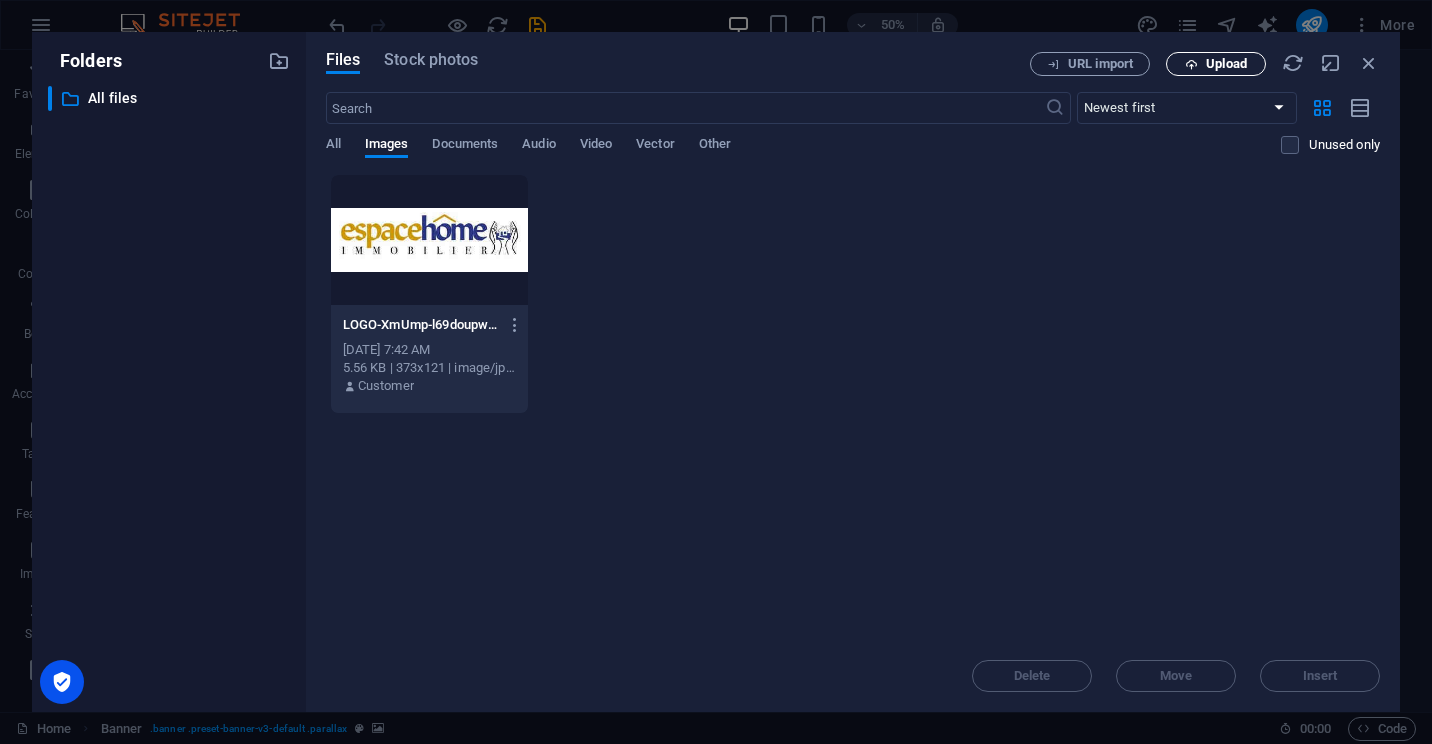 click on "Upload" at bounding box center (1226, 64) 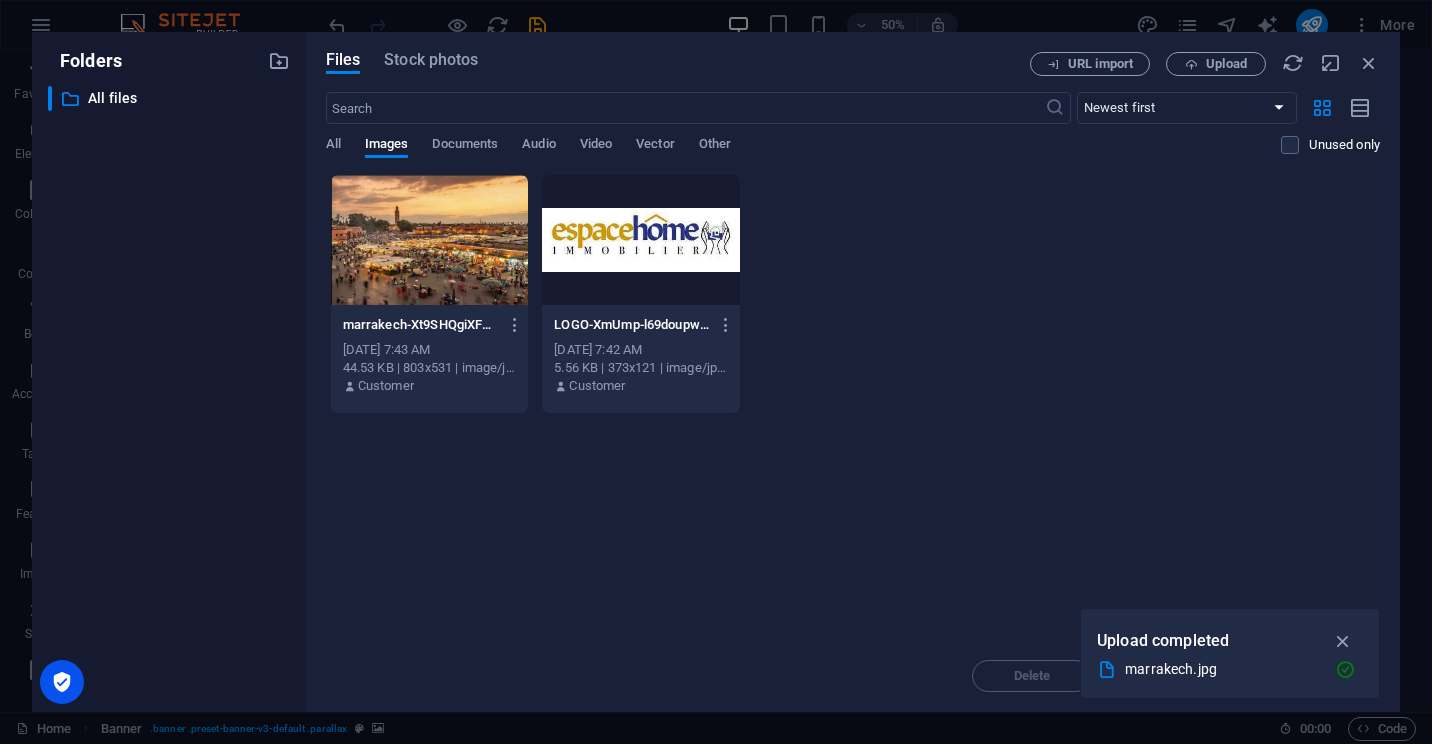 click at bounding box center [430, 240] 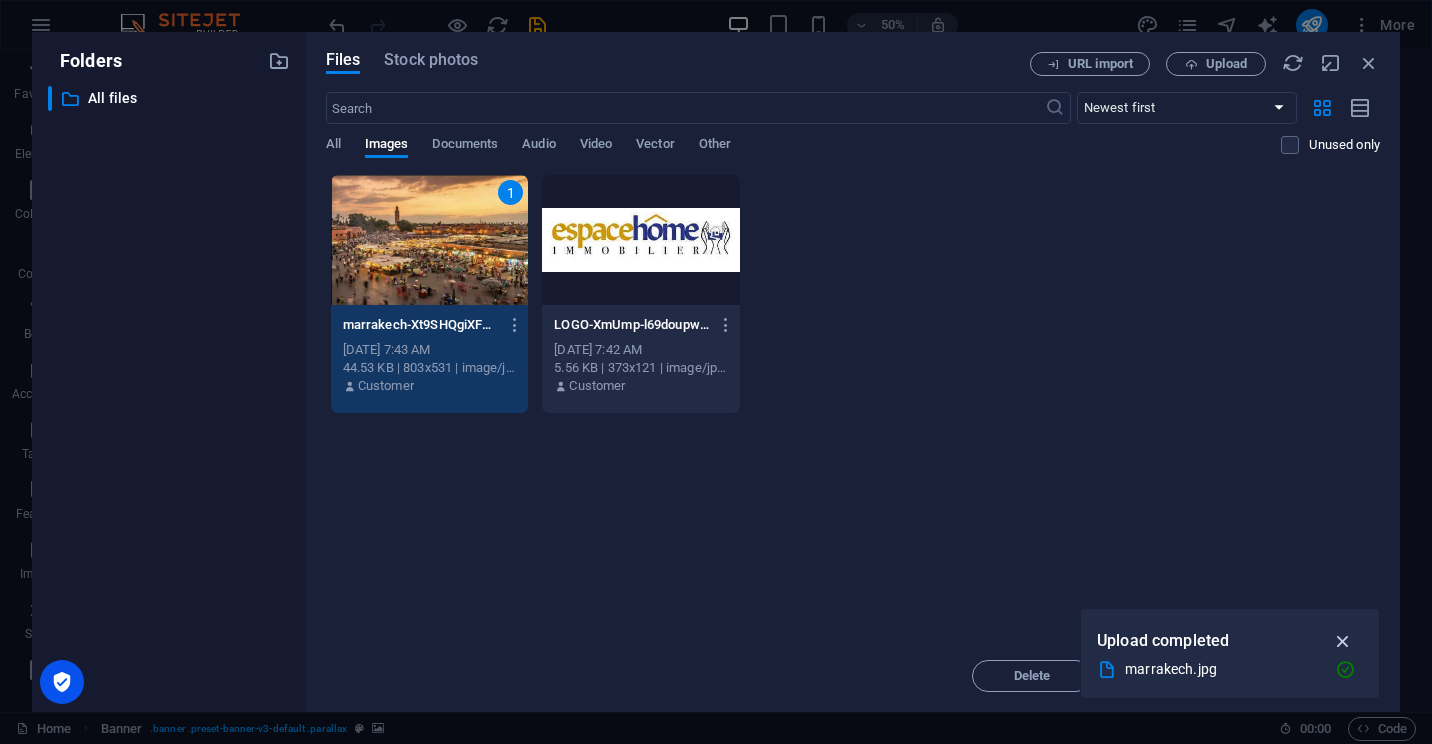 click at bounding box center [1343, 641] 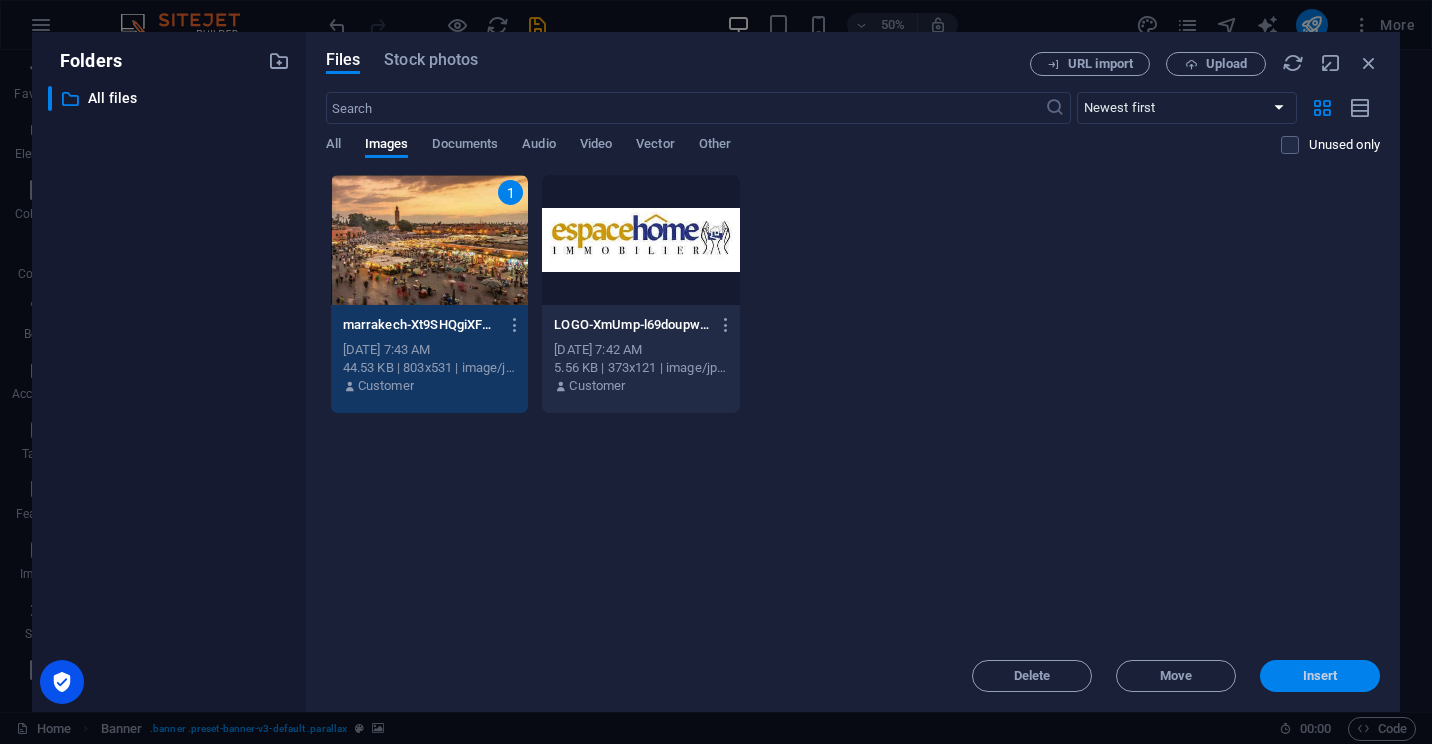 click on "Insert" at bounding box center (1320, 676) 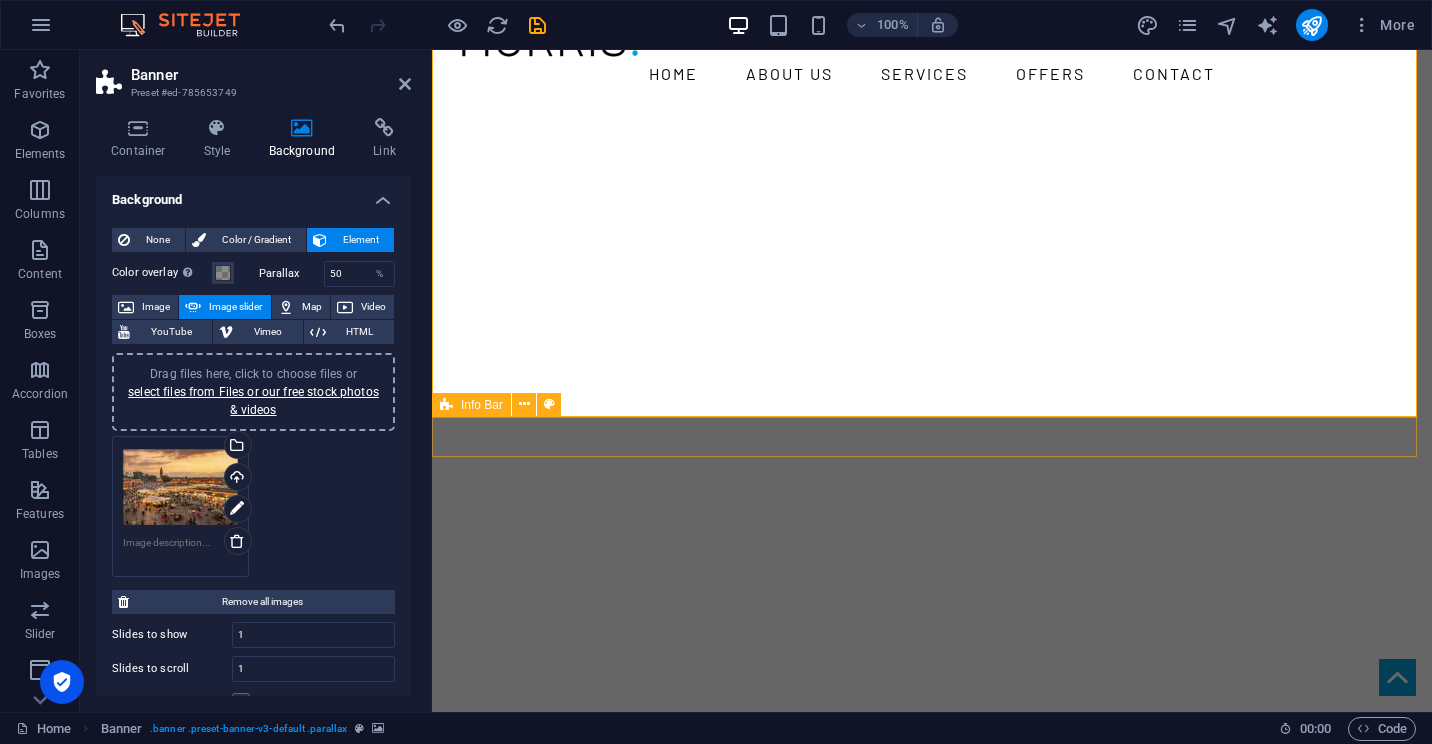 scroll, scrollTop: 0, scrollLeft: 0, axis: both 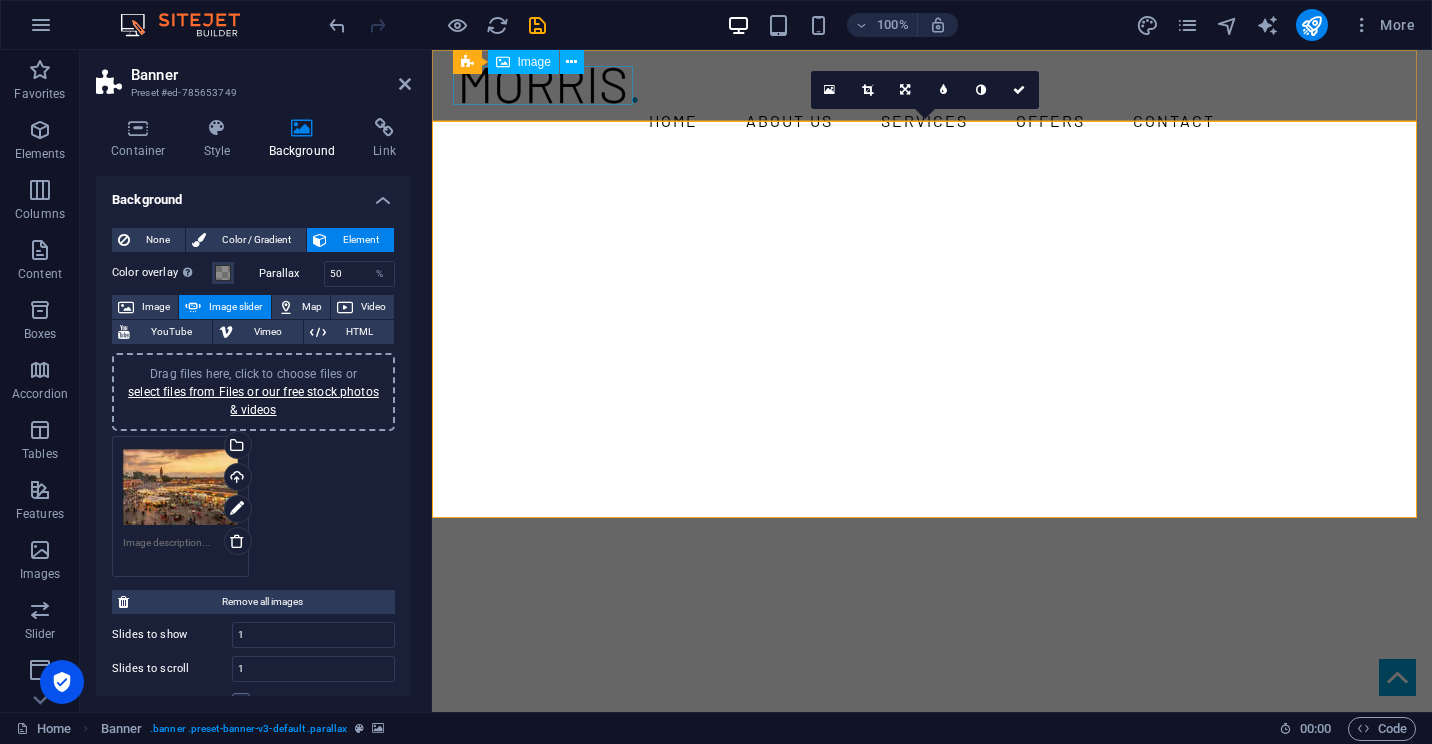click at bounding box center (932, 85) 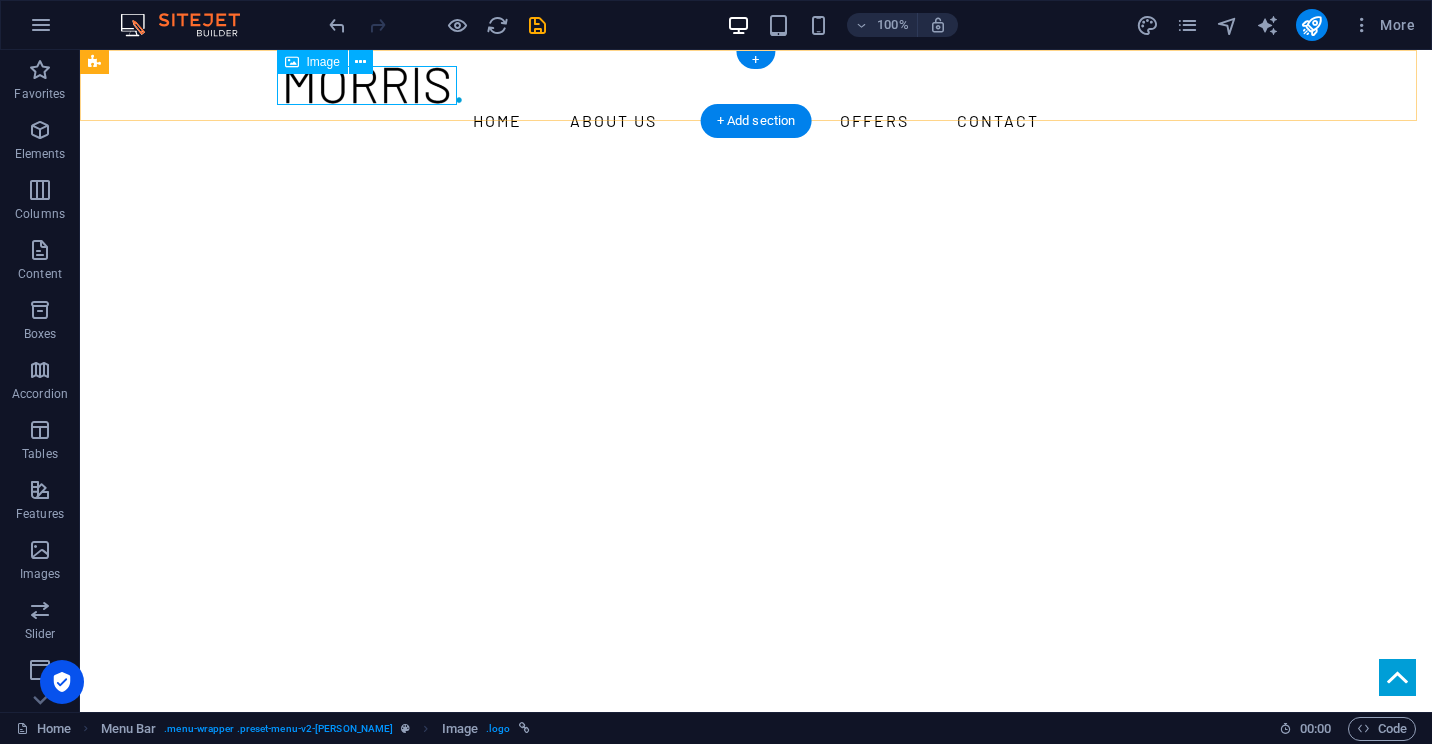 click at bounding box center [756, 85] 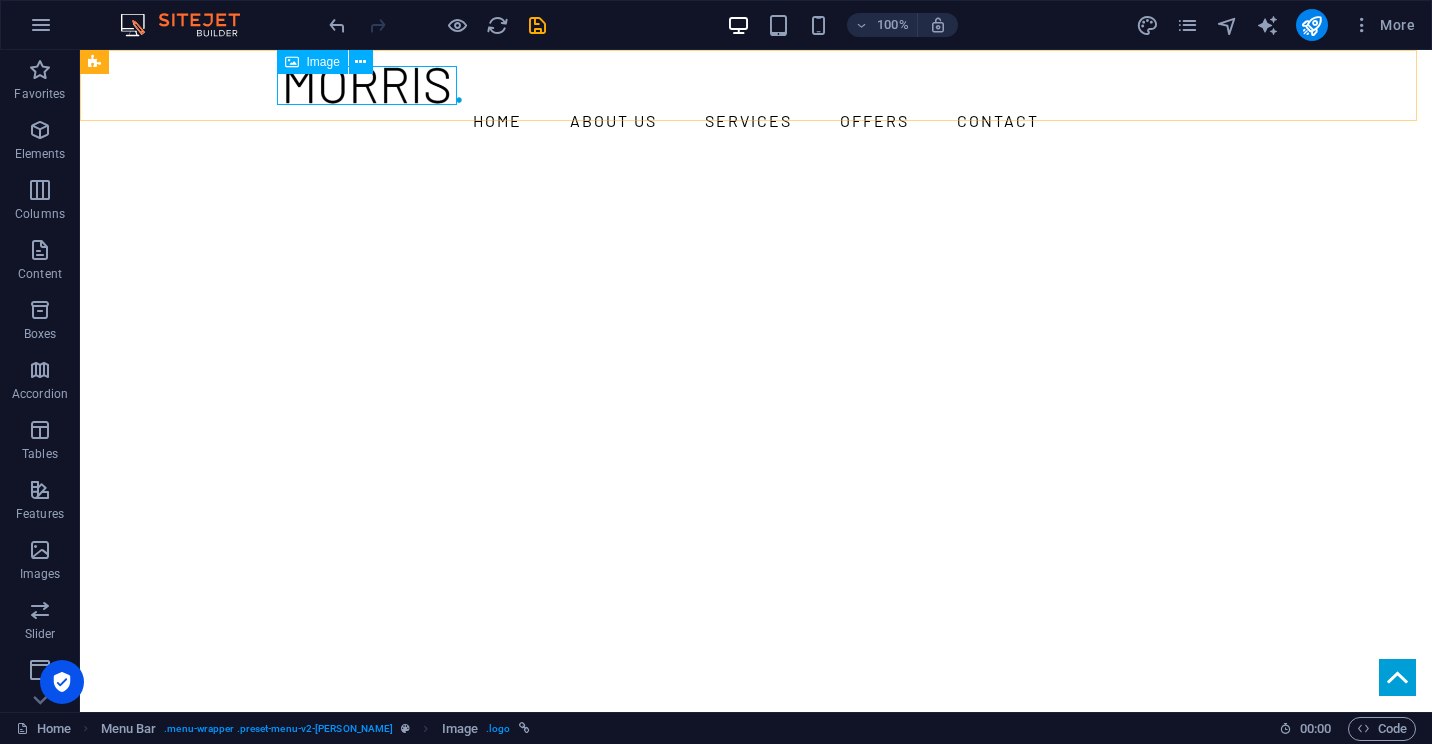click on "Image" at bounding box center (312, 62) 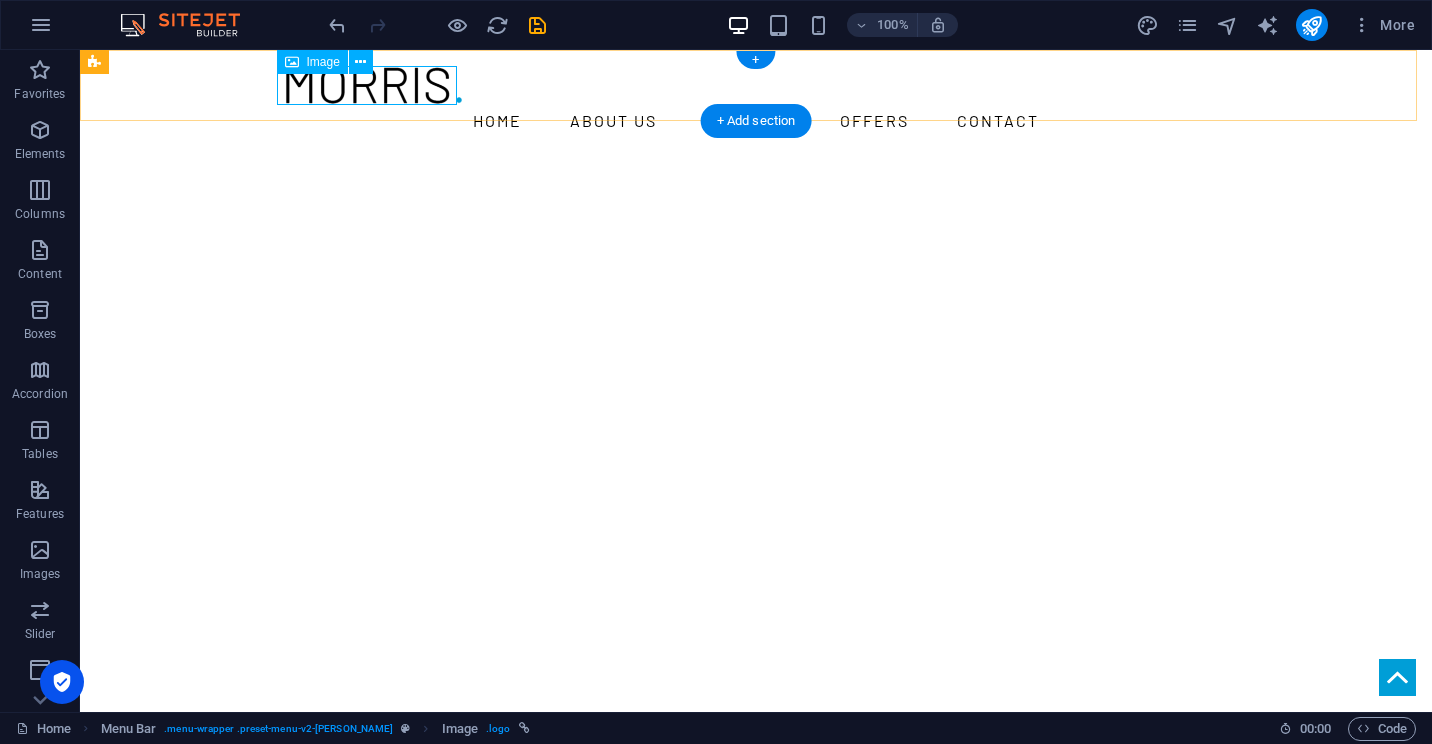 click at bounding box center [756, 85] 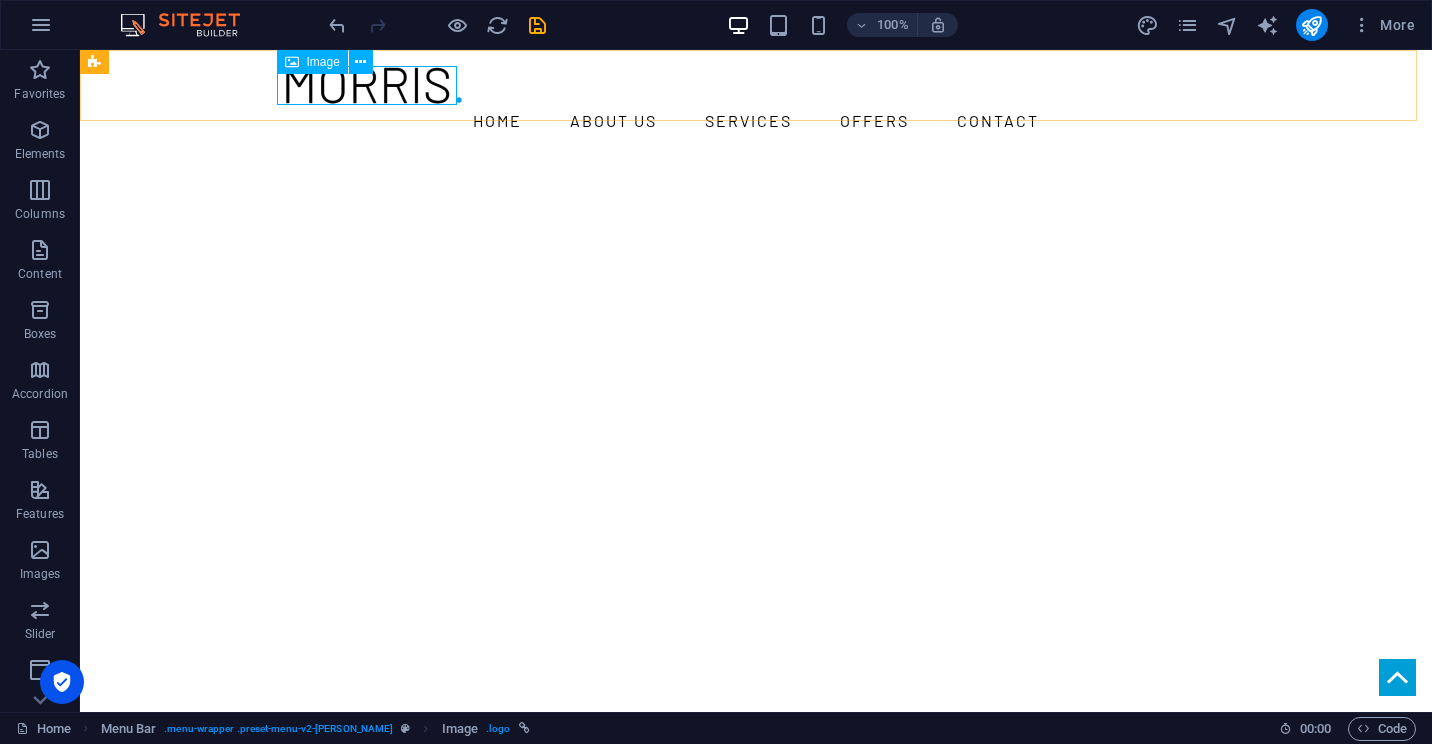 click on "Image" at bounding box center [323, 62] 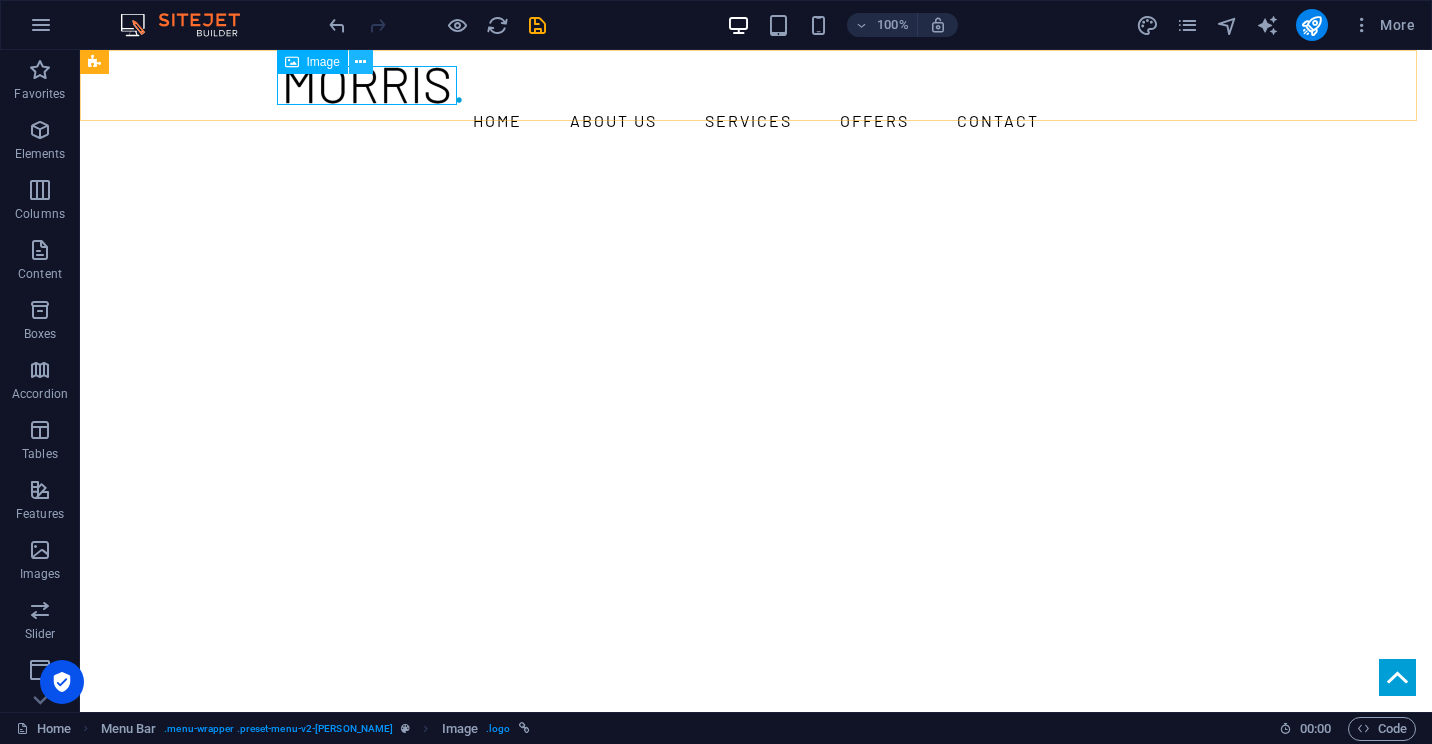 click at bounding box center (360, 62) 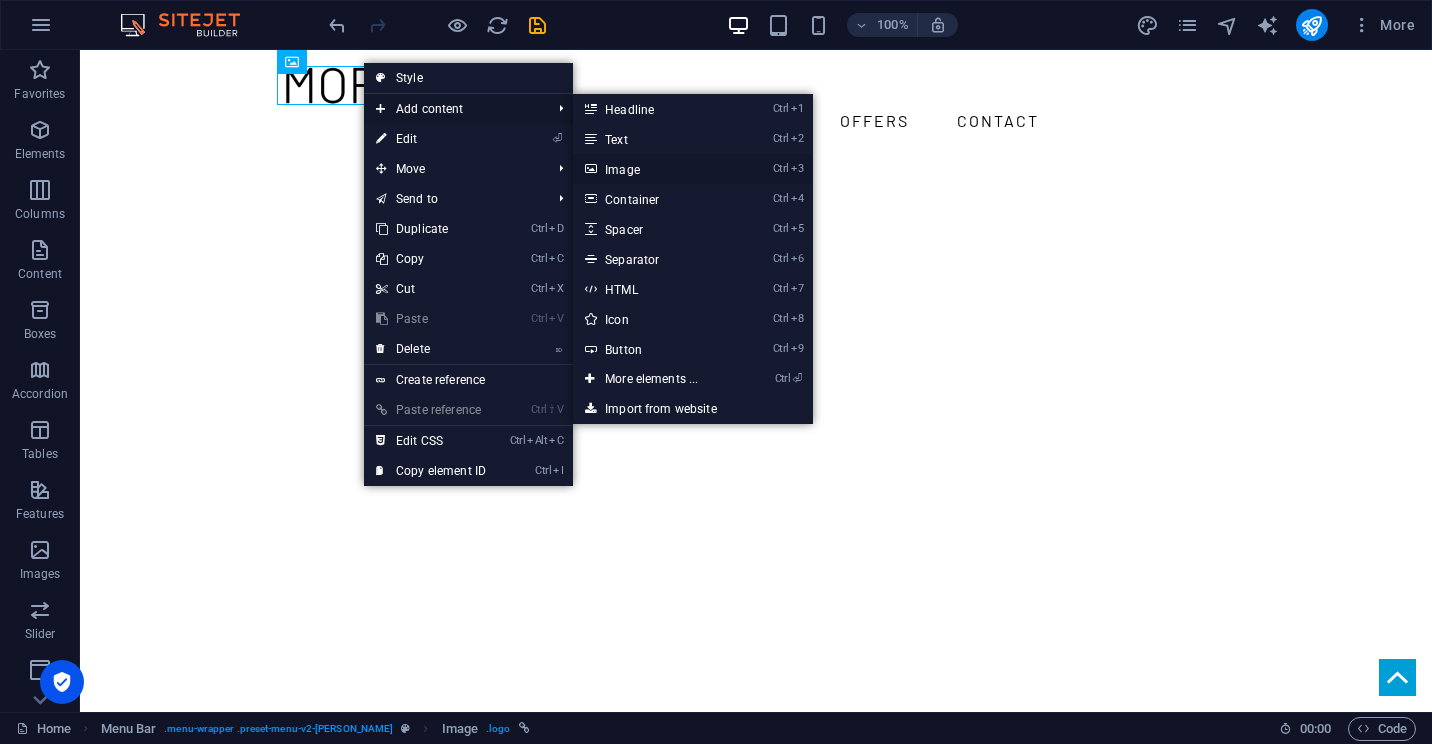 click on "Ctrl 3  Image" at bounding box center (655, 169) 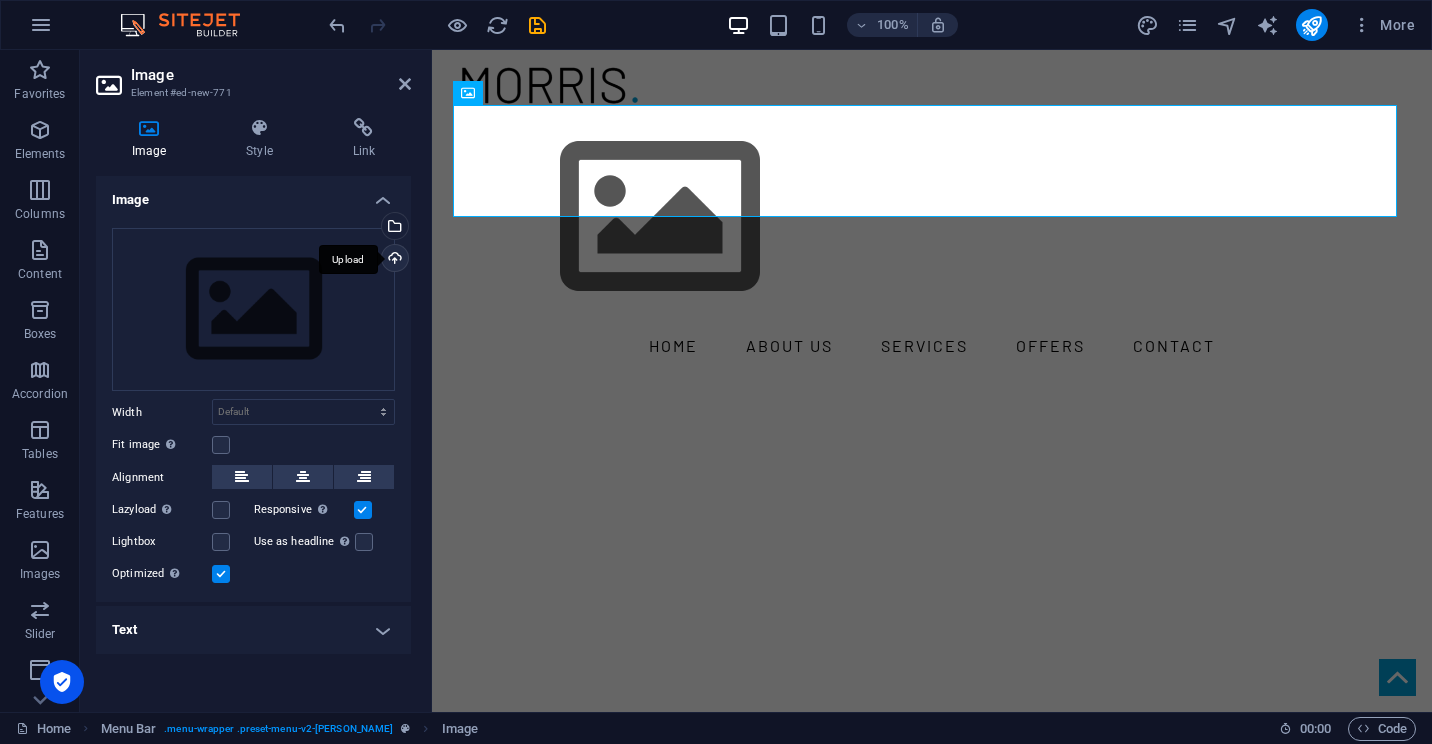 click on "Upload" at bounding box center [393, 260] 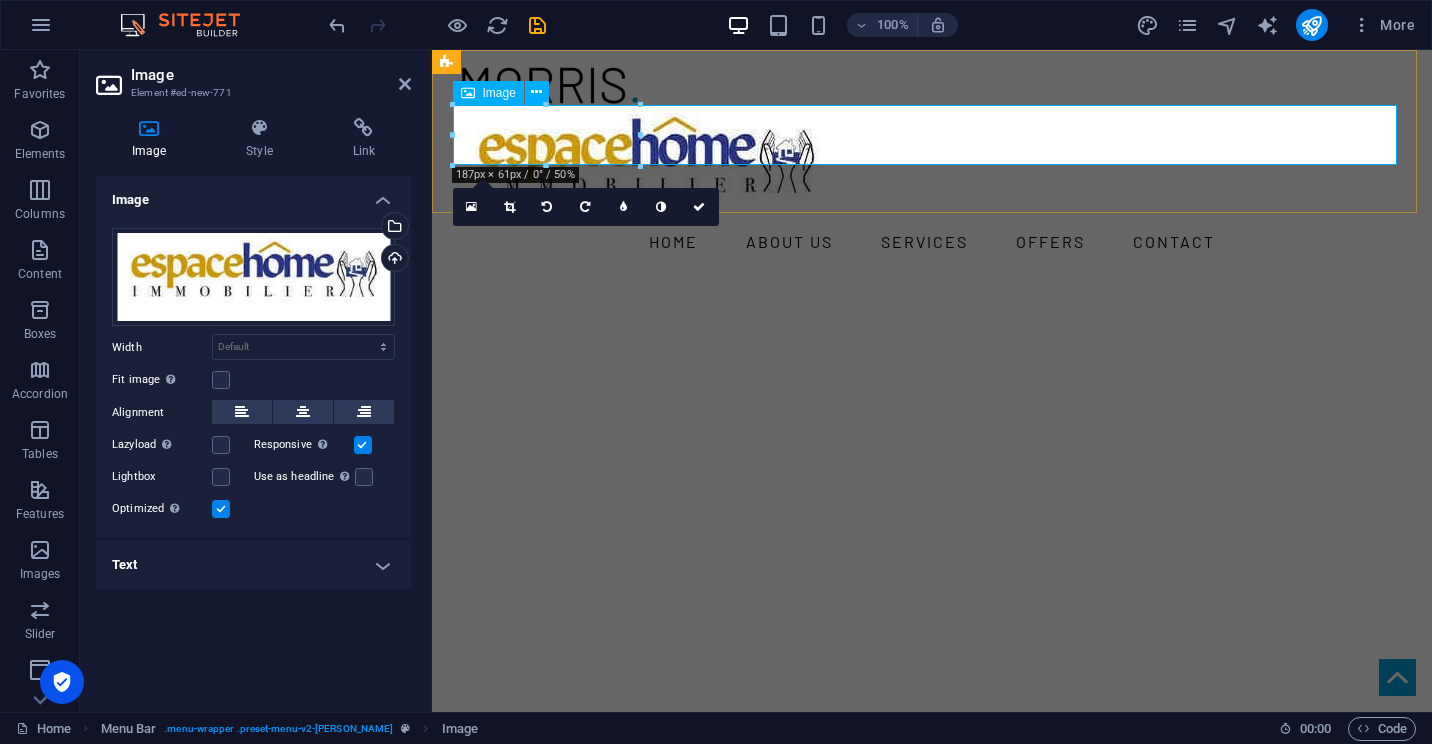click at bounding box center [932, 165] 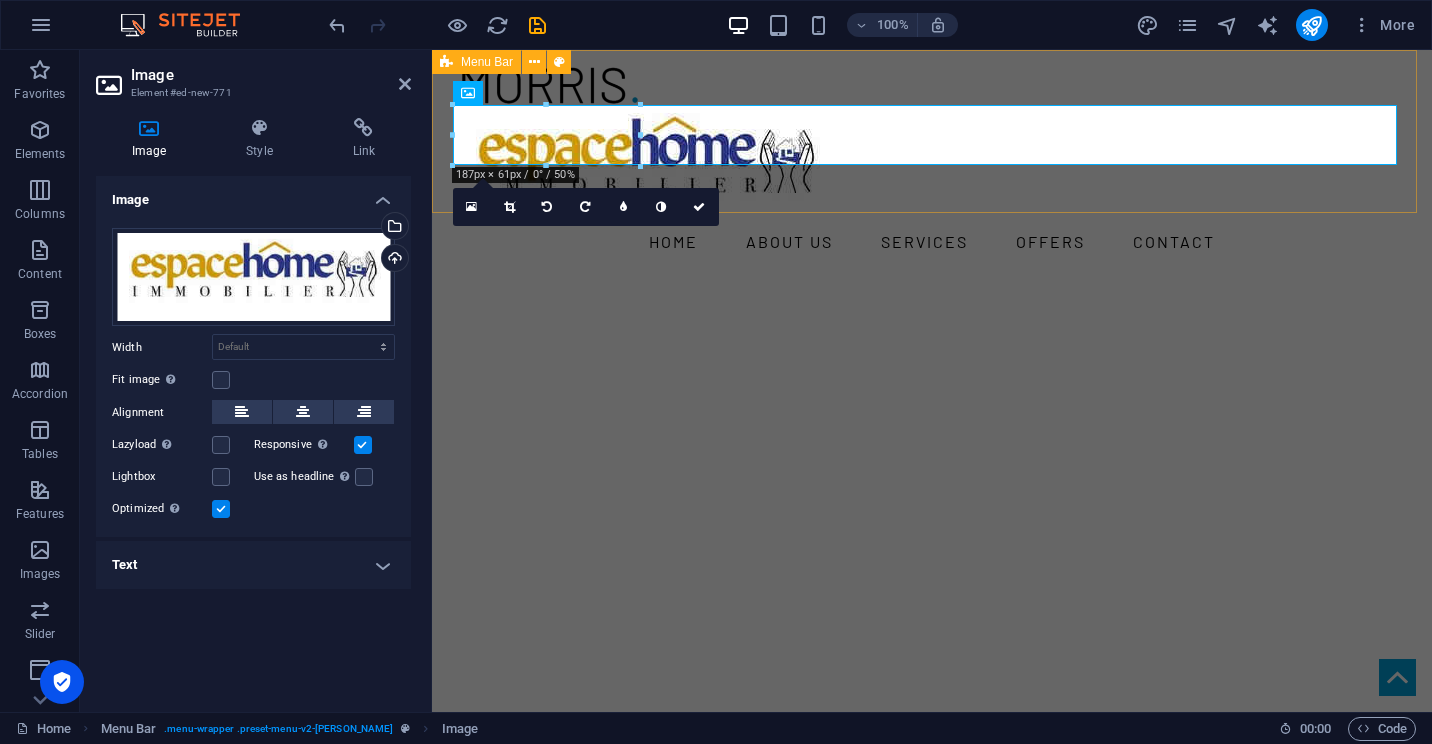 click on "Home About us Services Offers Contact" at bounding box center (932, 162) 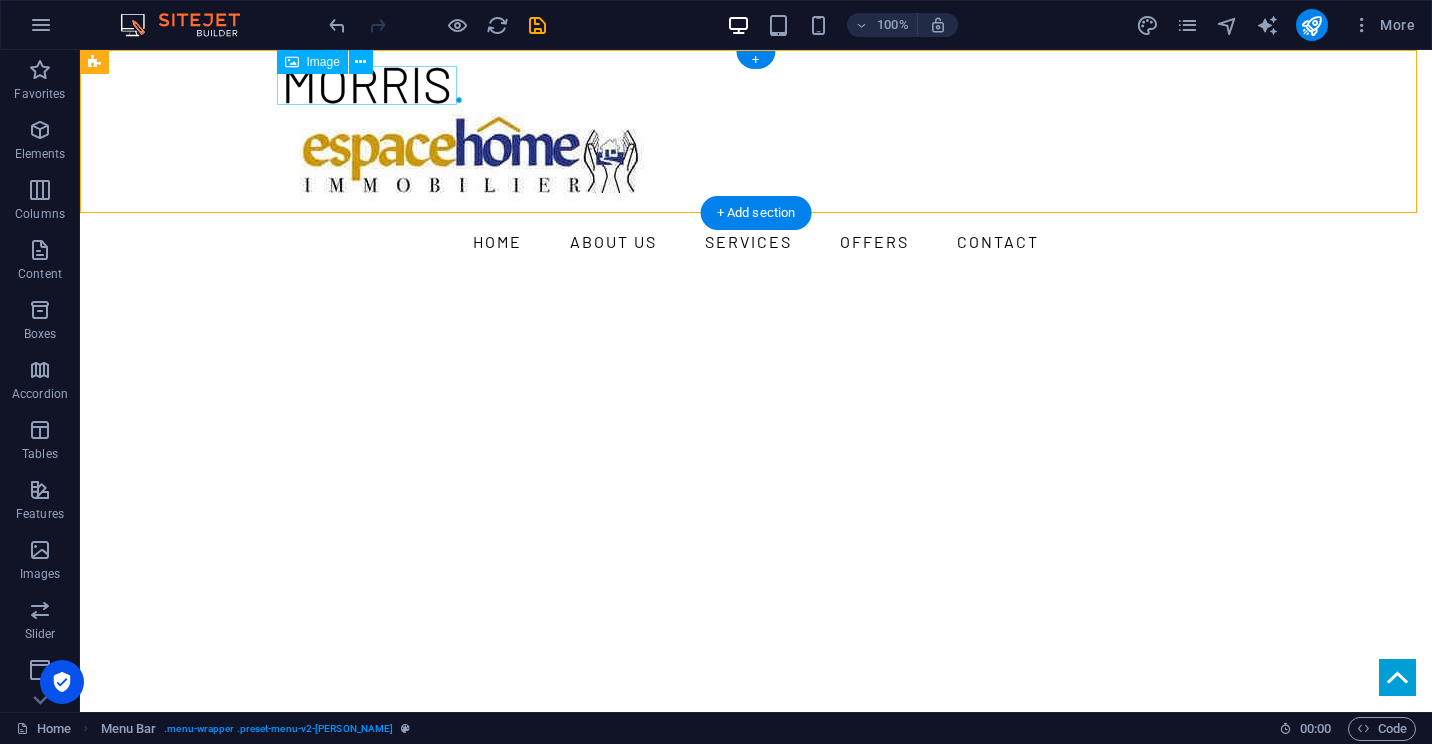 click at bounding box center (756, 85) 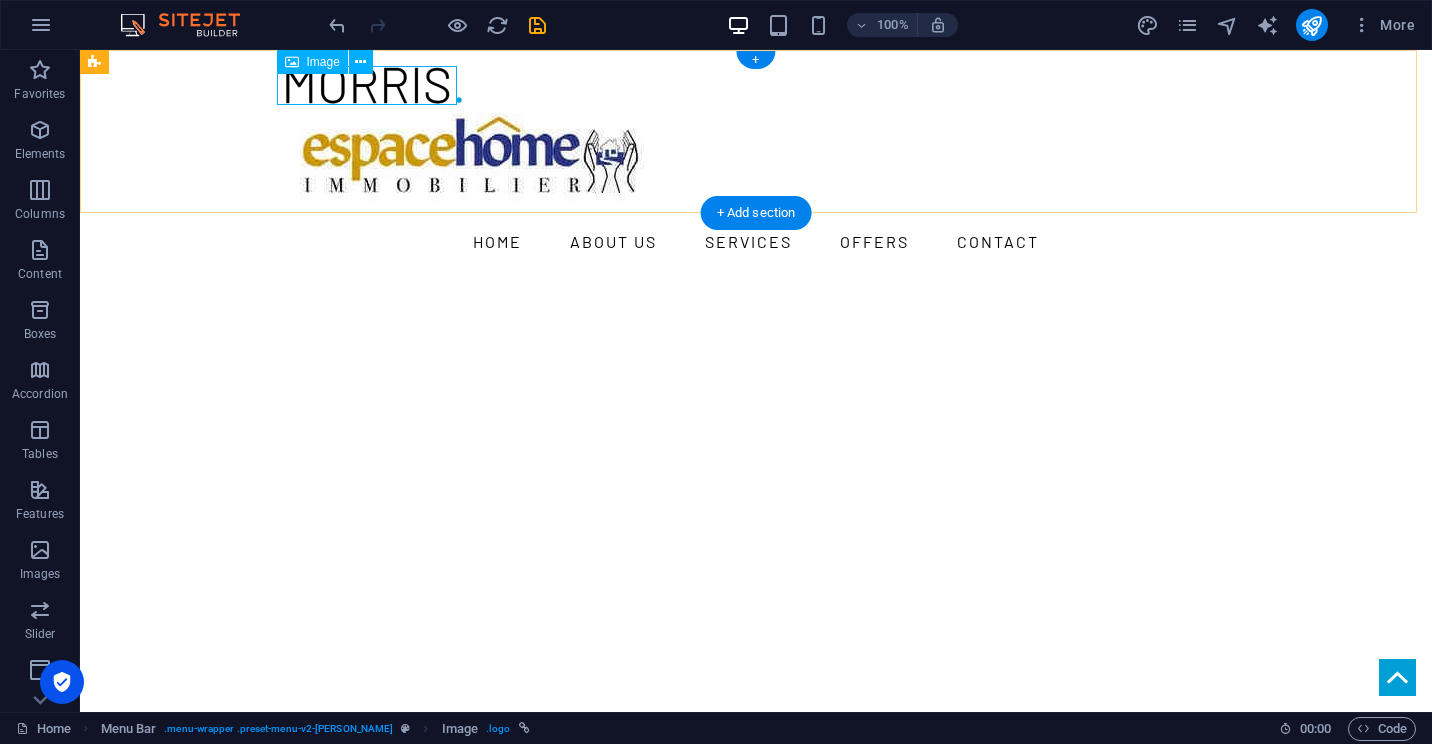 click at bounding box center [756, 85] 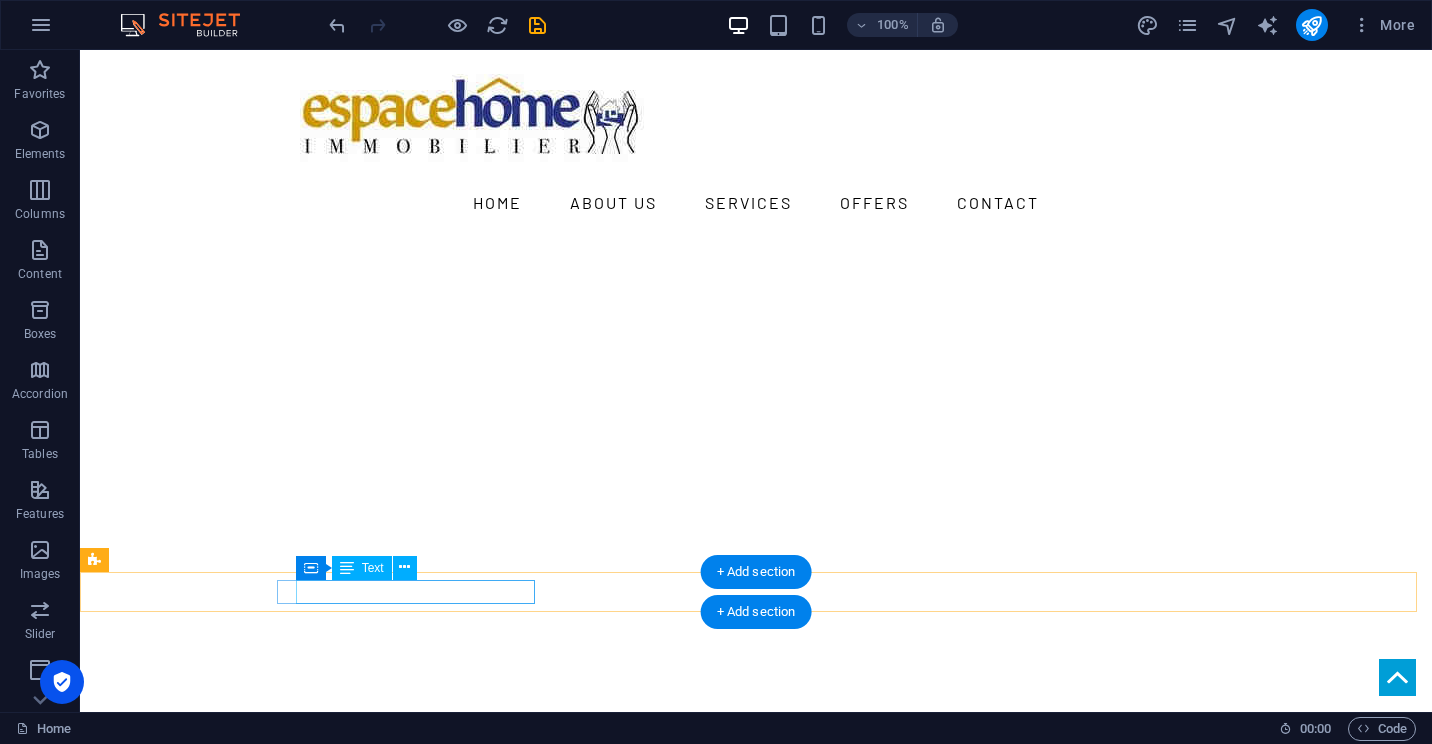 click on "401 F St NW ,  Washington, DC   20001" at bounding box center [748, 1134] 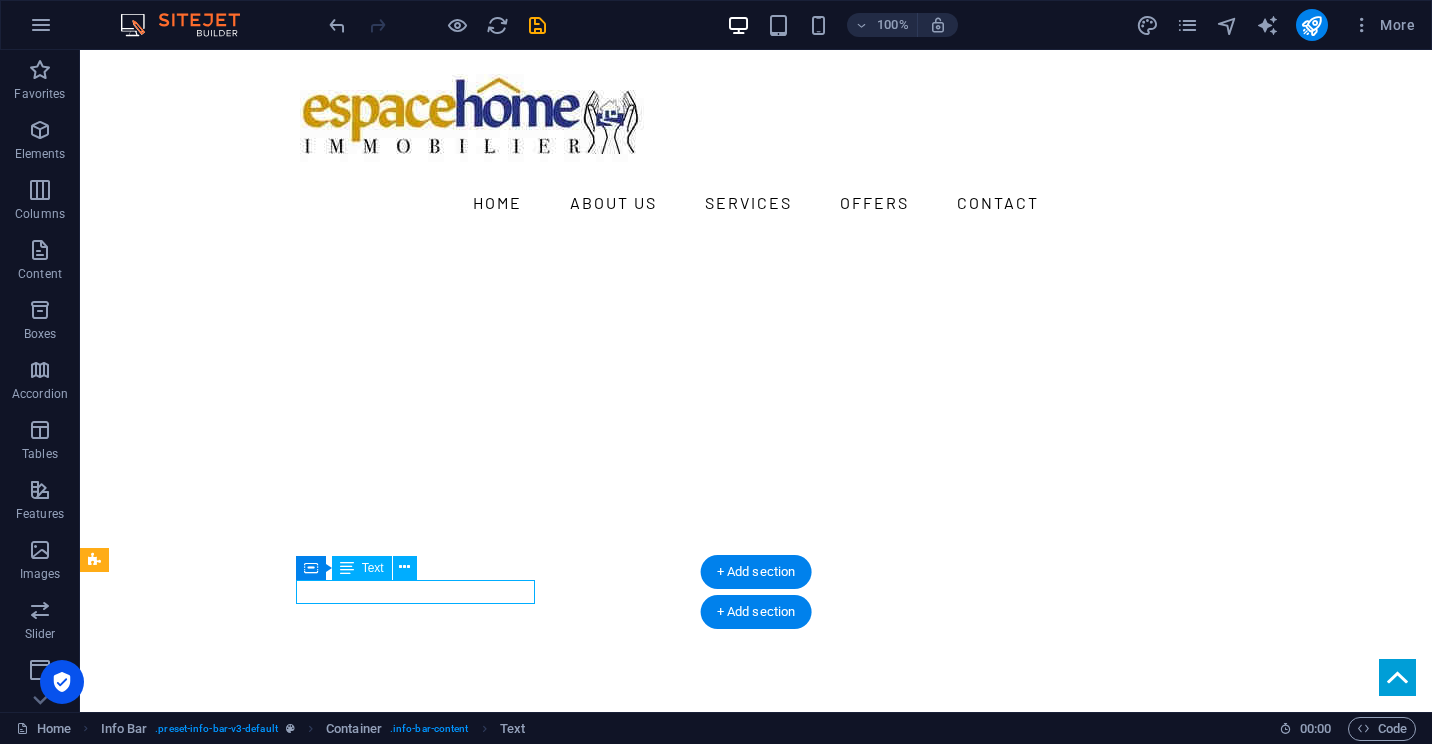 click on "401 F St NW ,  Washington, DC   20001" at bounding box center (748, 1134) 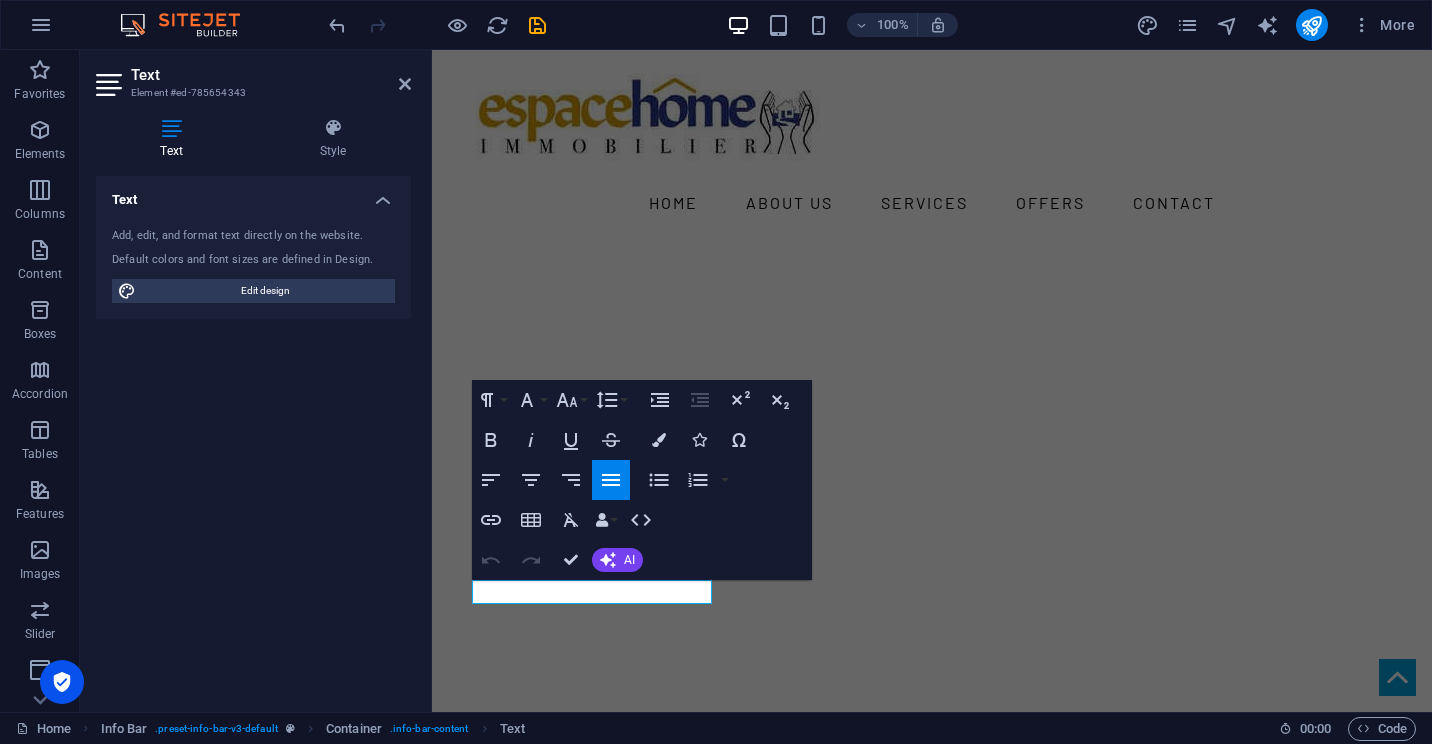 click on "Text Add, edit, and format text directly on the website. Default colors and font sizes are defined in Design. Edit design Alignment Left aligned Centered Right aligned" at bounding box center (253, 436) 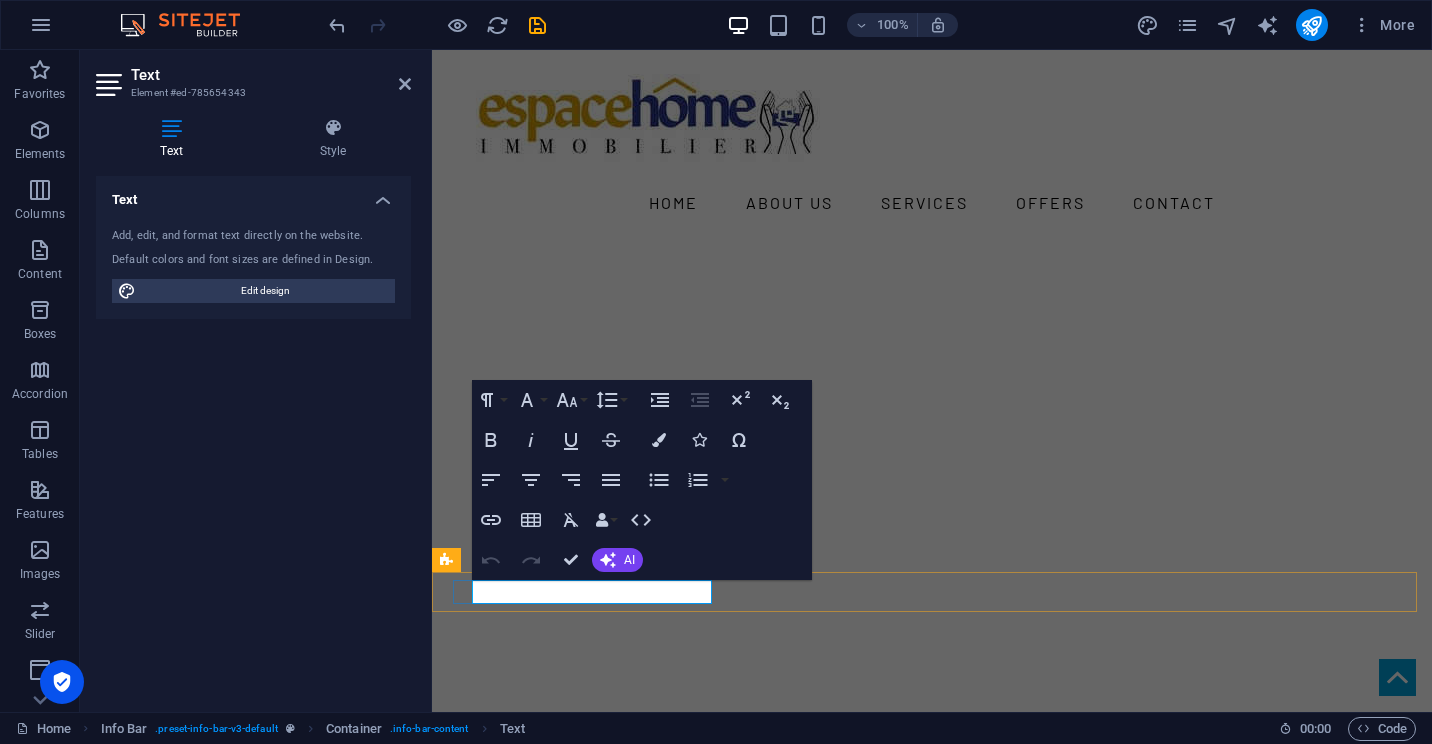 drag, startPoint x: 594, startPoint y: 600, endPoint x: 761, endPoint y: 1147, distance: 571.9248 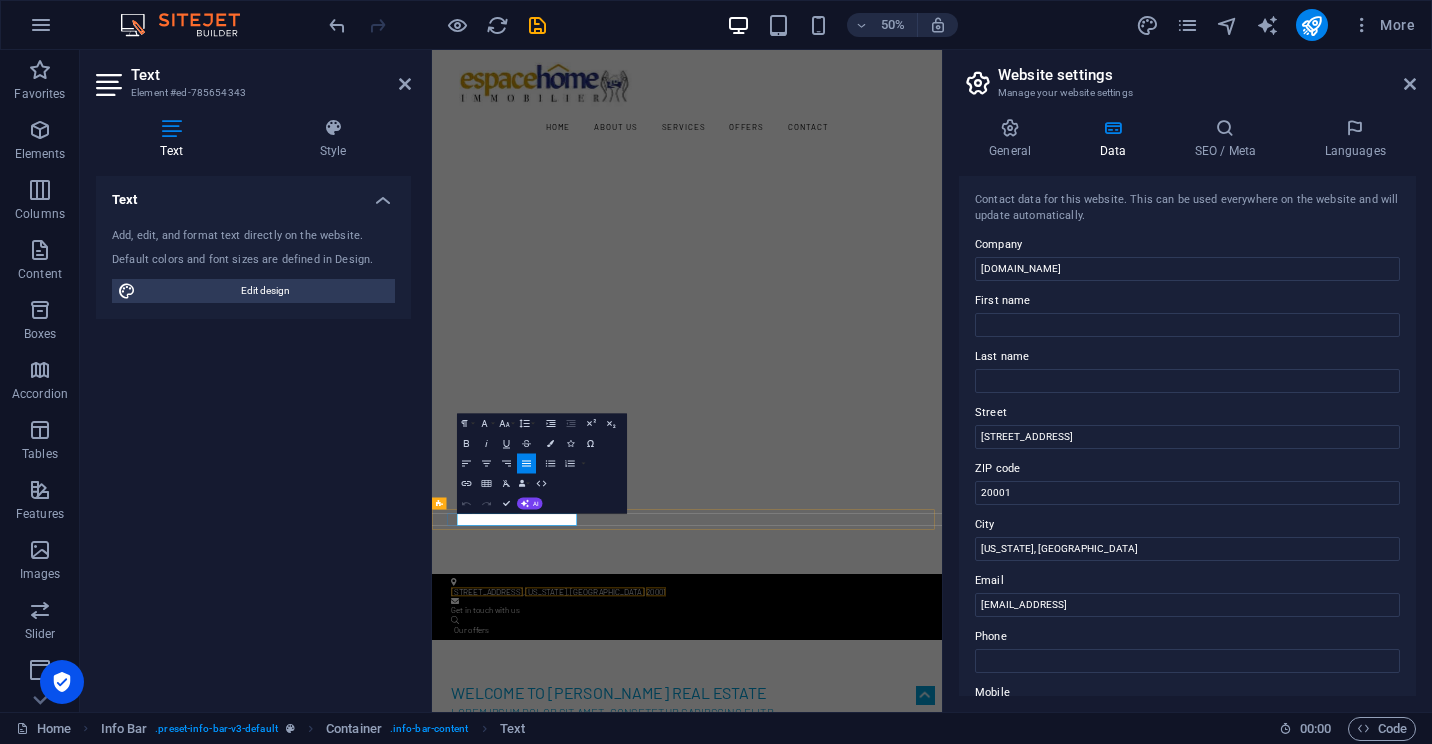 click on "[US_STATE], [GEOGRAPHIC_DATA]" at bounding box center (737, 1133) 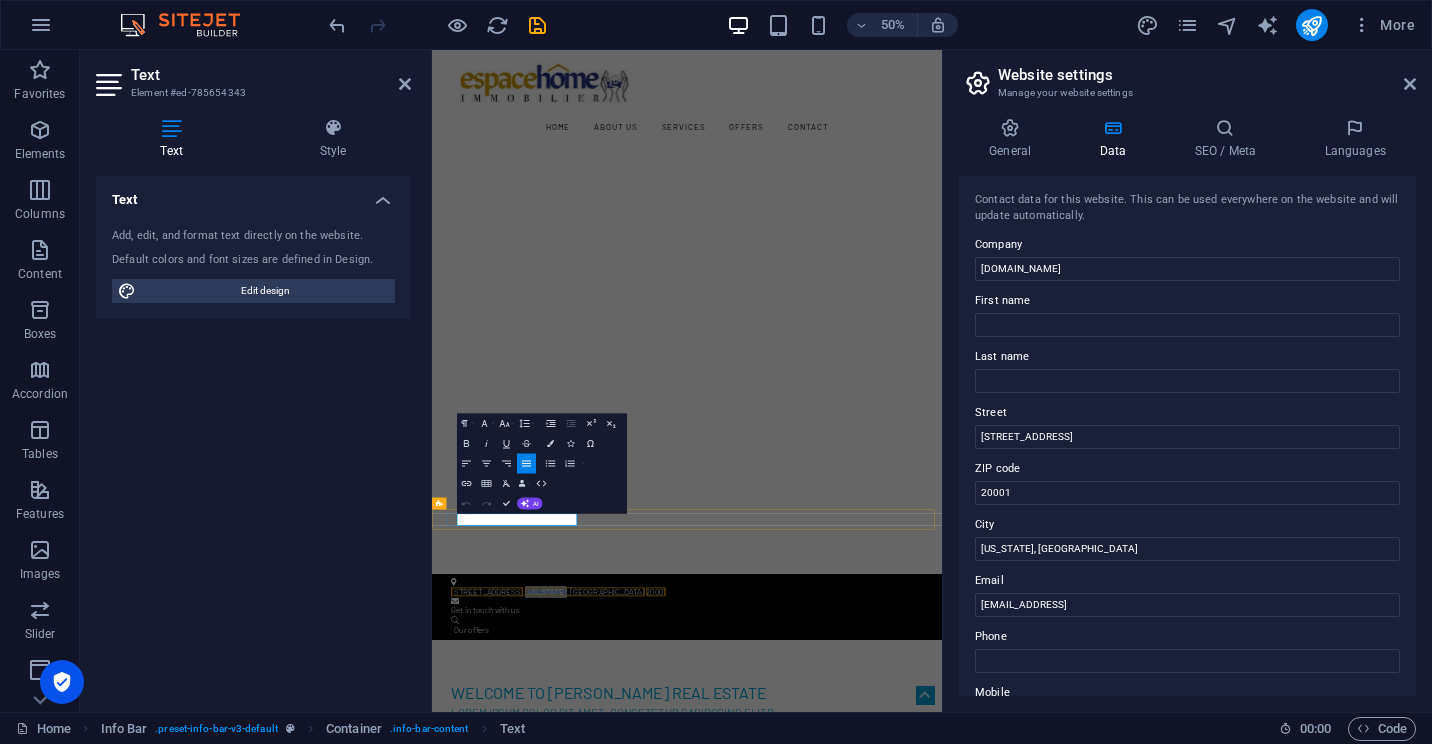 click on "[US_STATE], [GEOGRAPHIC_DATA]" at bounding box center (737, 1133) 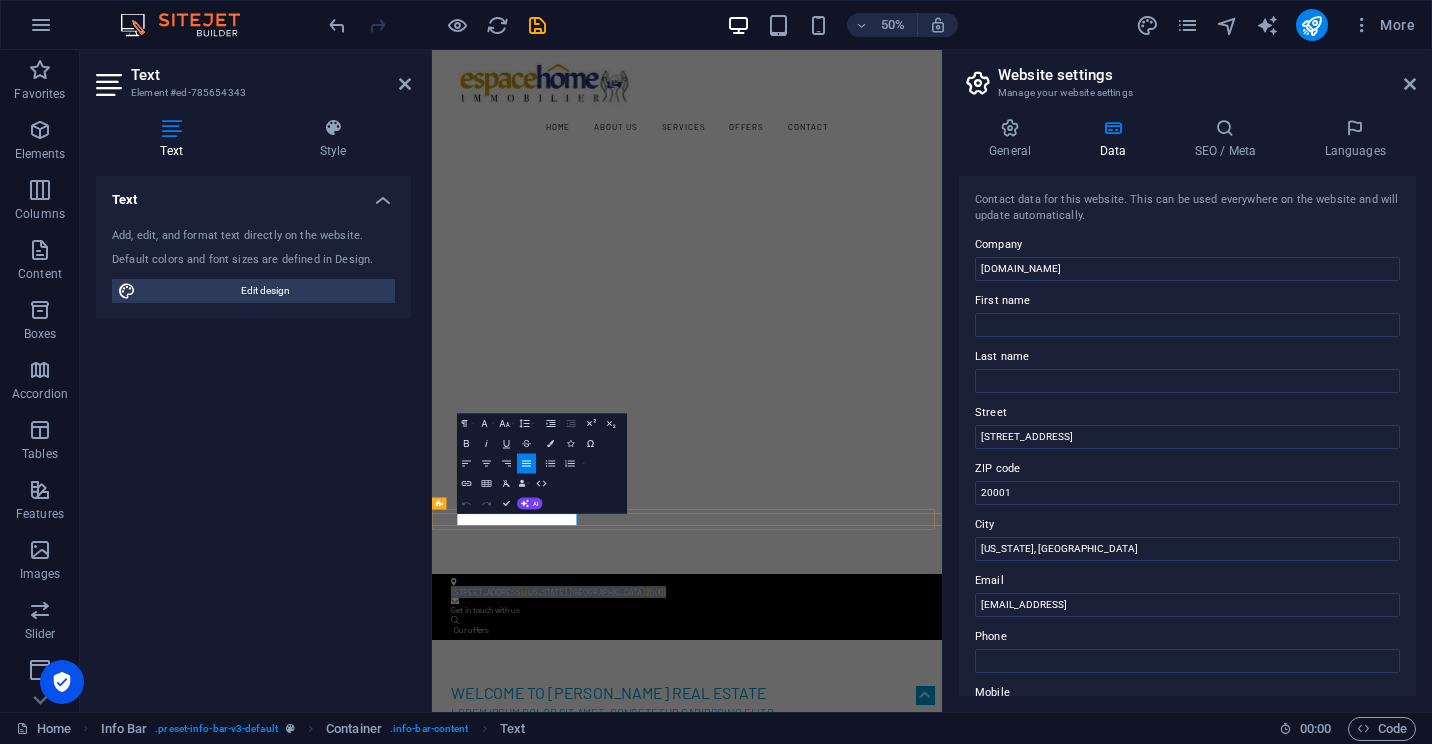 click on "[US_STATE], [GEOGRAPHIC_DATA]" at bounding box center (737, 1133) 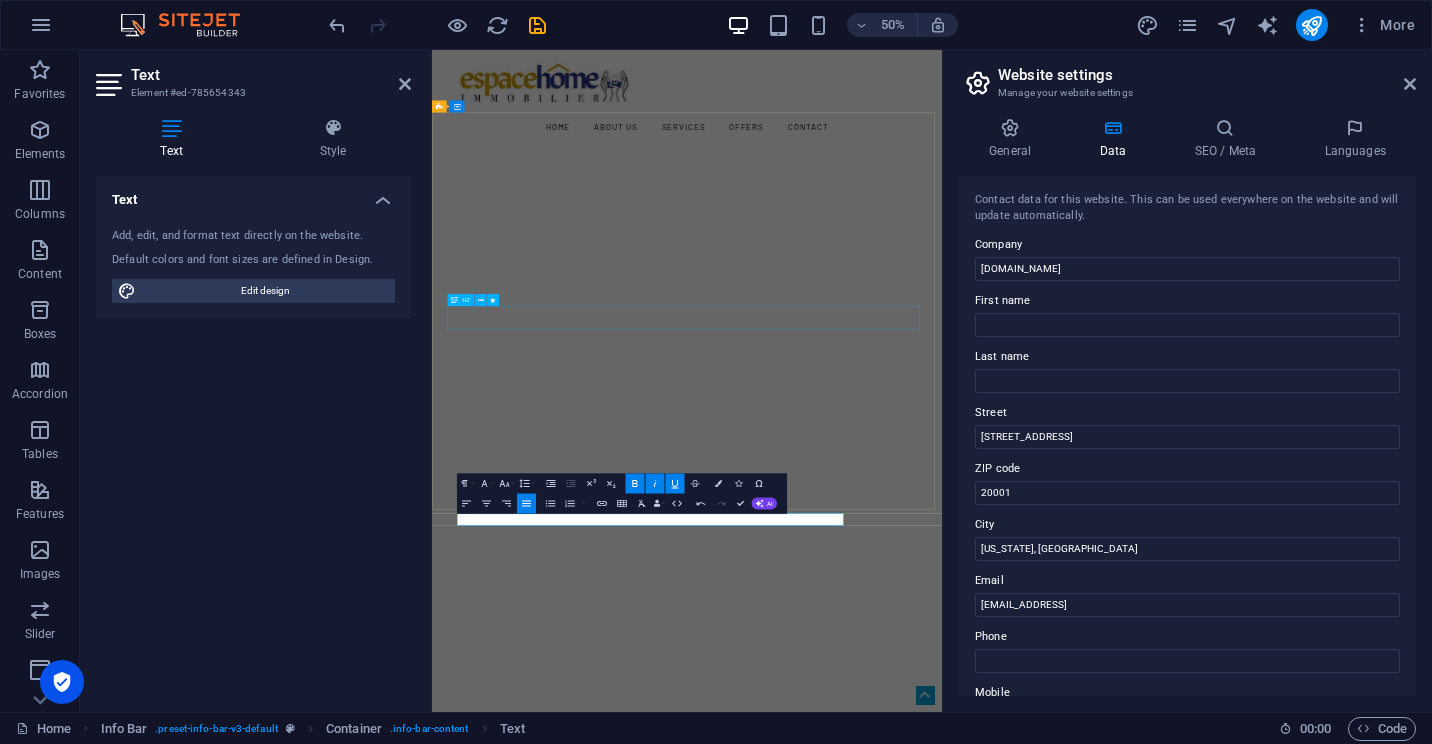 click on "marrakech ([GEOGRAPHIC_DATA])" at bounding box center [942, 1475] 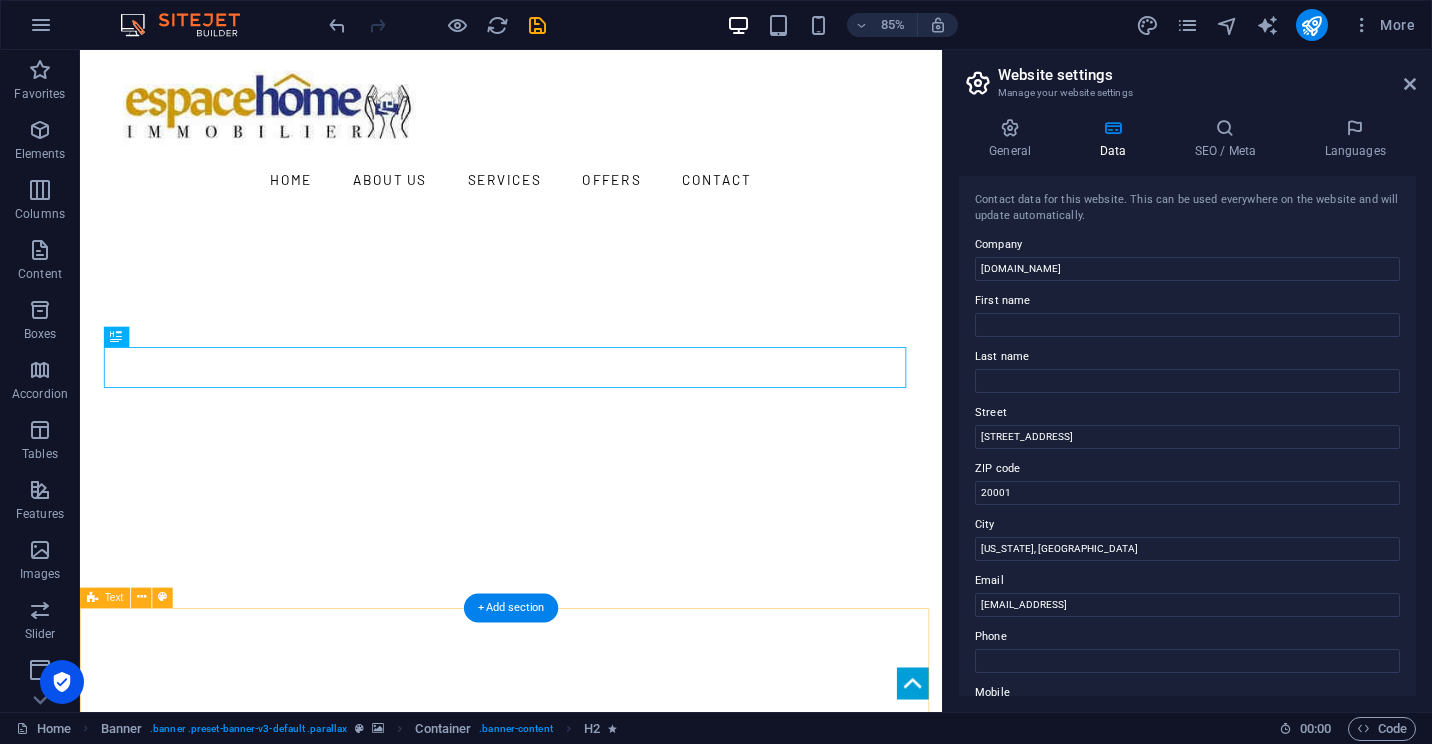 click on "Welcome to Morris Real Estate Lorem ipsum dolor sit amet, consetetur sadipscing elitr  Lorem ipsum dolor sit amet, consetetur sadipscing elitr, sed diam nonumy eirmod tempor invidunt ut labore et dolore magna aliquyam erat, sed diam voluptua. At vero eos et accusam et justo duo dolores et ea rebum. Stet clita kasd gubergren, no sea takimata sanctus est Lorem ipsum dolor sit amet. Lorem ipsum dolor sit amet, consetetur sadipscing elitr, sed diam nonumy eirmod tempor invidunt ut labore et dolore magna aliquyam erat, sed diam voluptua. At vero eos et accusam et justo duo dolores et ea rebum. Stet clita kasd gubergren, no sea takimata sanctus est Lorem ipsum dolor sit amet.  Lorem ipsum dolor sit amet, consetetur sadipscing elitr, sed diam nonumy eirmod tempor invidunt ut labore et dolore magna aliquyam erat, sed diam voluptua. At vero eos et accusam et justo duo dolores et ea rebum. Stet clita kasd gubergren, no sea takimata sanctus est Lorem ipsum dolor sit amet." at bounding box center (587, 1560) 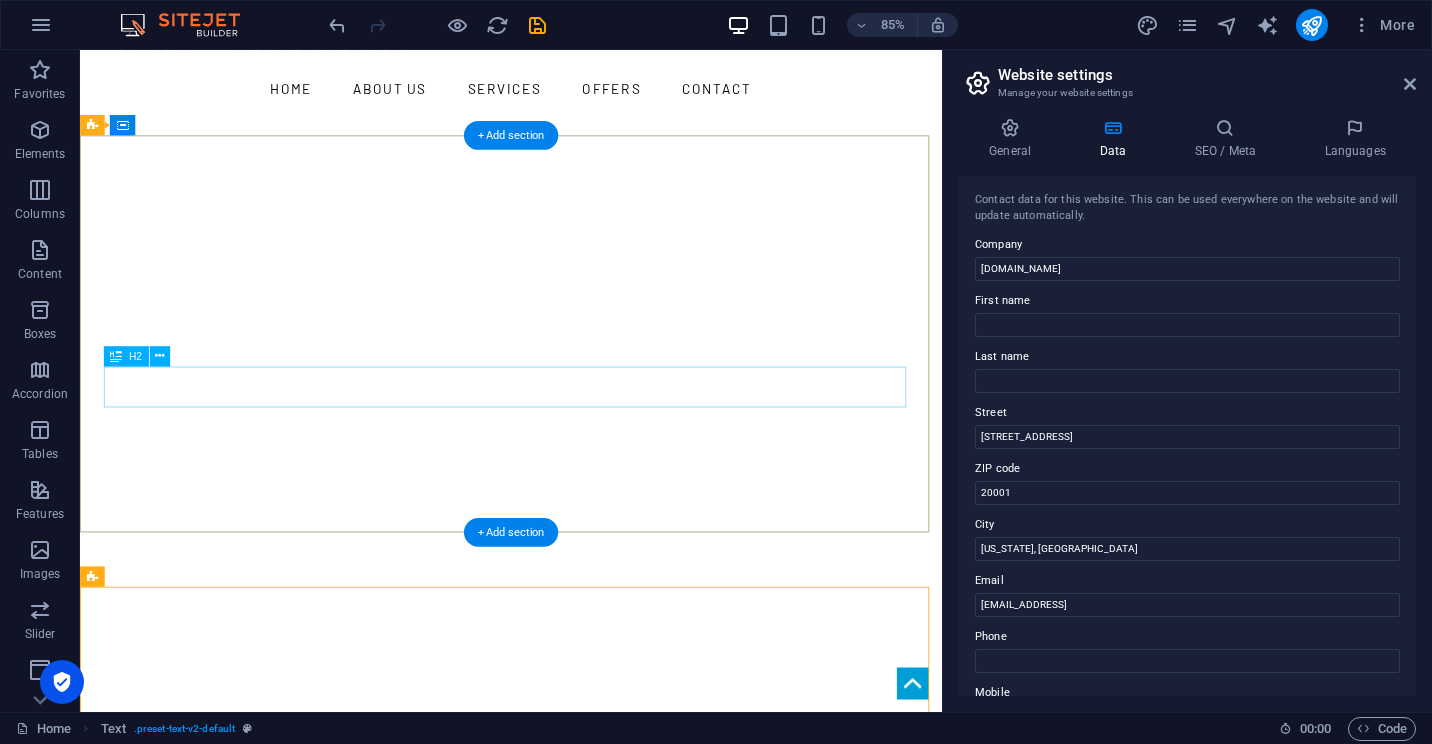 scroll, scrollTop: 200, scrollLeft: 0, axis: vertical 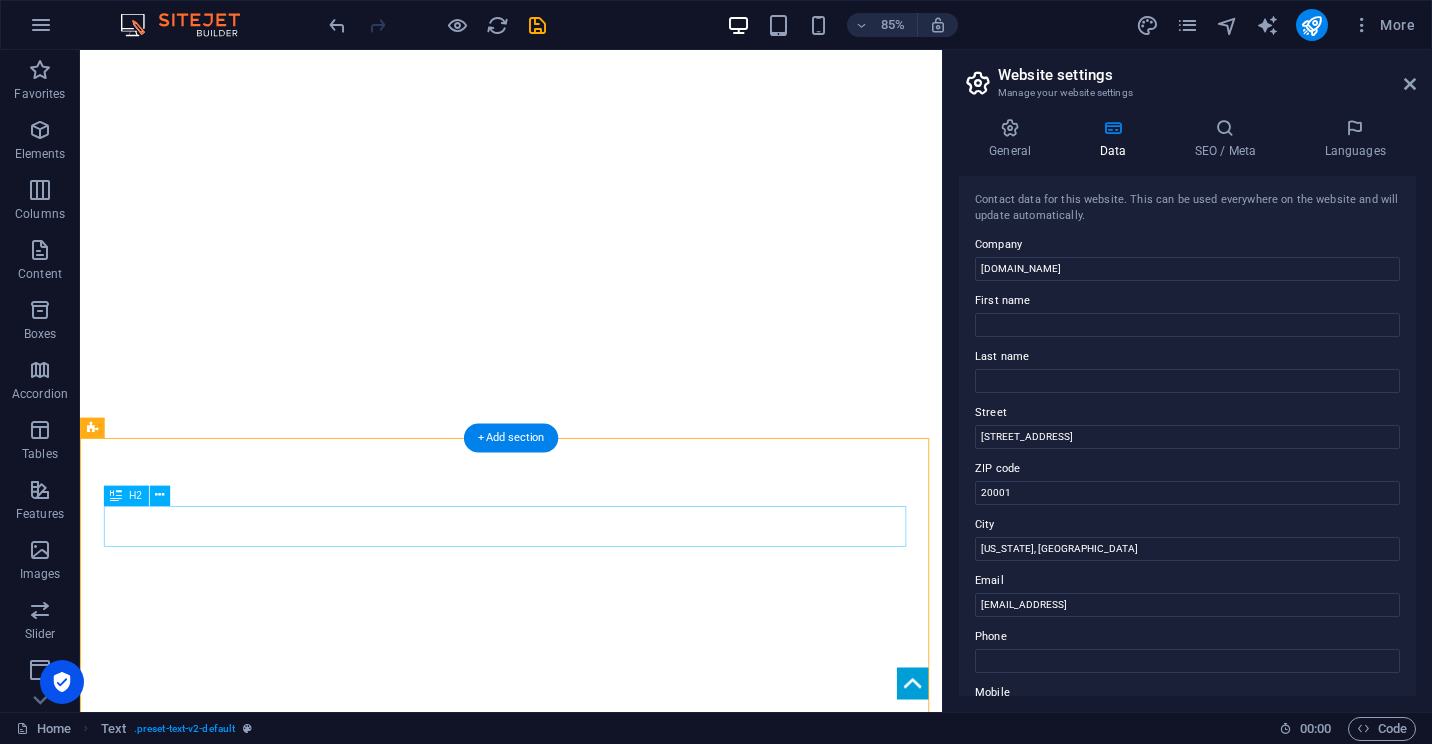 click on "Welcome to Morris Real Estate" at bounding box center (587, 1227) 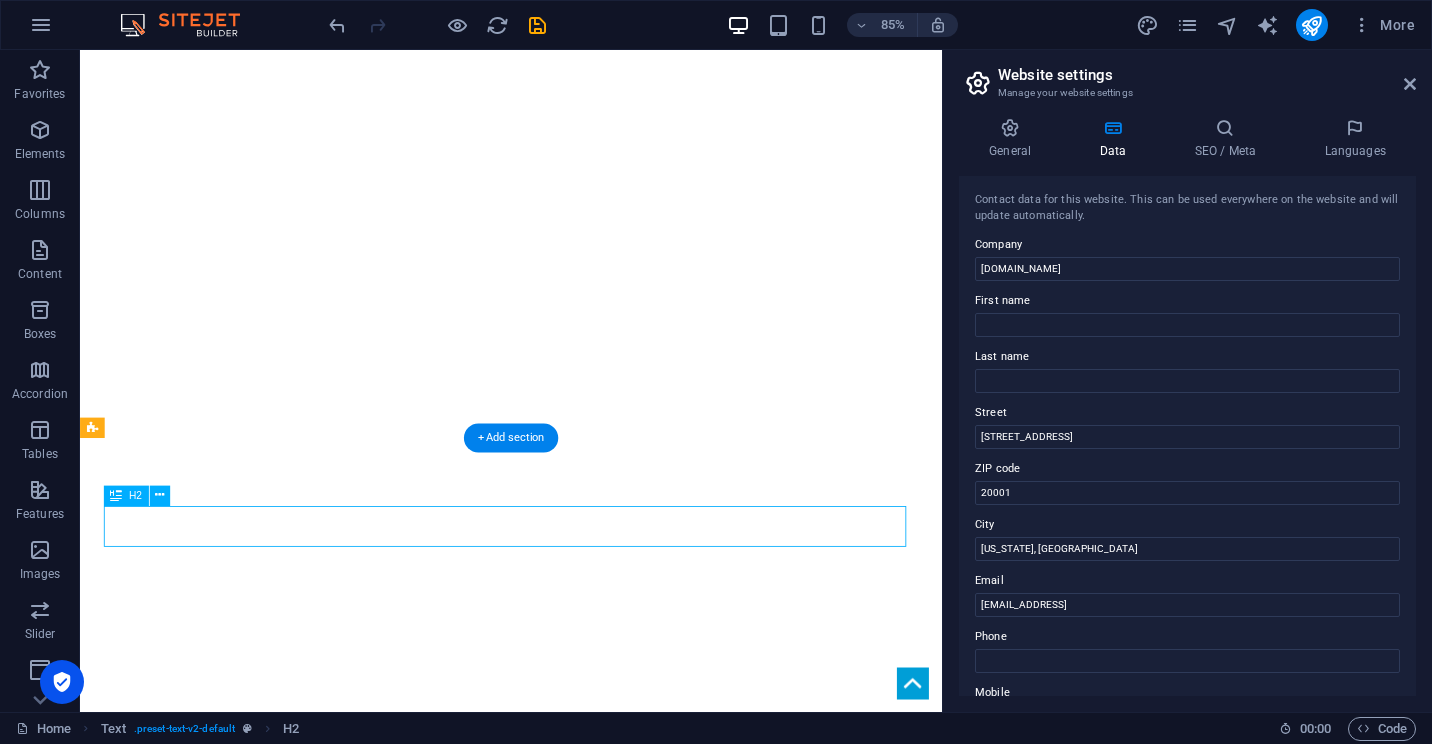 click on "Welcome to Morris Real Estate" at bounding box center (587, 1227) 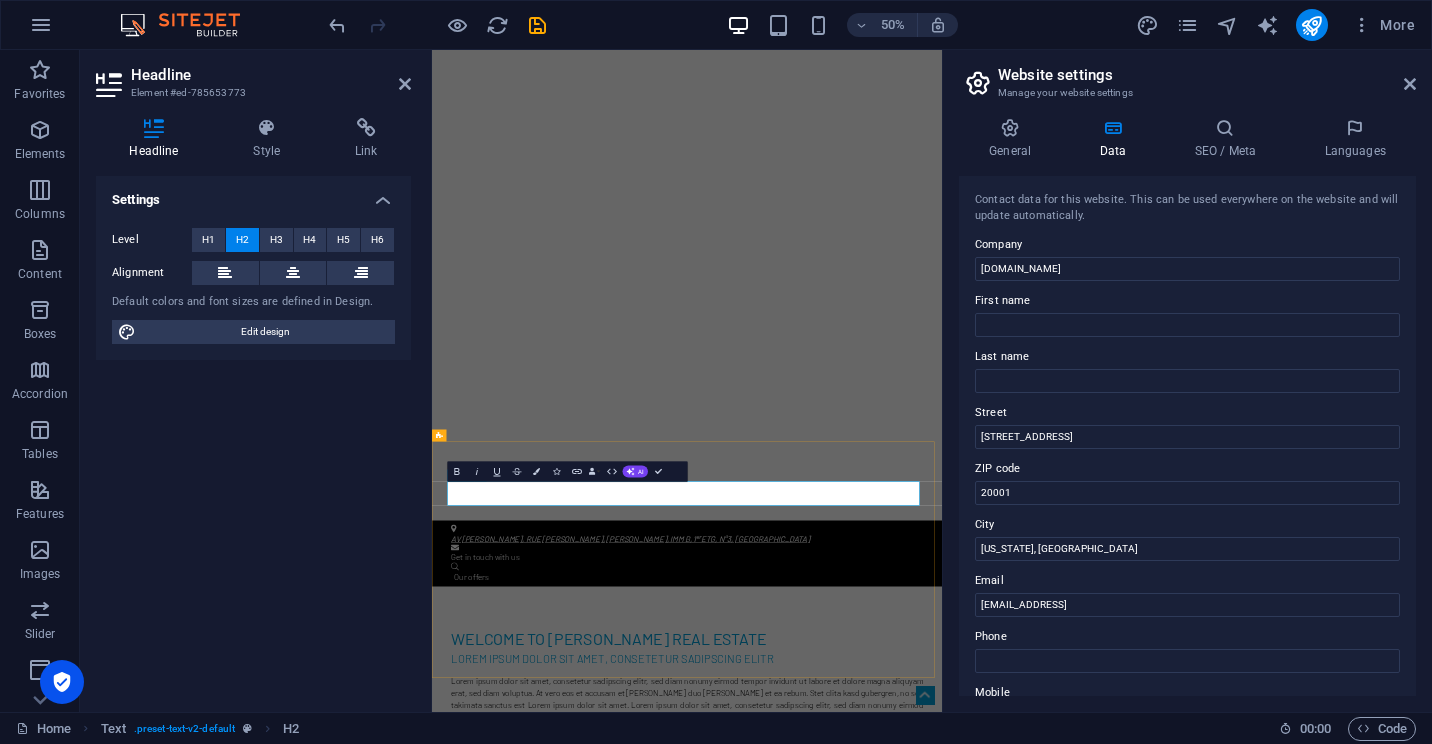 click on "Welcome to Morris Real Estate" at bounding box center (942, 1227) 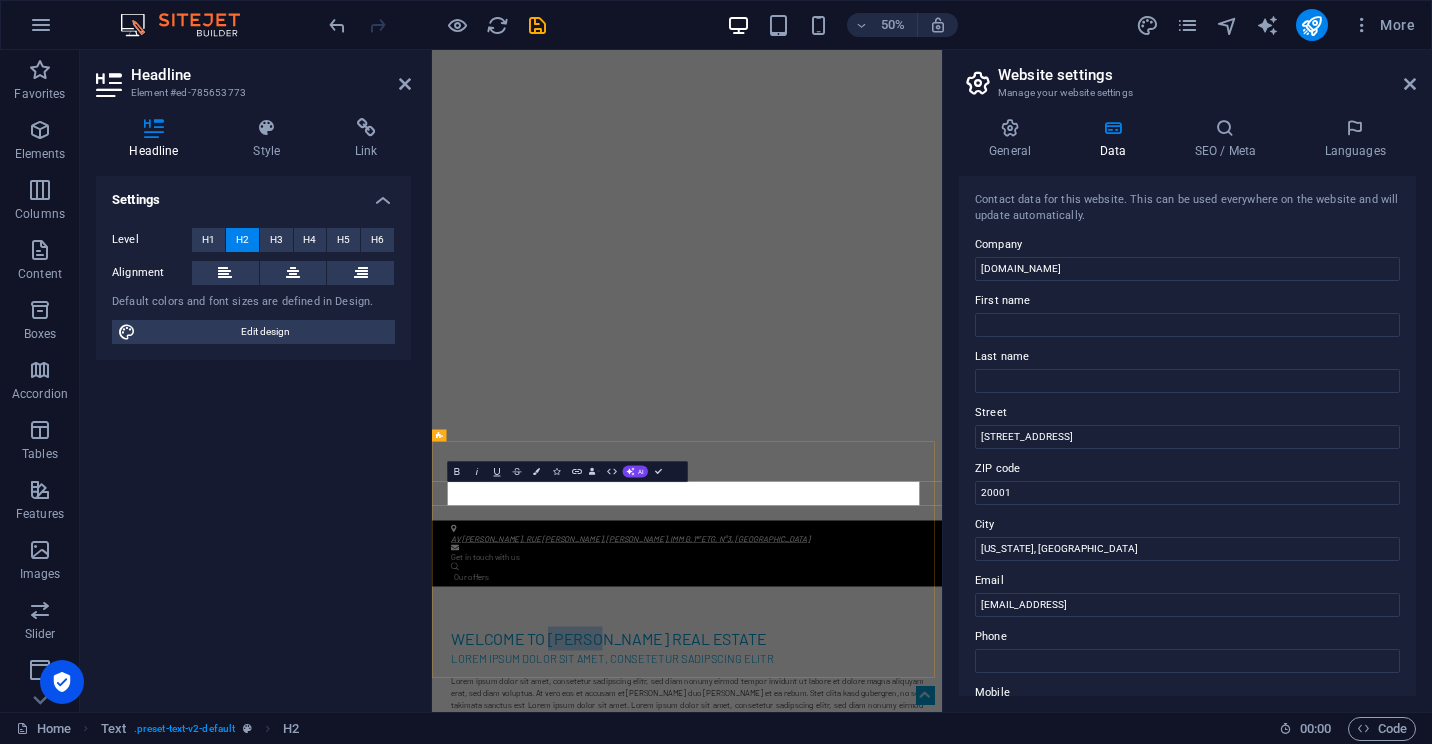 drag, startPoint x: 762, startPoint y: 933, endPoint x: 665, endPoint y: 951, distance: 98.65597 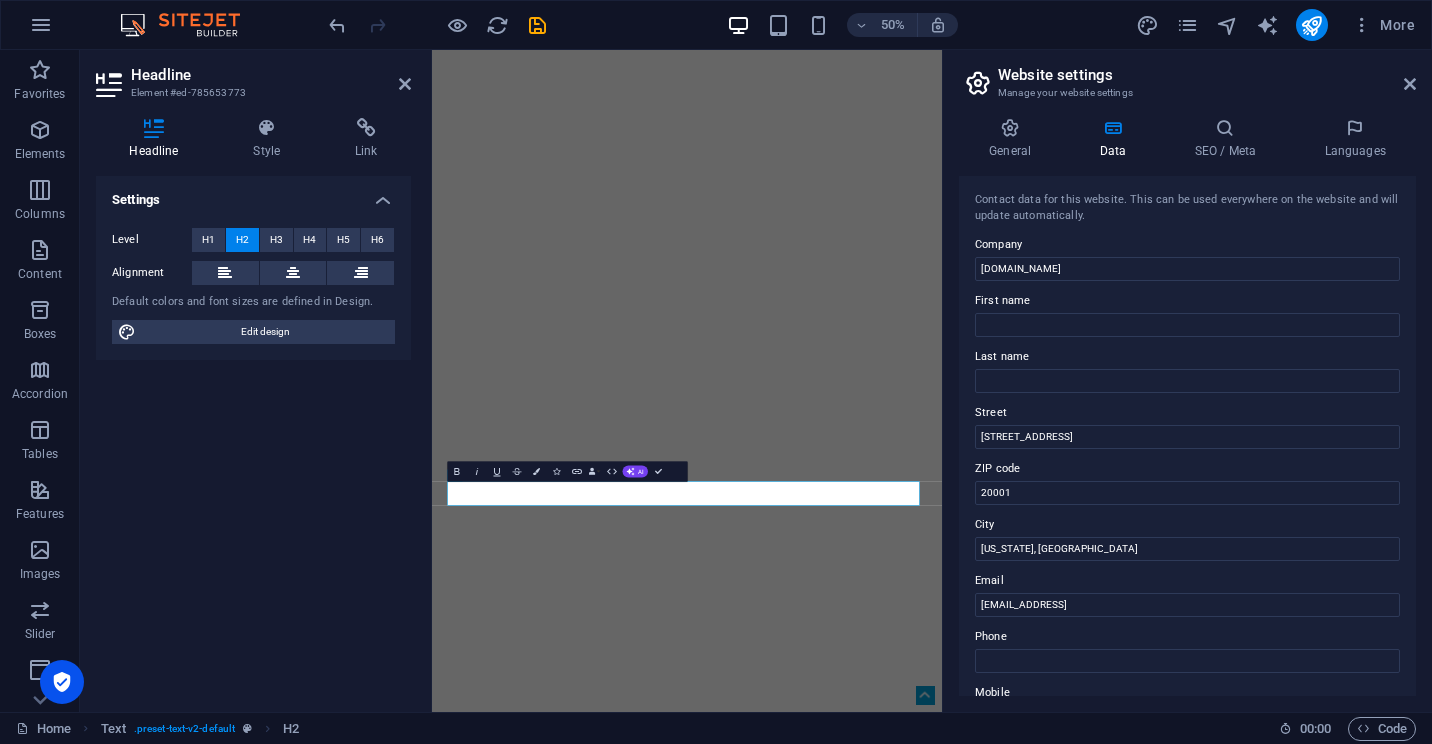 click on "Settings Level H1 H2 H3 H4 H5 H6 Alignment Default colors and font sizes are defined in Design. Edit design" at bounding box center [253, 436] 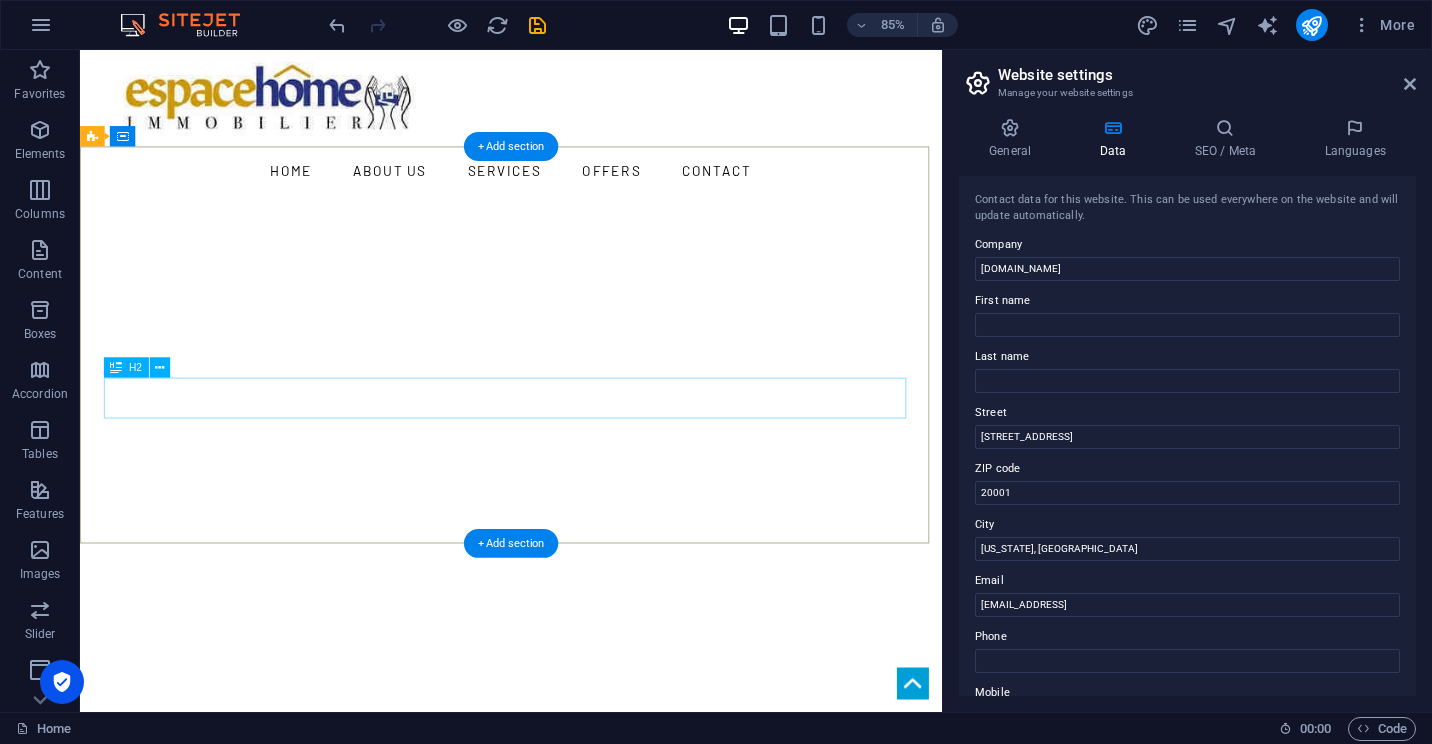 scroll, scrollTop: 0, scrollLeft: 0, axis: both 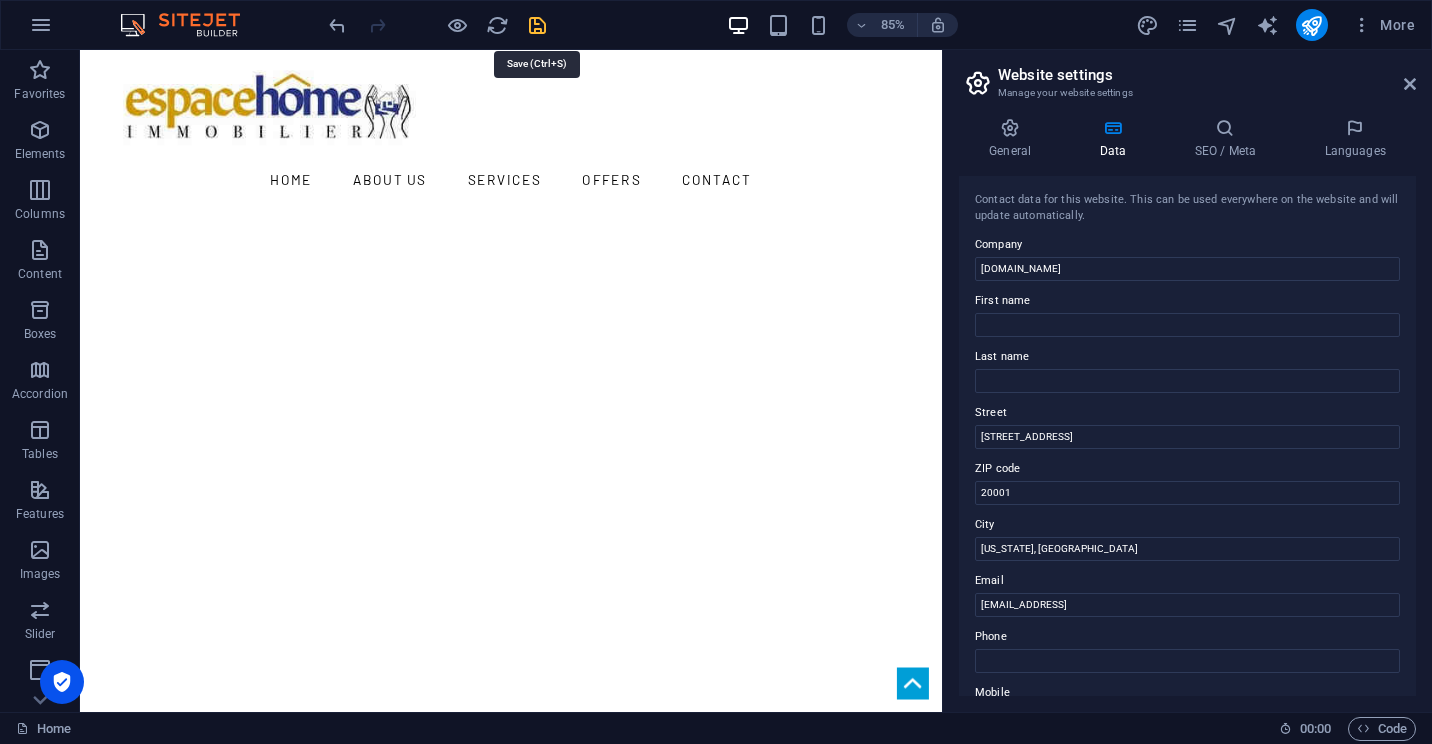 click at bounding box center (537, 25) 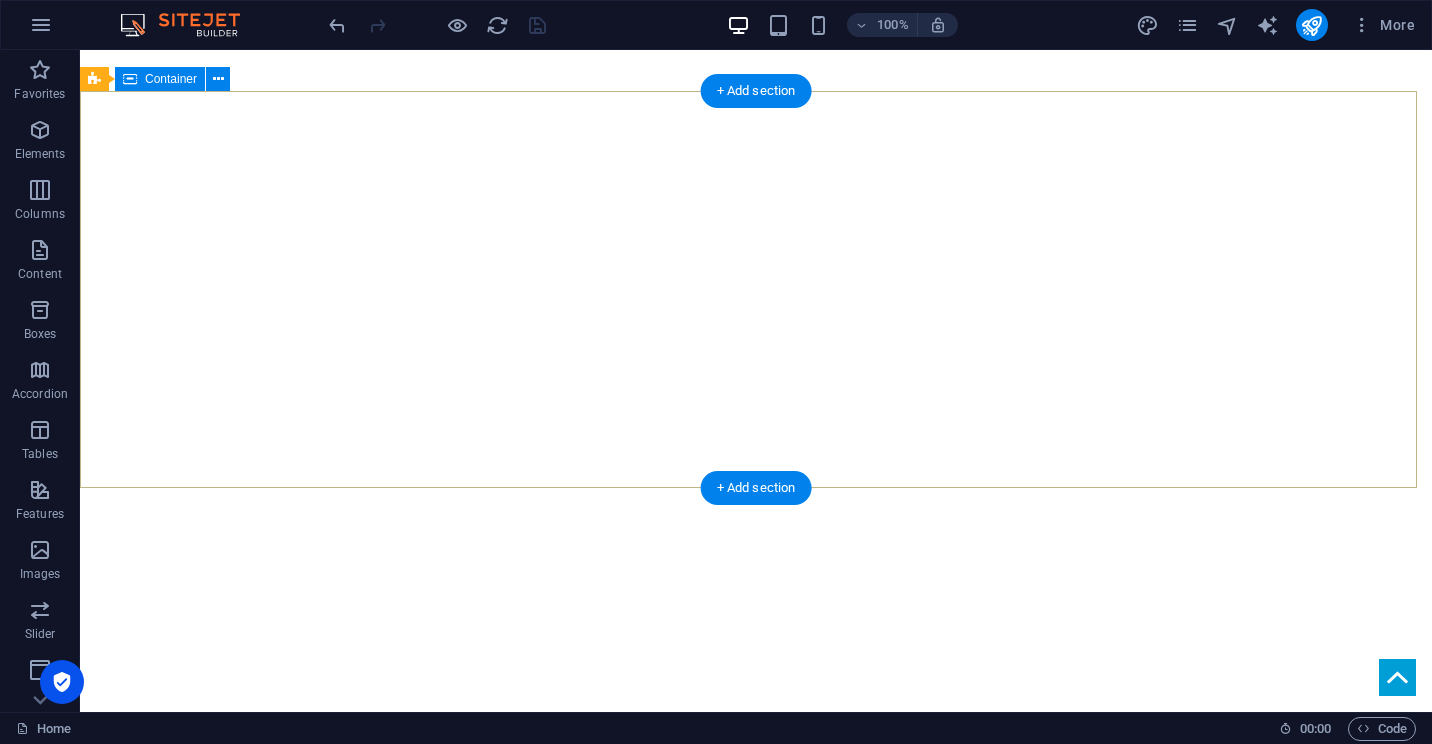 scroll, scrollTop: 300, scrollLeft: 0, axis: vertical 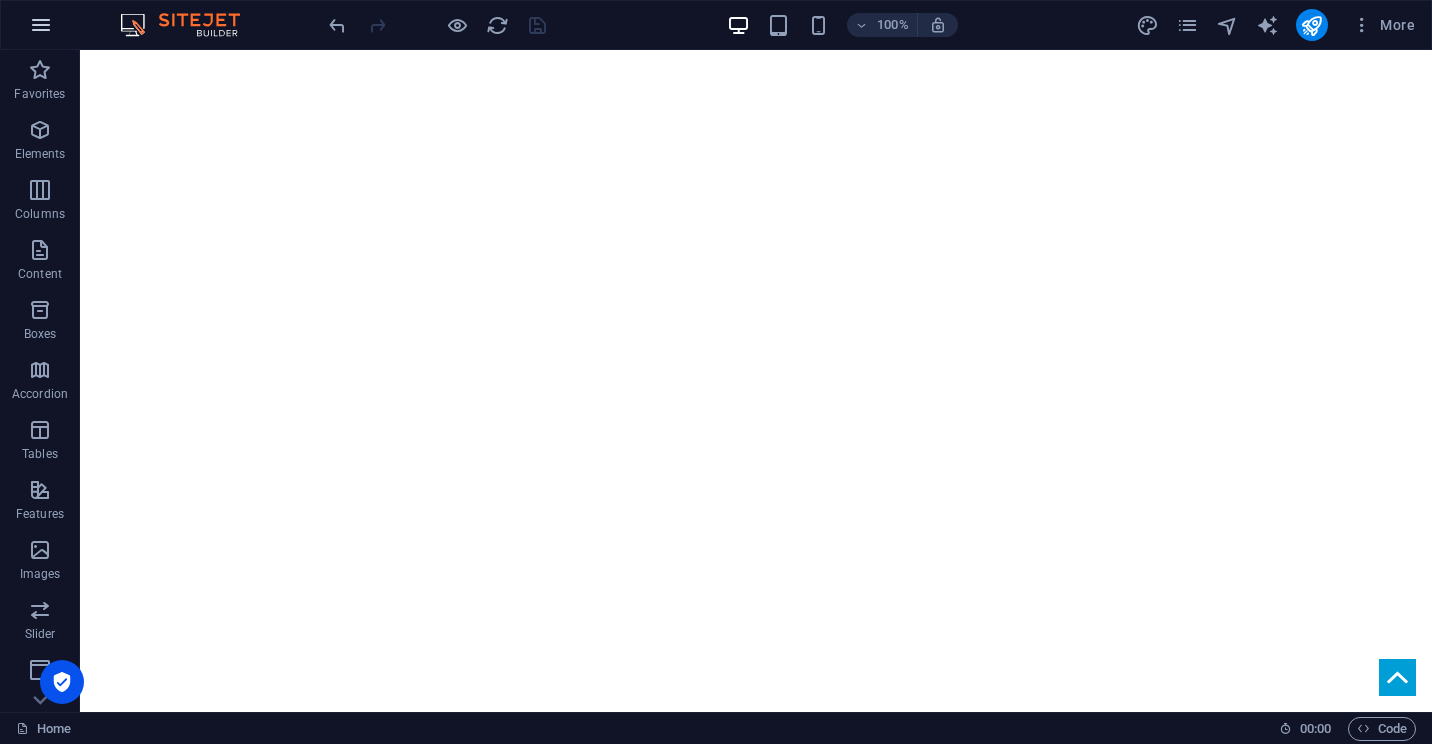 click at bounding box center [41, 25] 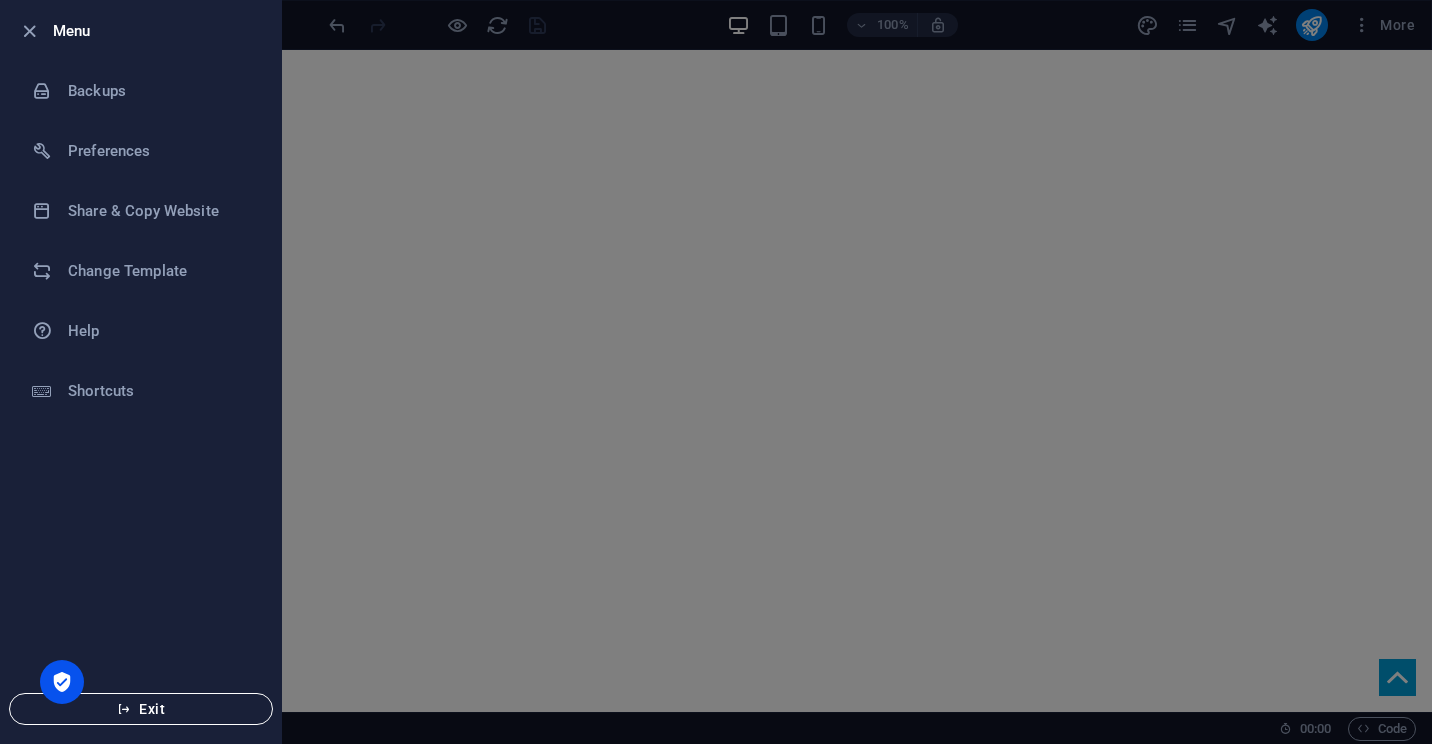 click on "Exit" at bounding box center (141, 709) 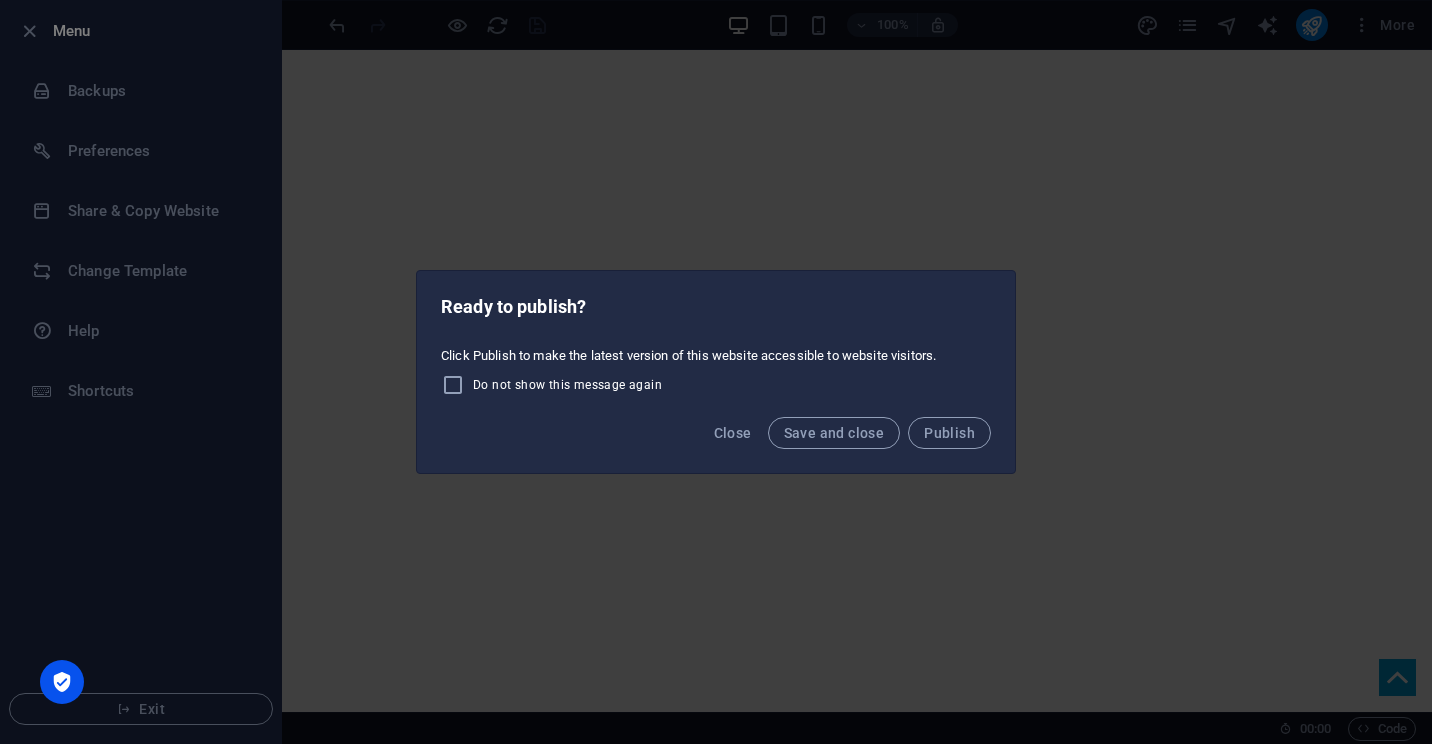 click on "Ready to publish? Click Publish to make the latest version of this website accessible to website visitors. Do not show this message again Close Save and close Publish" at bounding box center (716, 372) 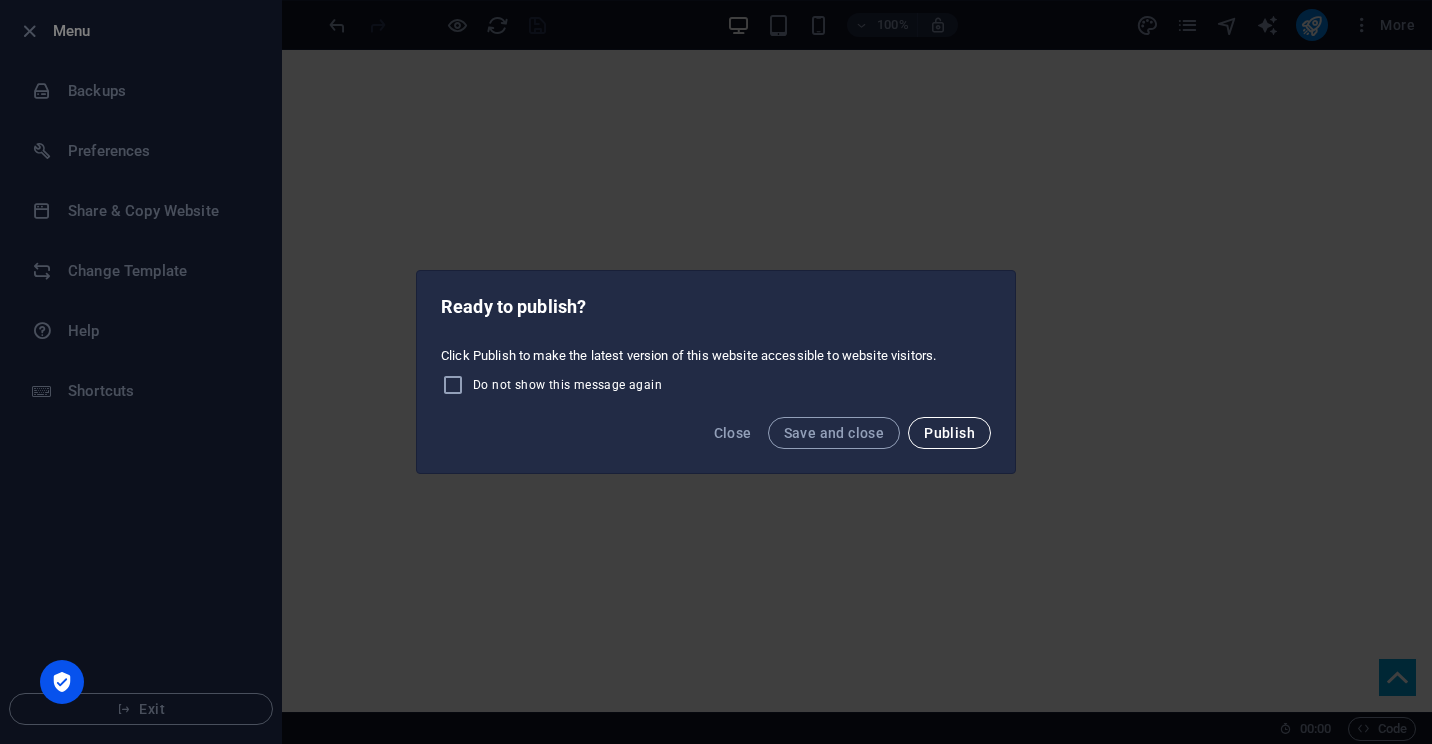 click on "Publish" at bounding box center [949, 433] 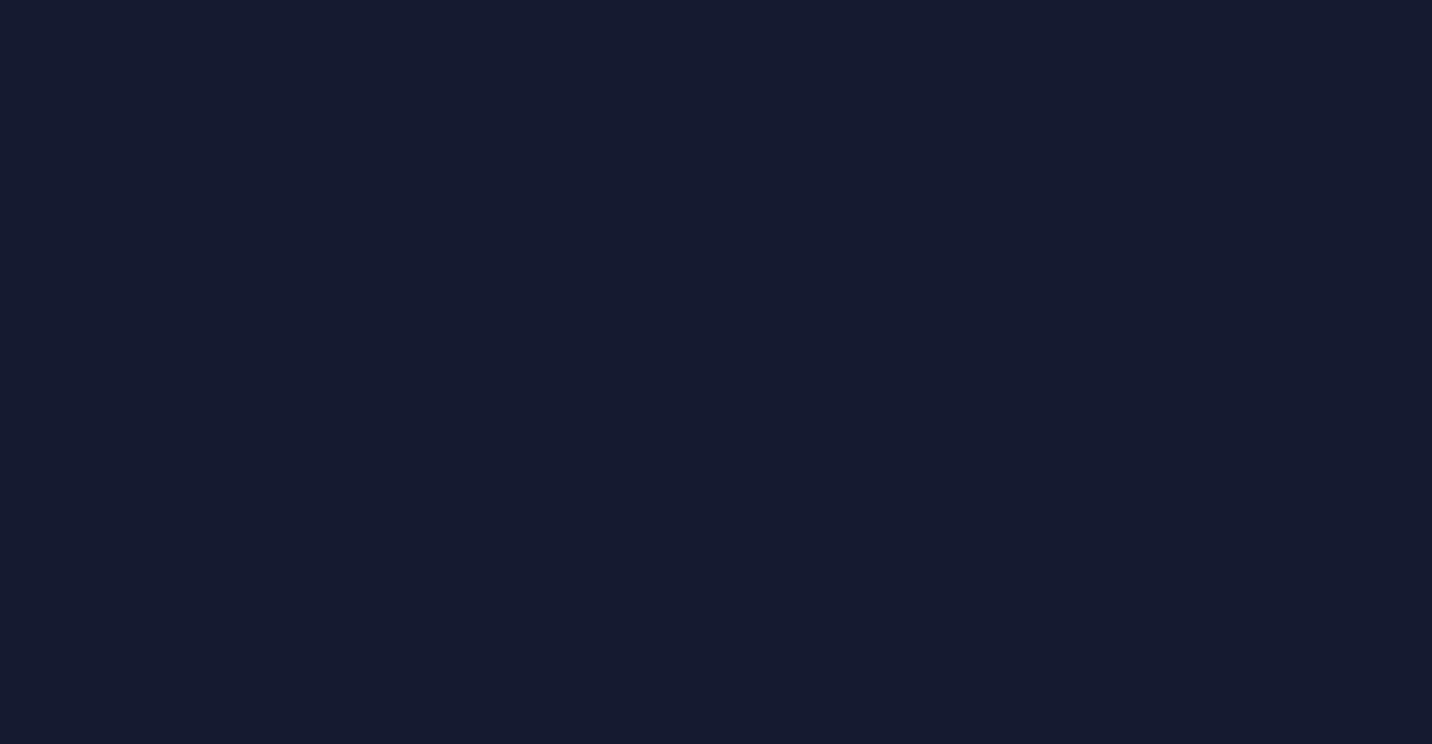 scroll, scrollTop: 0, scrollLeft: 0, axis: both 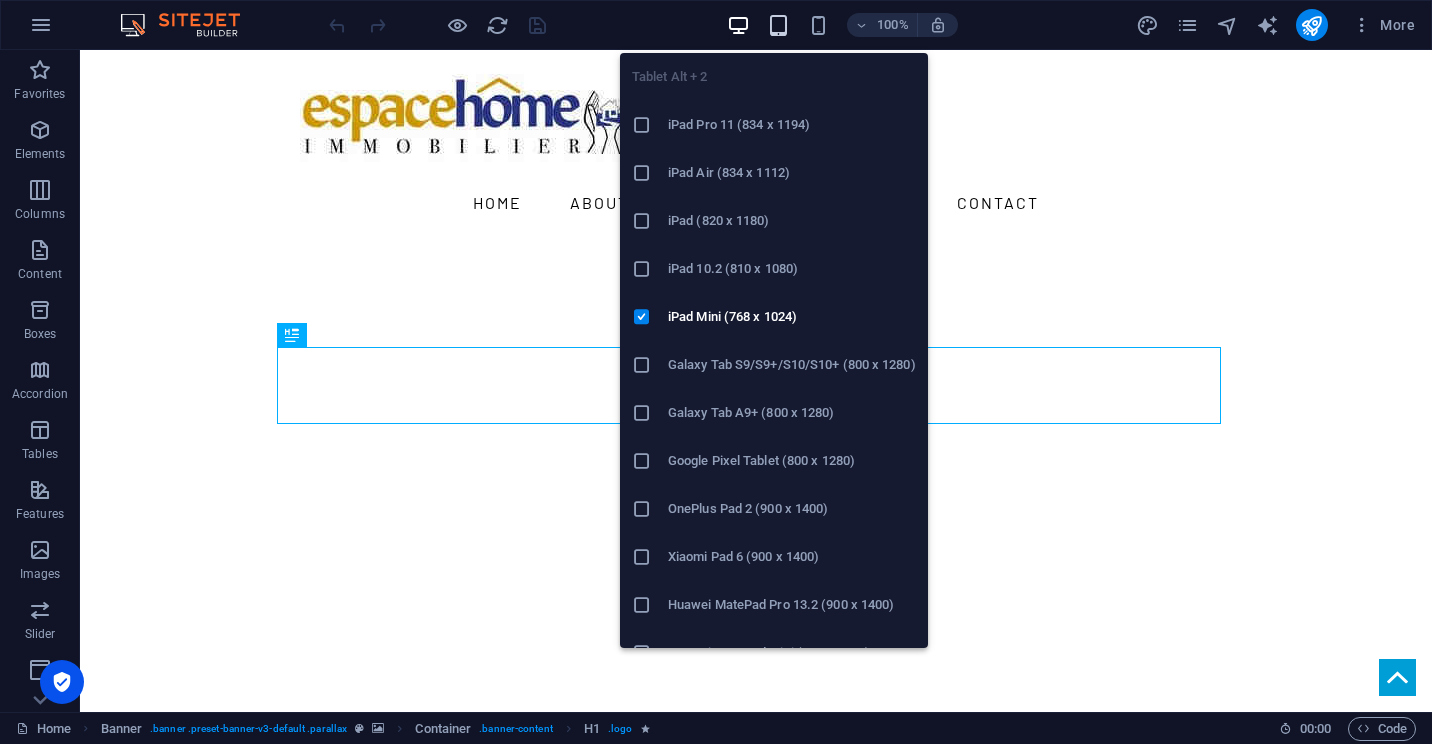 click at bounding box center (778, 25) 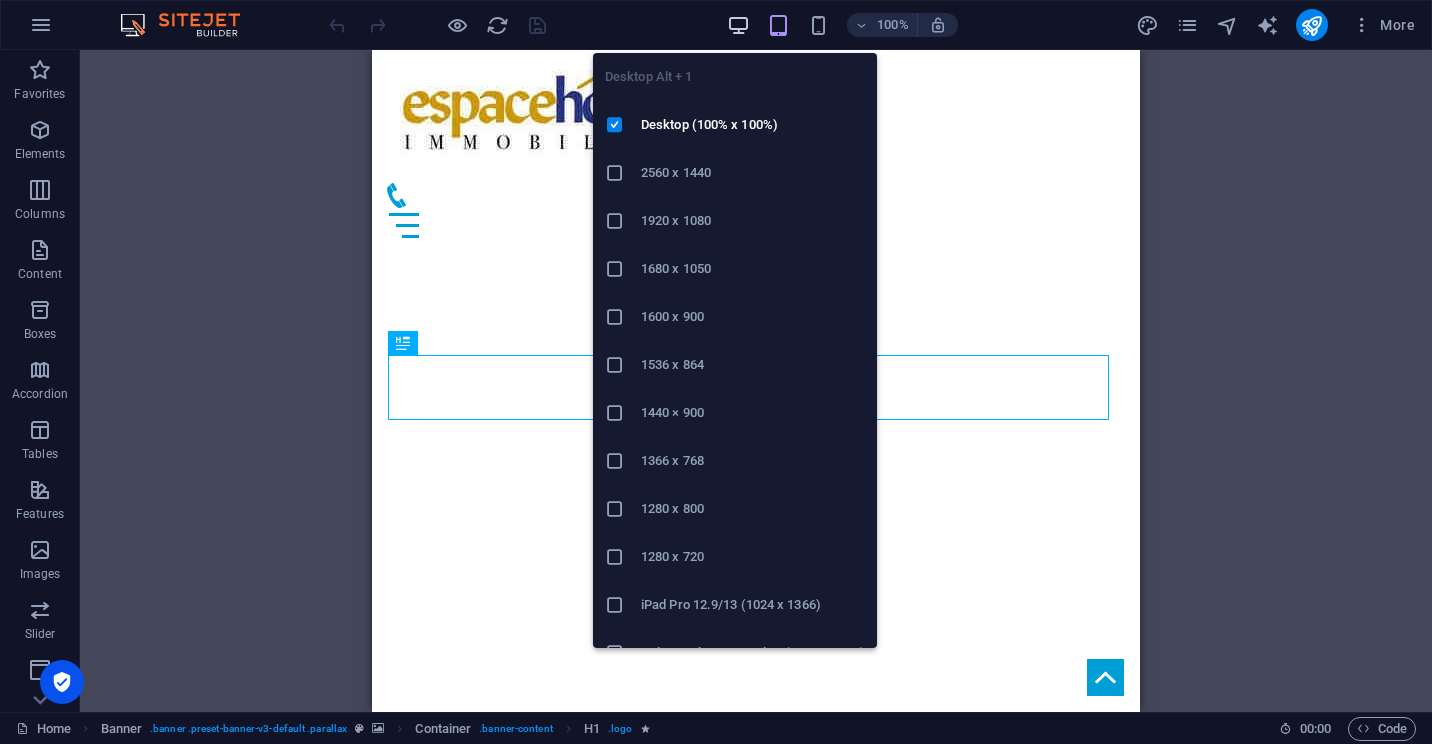 click at bounding box center [738, 25] 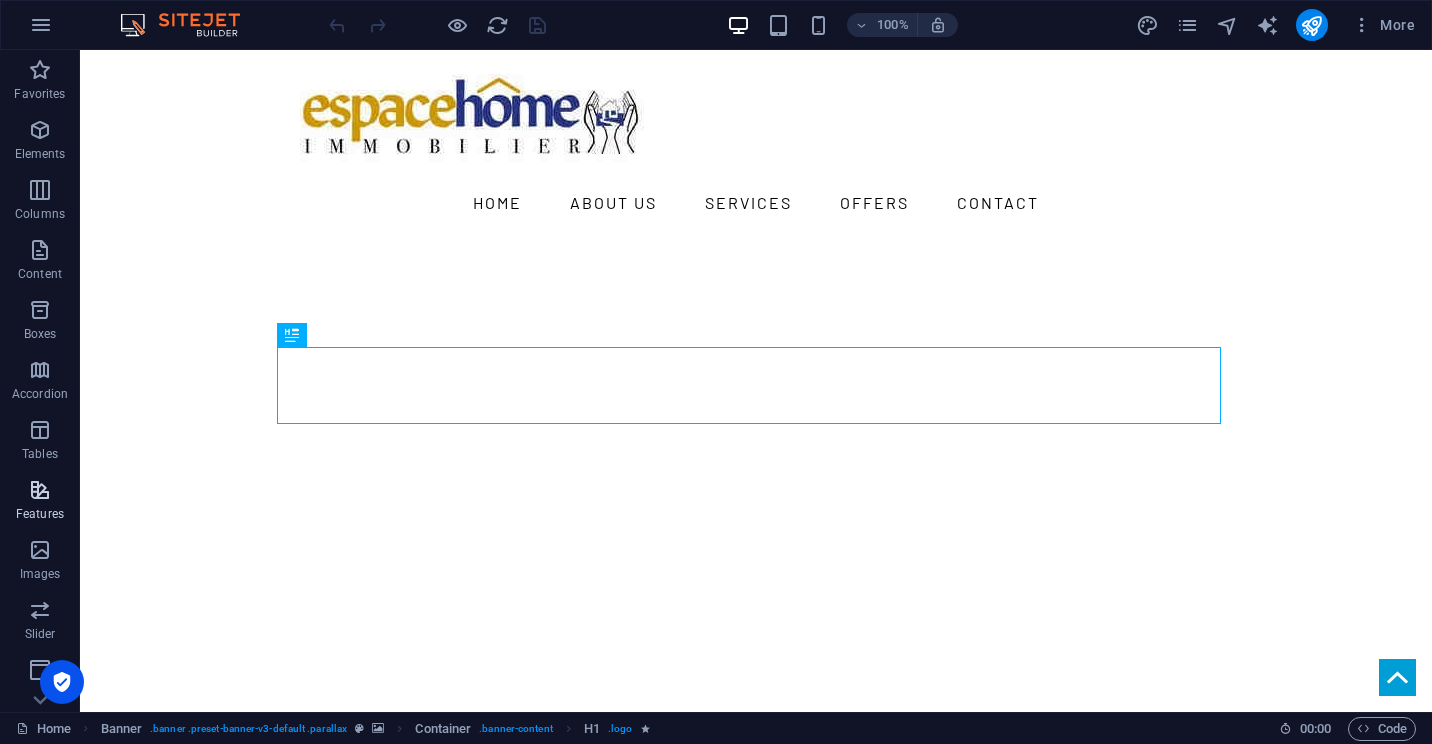 click at bounding box center (40, 490) 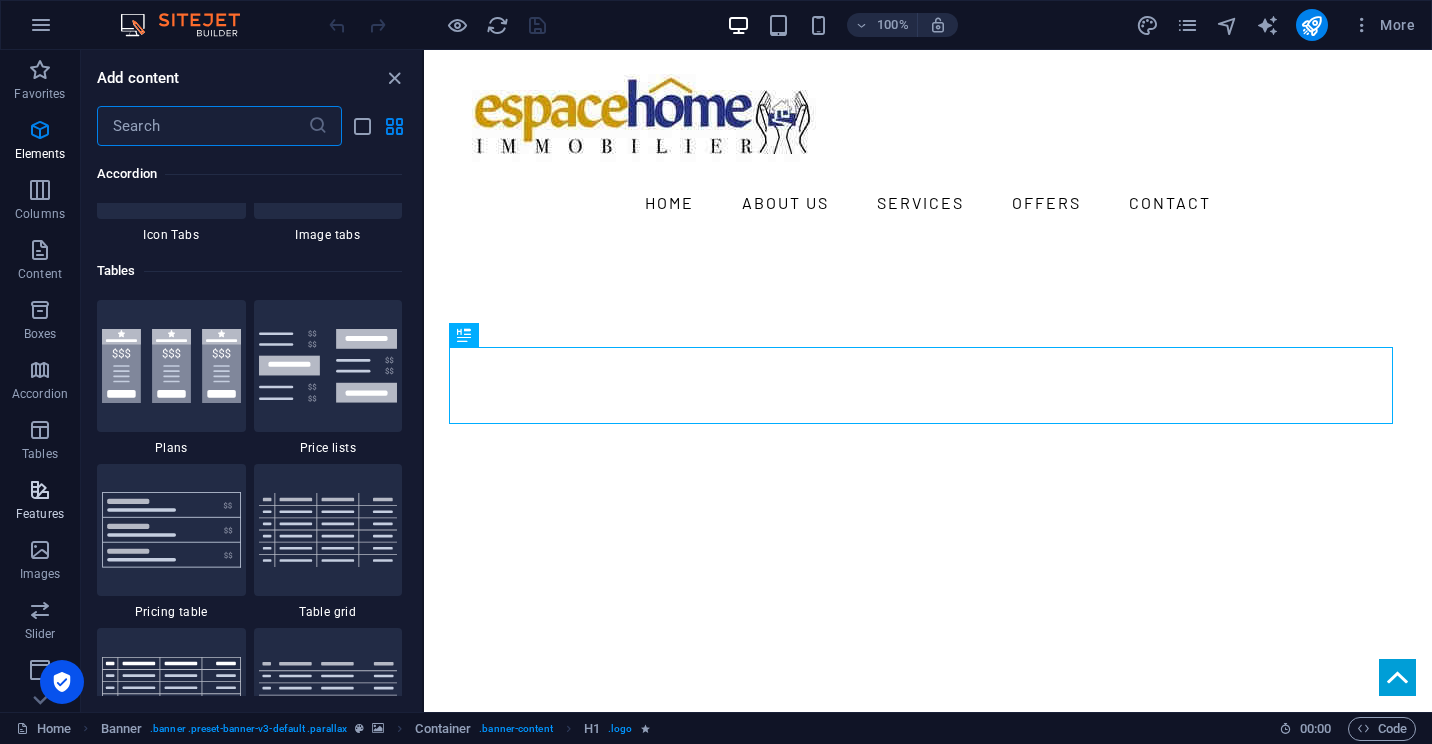 scroll, scrollTop: 7631, scrollLeft: 0, axis: vertical 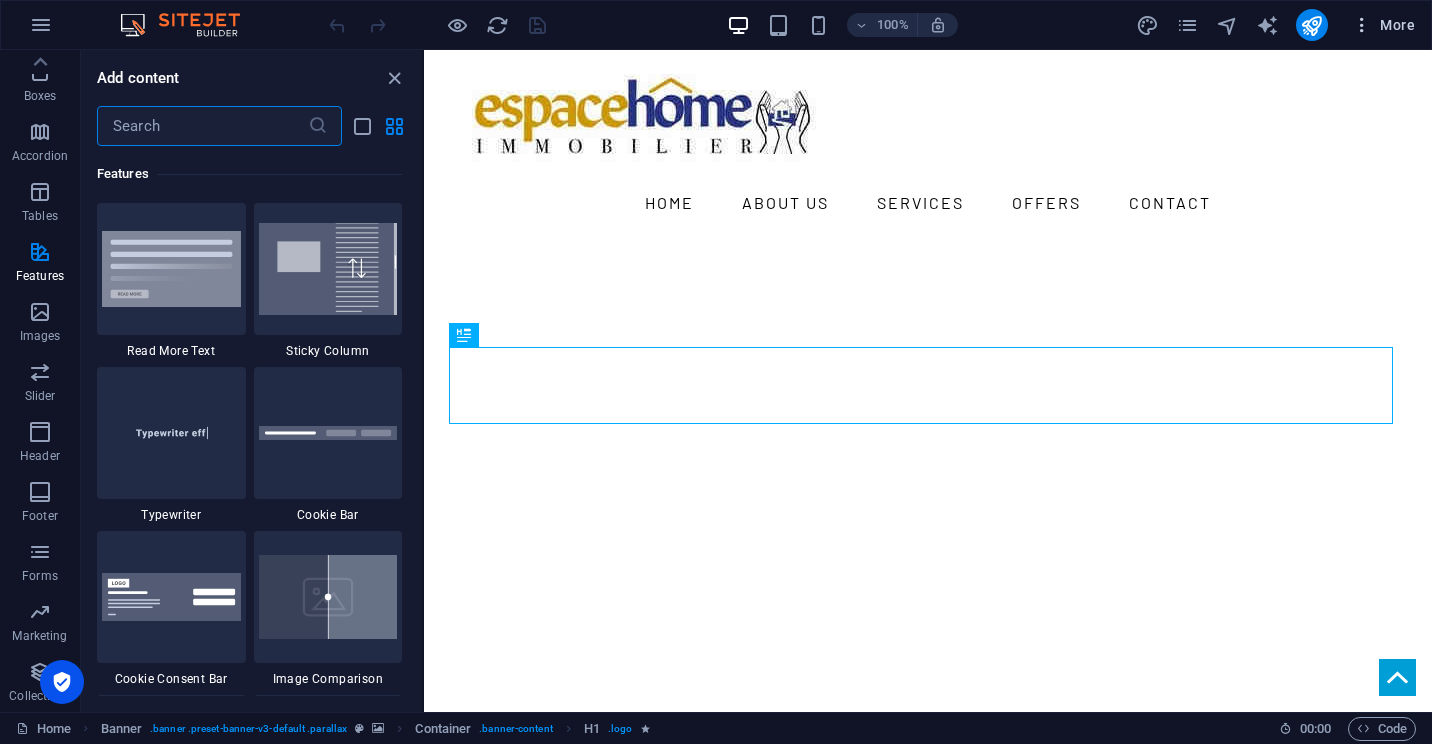 click on "More" at bounding box center [1383, 25] 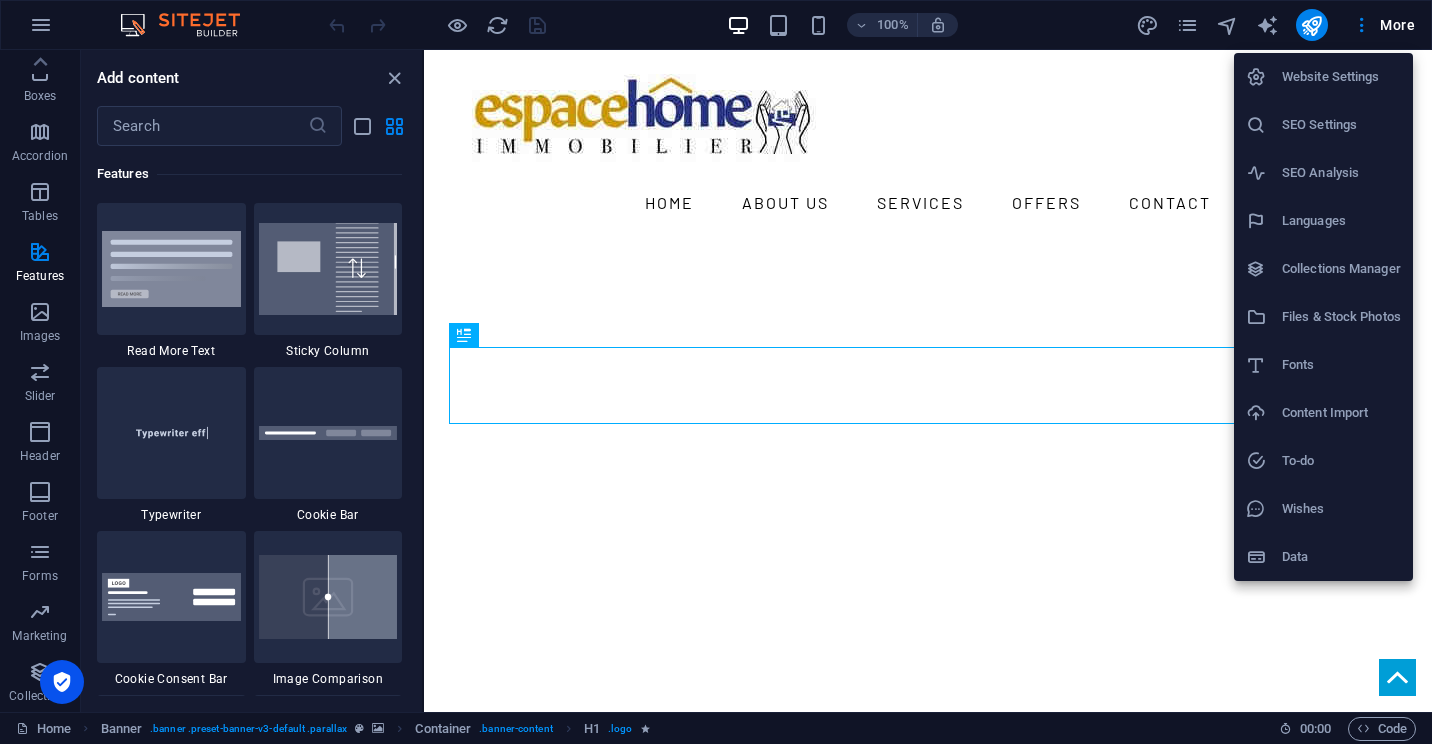 click on "Languages" at bounding box center [1341, 221] 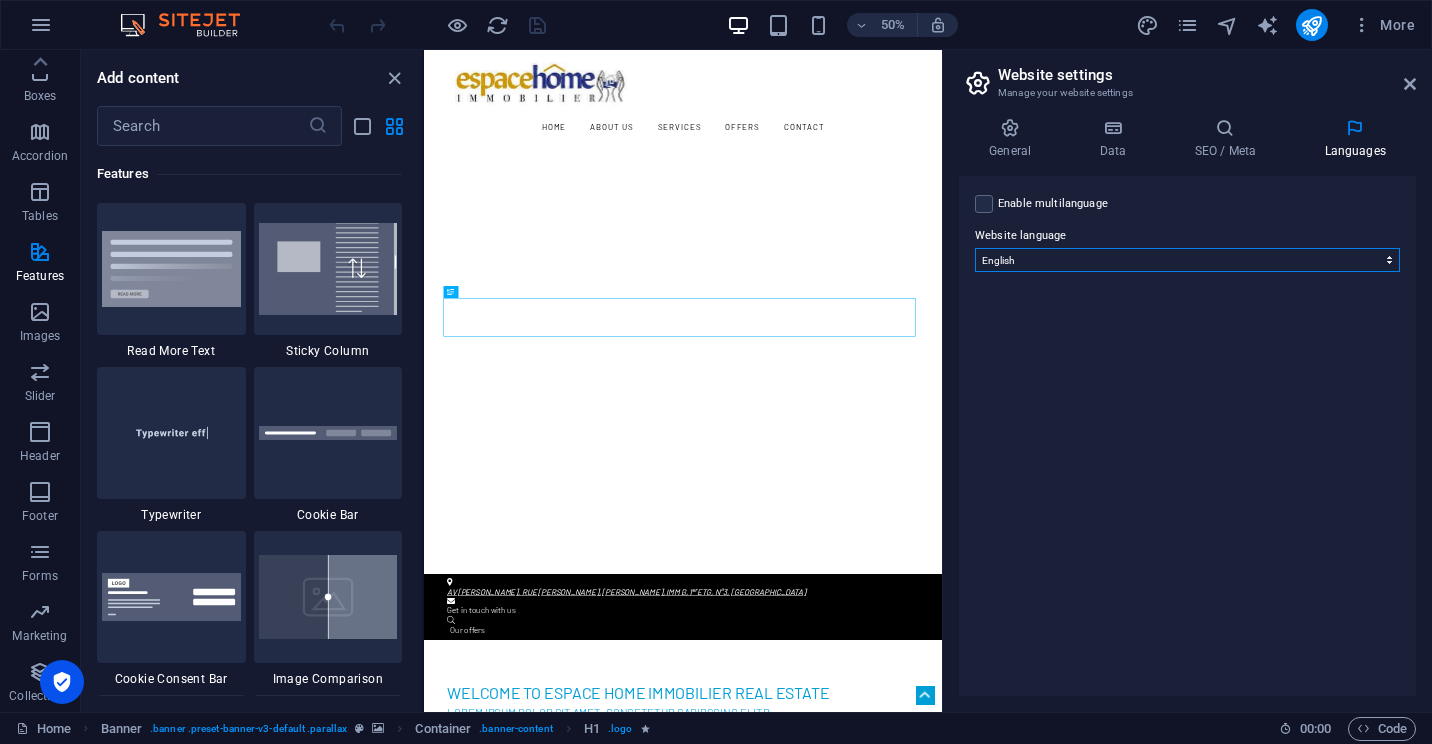 click on "Abkhazian Afar Afrikaans Akan Albanian Amharic Arabic Aragonese Armenian Assamese Avaric Avestan Aymara Azerbaijani Bambara Bashkir Basque Belarusian Bengali Bihari languages Bislama Bokmål Bosnian Breton Bulgarian Burmese Catalan Central Khmer Chamorro Chechen Chinese Church Slavic Chuvash Cornish Corsican Cree Croatian Czech Danish Dutch Dzongkha English Esperanto Estonian Ewe Faroese Farsi (Persian) Fijian Finnish French Fulah Gaelic Galician Ganda Georgian German Greek Greenlandic Guaraní Gujarati Haitian Creole Hausa Hebrew Herero Hindi Hiri Motu Hungarian Icelandic Ido Igbo Indonesian Interlingua Interlingue Inuktitut Inupiaq Irish Italian Japanese Javanese Kannada Kanuri Kashmiri Kazakh Kikuyu Kinyarwanda Komi Kongo Korean Kurdish Kwanyama Kyrgyz Lao Latin Latvian Limburgish Lingala Lithuanian Luba-Katanga Luxembourgish Macedonian Malagasy Malay Malayalam Maldivian Maltese Manx Maori Marathi Marshallese Mongolian Nauru Navajo Ndonga Nepali North Ndebele Northern Sami Norwegian Norwegian Nynorsk Nuosu" at bounding box center (1187, 260) 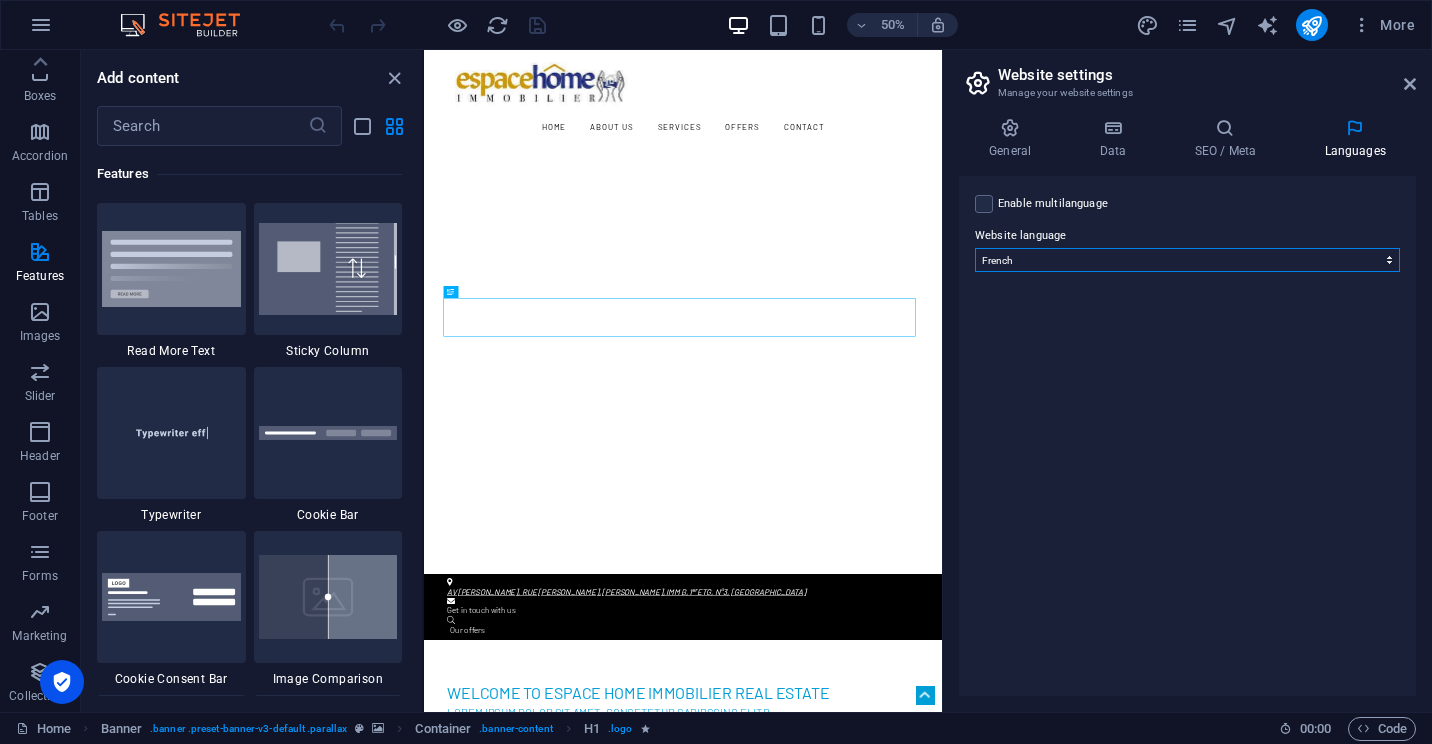 click on "Abkhazian Afar Afrikaans Akan Albanian Amharic Arabic Aragonese Armenian Assamese Avaric Avestan Aymara Azerbaijani Bambara Bashkir Basque Belarusian Bengali Bihari languages Bislama Bokmål Bosnian Breton Bulgarian Burmese Catalan Central Khmer Chamorro Chechen Chinese Church Slavic Chuvash Cornish Corsican Cree Croatian Czech Danish Dutch Dzongkha English Esperanto Estonian Ewe Faroese Farsi (Persian) Fijian Finnish French Fulah Gaelic Galician Ganda Georgian German Greek Greenlandic Guaraní Gujarati Haitian Creole Hausa Hebrew Herero Hindi Hiri Motu Hungarian Icelandic Ido Igbo Indonesian Interlingua Interlingue Inuktitut Inupiaq Irish Italian Japanese Javanese Kannada Kanuri Kashmiri Kazakh Kikuyu Kinyarwanda Komi Kongo Korean Kurdish Kwanyama Kyrgyz Lao Latin Latvian Limburgish Lingala Lithuanian Luba-Katanga Luxembourgish Macedonian Malagasy Malay Malayalam Maldivian Maltese Manx Maori Marathi Marshallese Mongolian Nauru Navajo Ndonga Nepali North Ndebele Northern Sami Norwegian Norwegian Nynorsk Nuosu" at bounding box center [1187, 260] 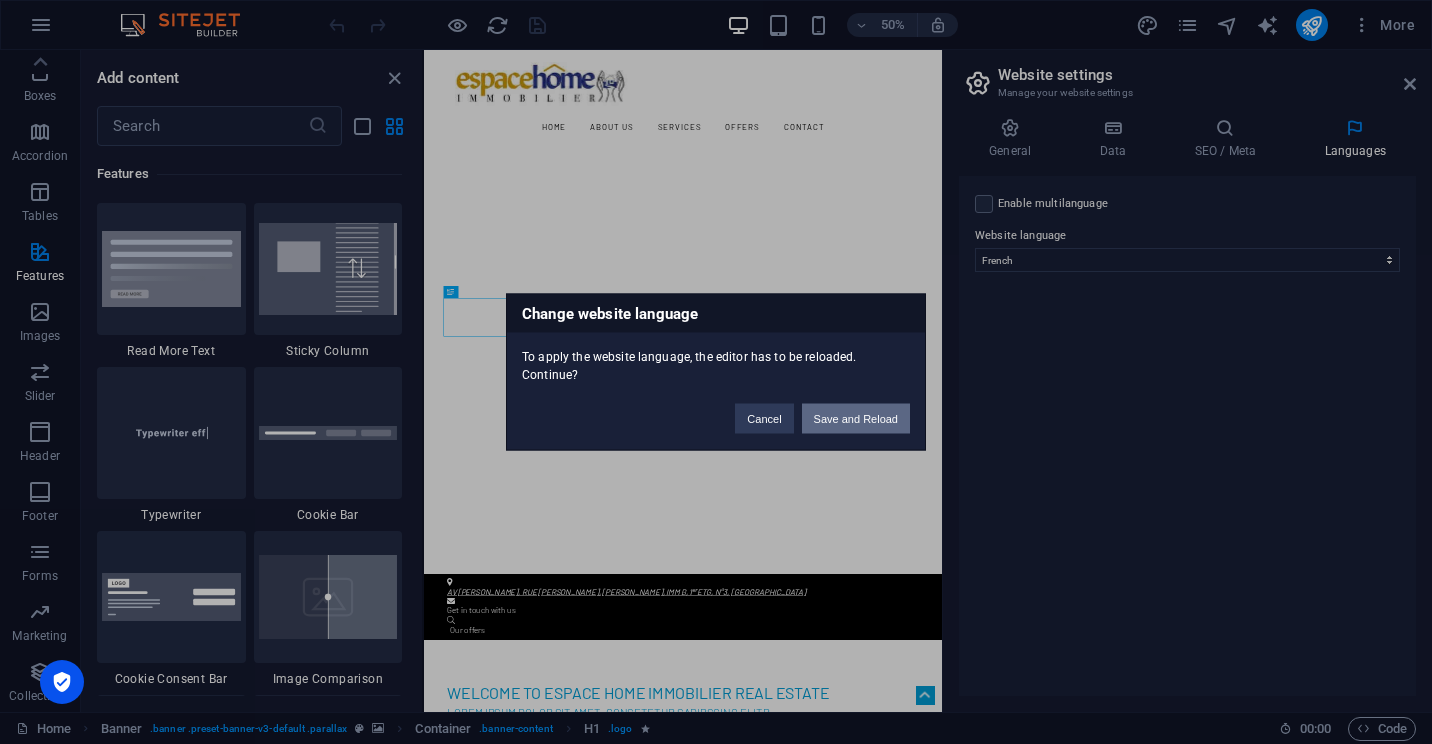 drag, startPoint x: 855, startPoint y: 421, endPoint x: 775, endPoint y: 370, distance: 94.873604 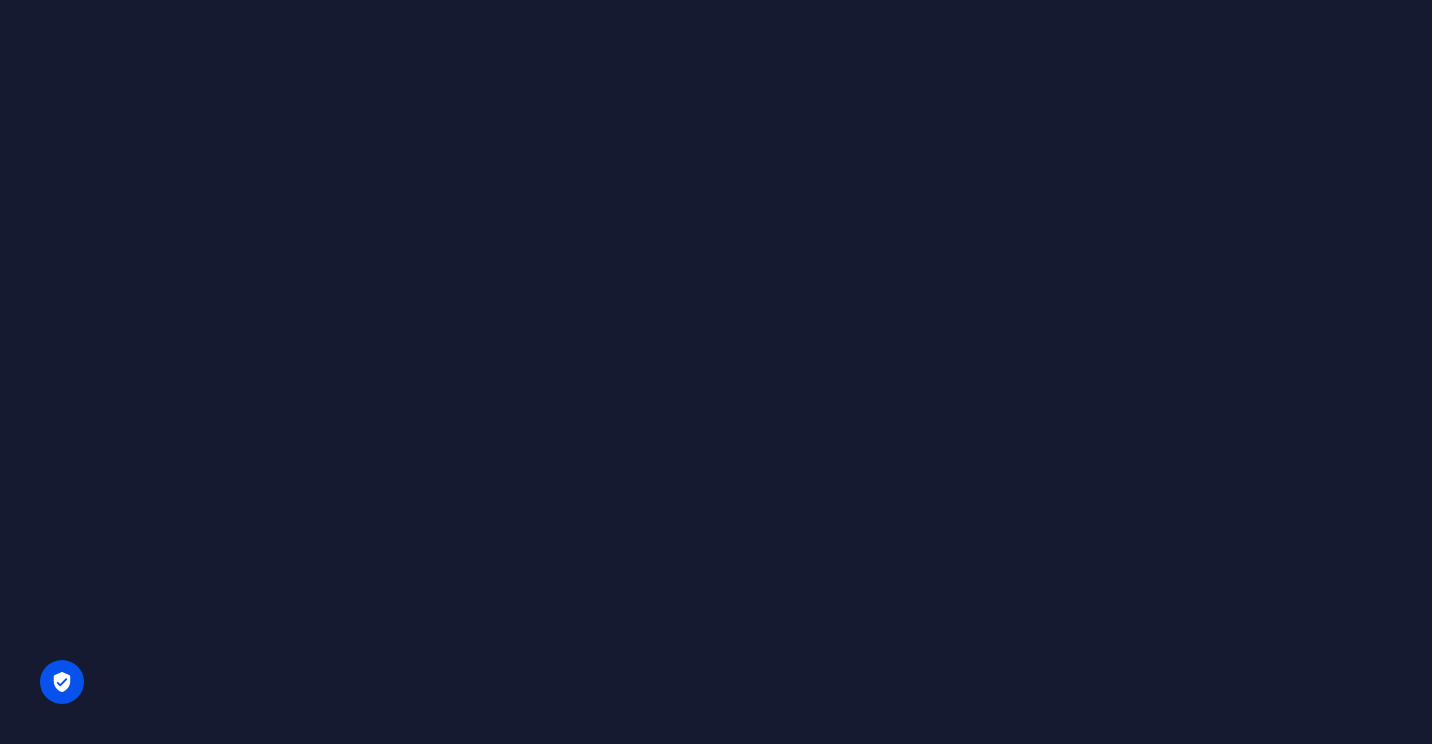 scroll, scrollTop: 0, scrollLeft: 0, axis: both 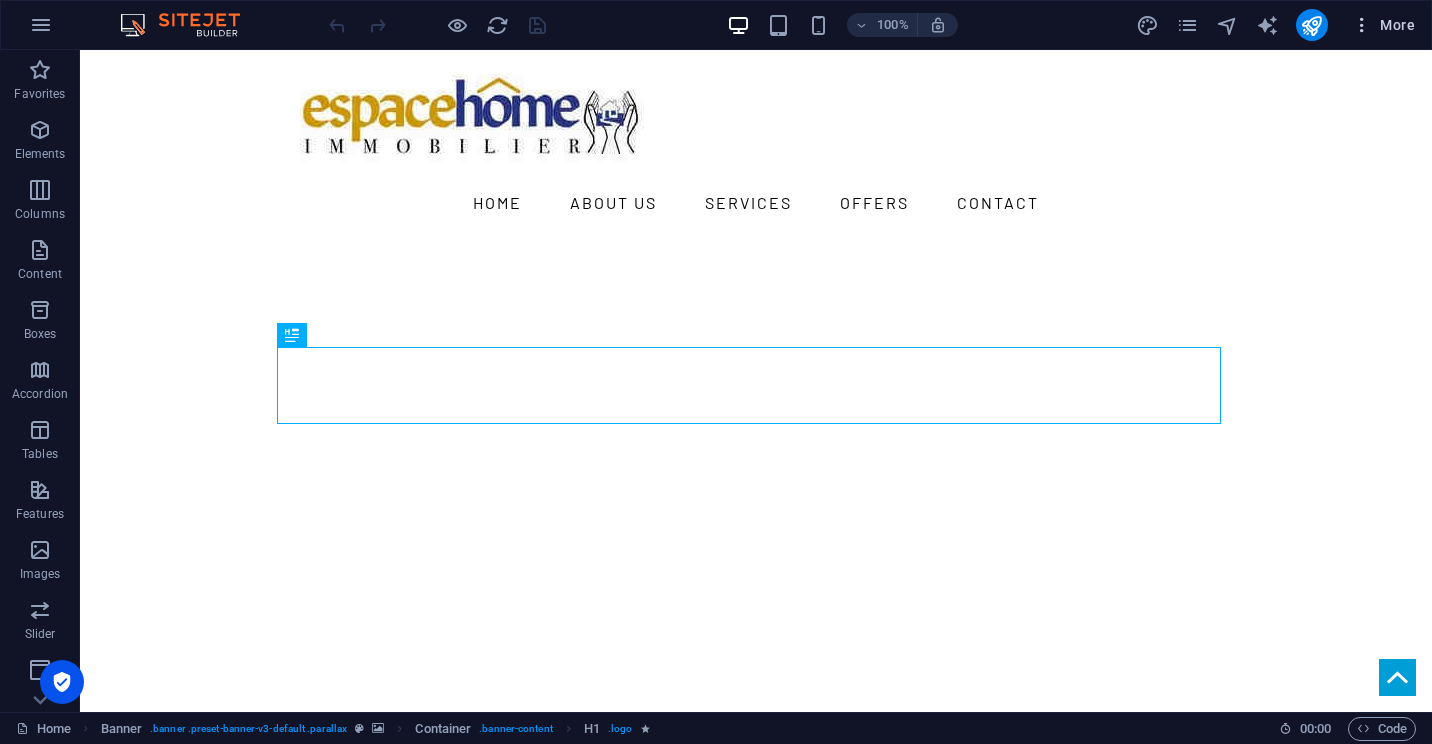 click on "More" at bounding box center [1383, 25] 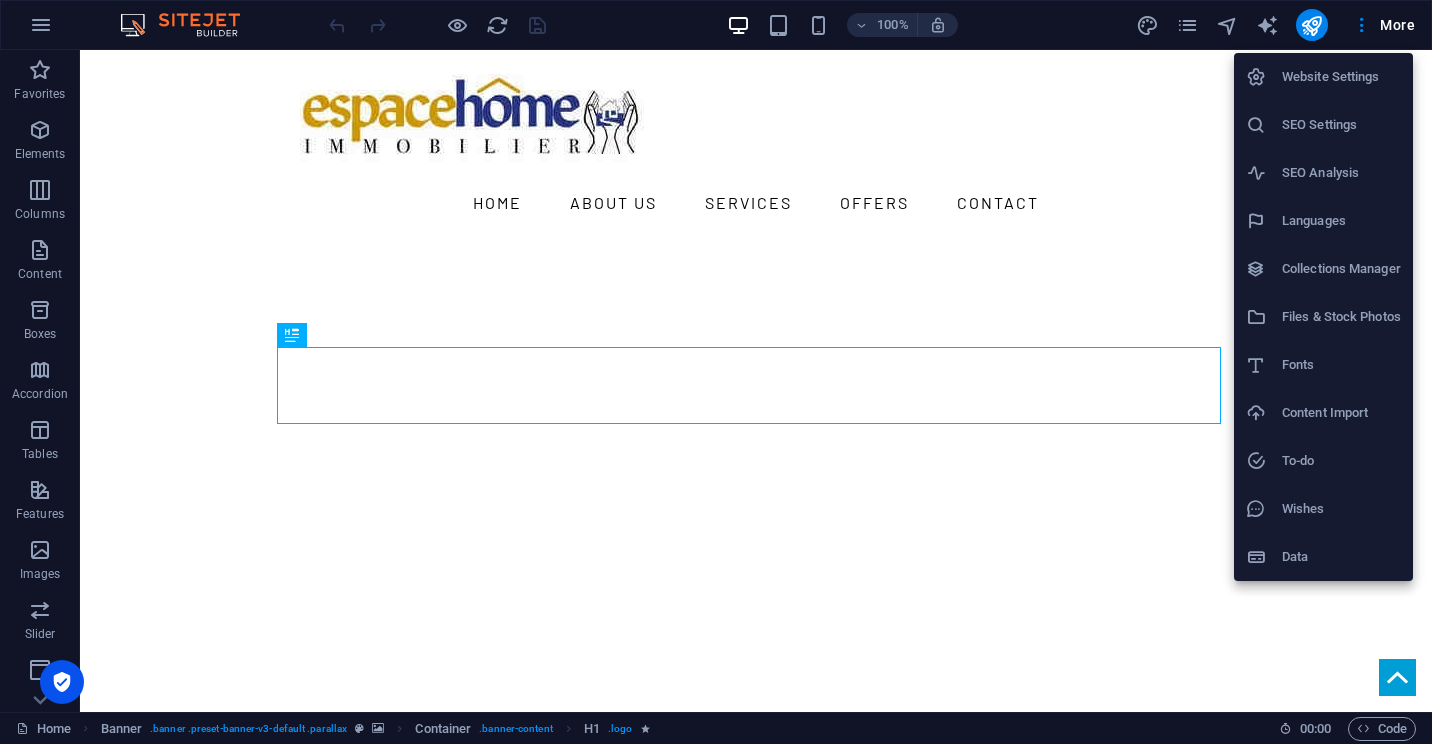 click on "Languages" at bounding box center [1341, 221] 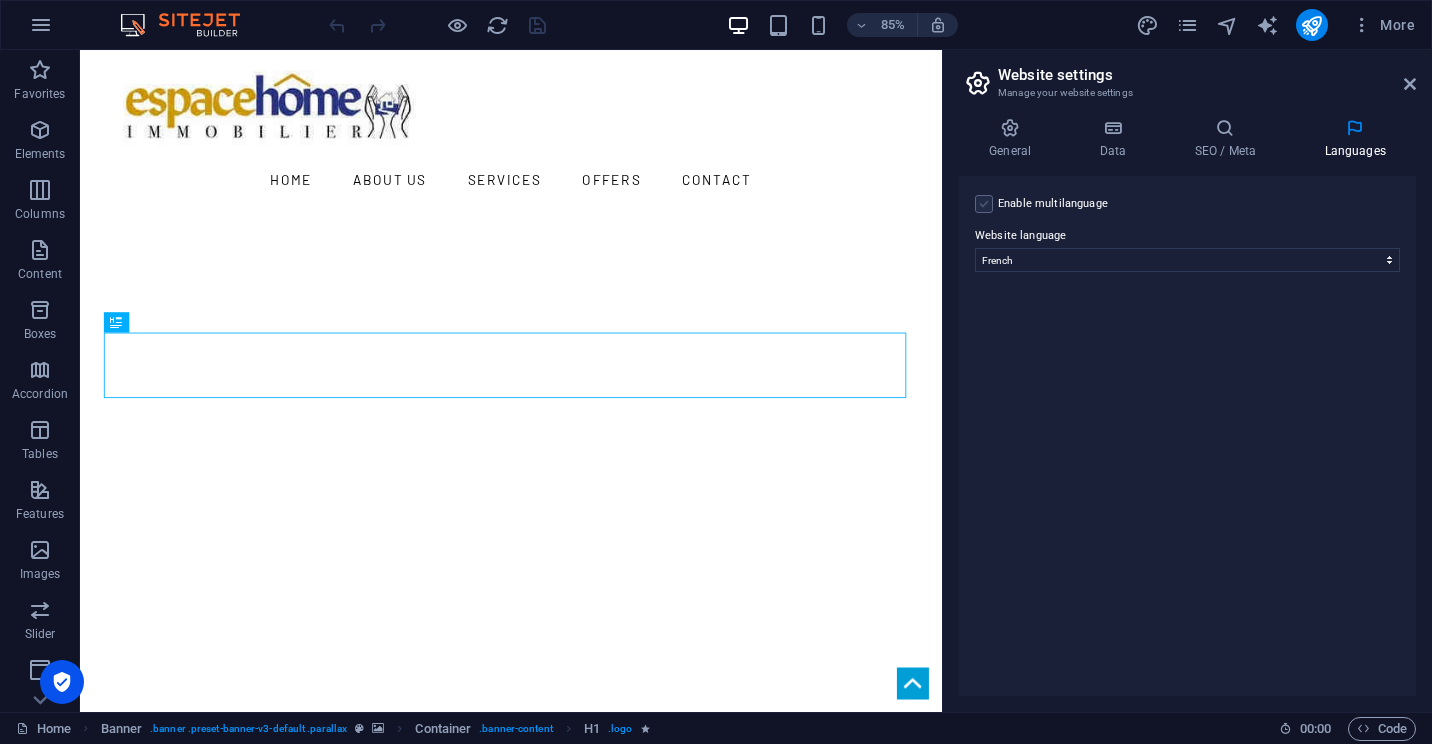 click at bounding box center (984, 204) 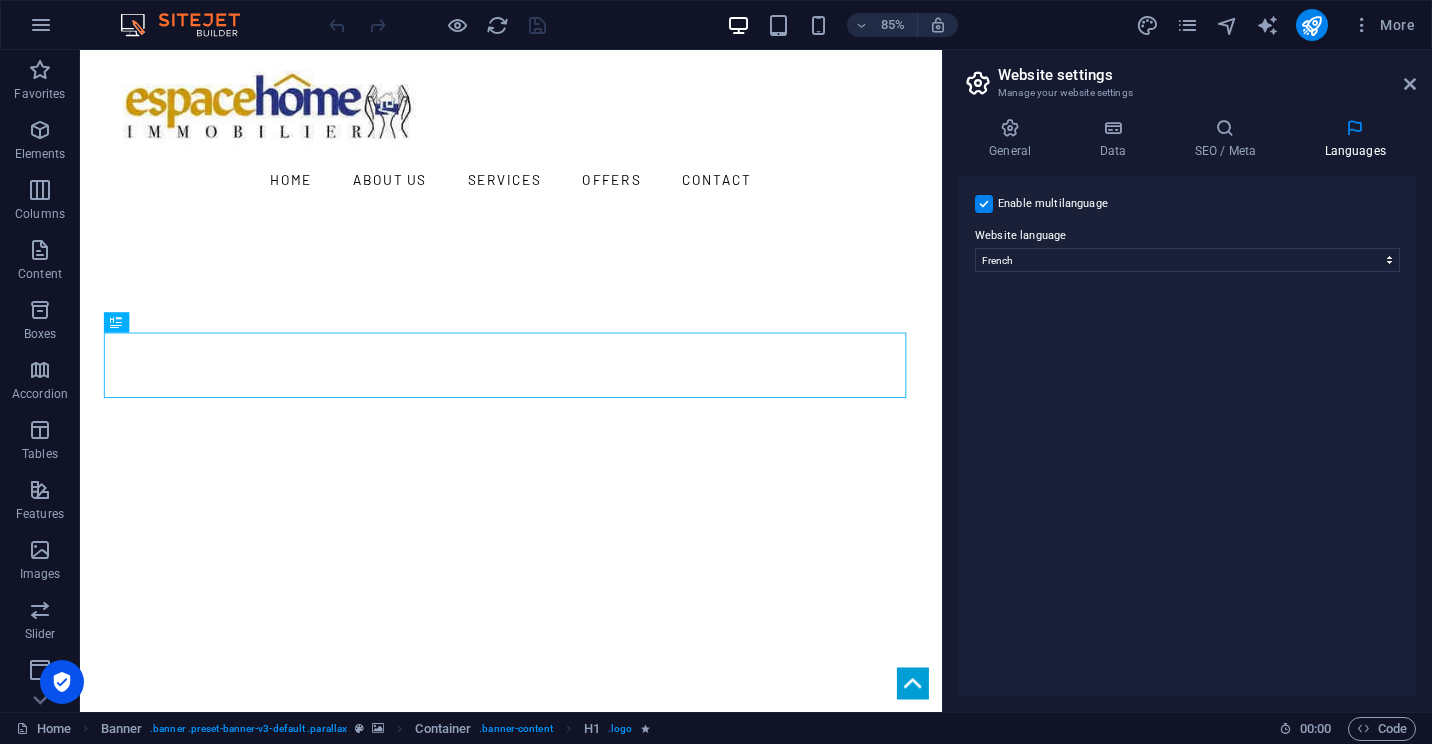 select 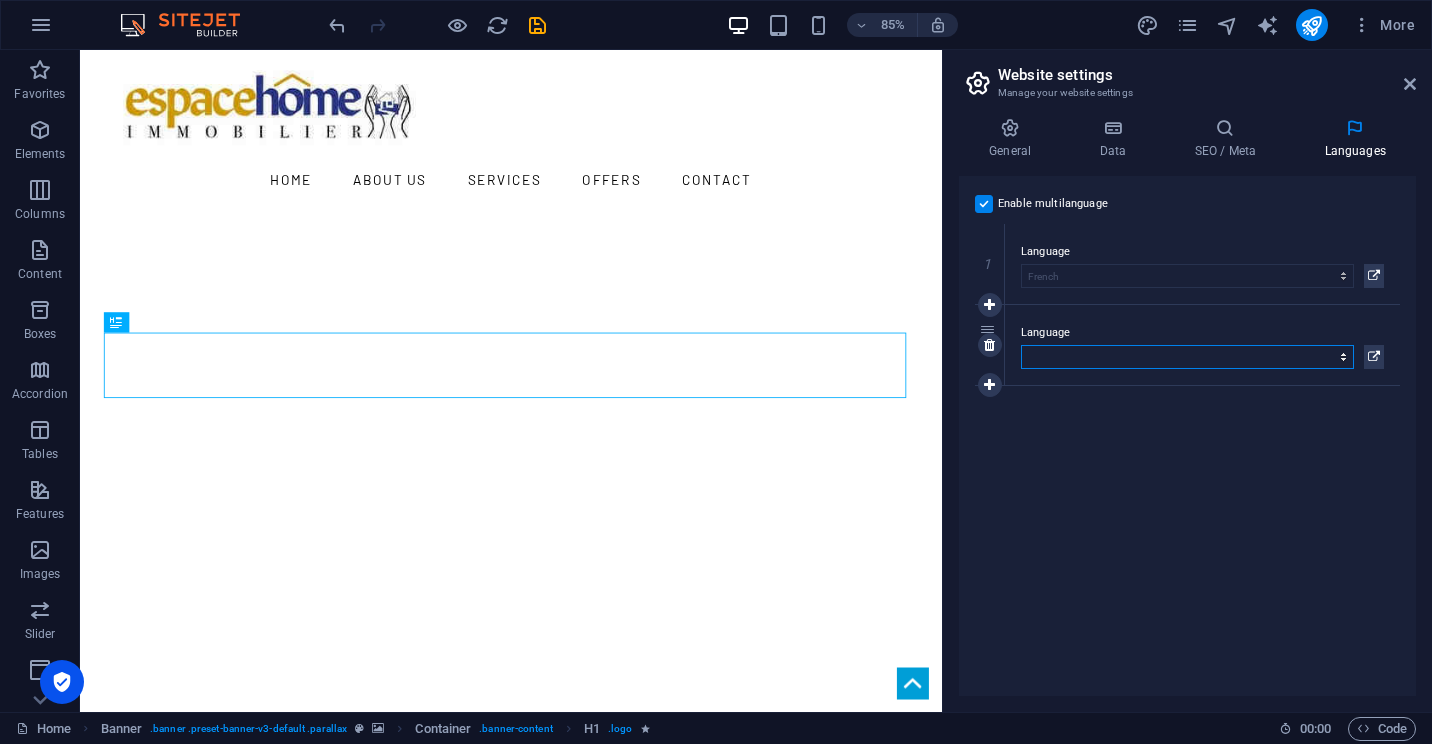 click on "Abkhazian Afar Afrikaans Akan Albanian Amharic Arabic Aragonese Armenian Assamese Avaric Avestan Aymara Azerbaijani Bambara Bashkir Basque Belarusian Bengali Bihari languages Bislama Bokmål Bosnian Breton Bulgarian Burmese Catalan Central Khmer Chamorro Chechen Chinese Church Slavic Chuvash Cornish Corsican Cree Croatian Czech Danish Dutch Dzongkha English Esperanto Estonian Ewe Faroese Farsi (Persian) Fijian Finnish French Fulah Gaelic Galician Ganda Georgian German Greek Greenlandic Guaraní Gujarati Haitian Creole Hausa Hebrew Herero Hindi Hiri Motu Hungarian Icelandic Ido Igbo Indonesian Interlingua Interlingue Inuktitut Inupiaq Irish Italian Japanese Javanese Kannada Kanuri Kashmiri Kazakh Kikuyu Kinyarwanda Komi Kongo Korean Kurdish Kwanyama Kyrgyz Lao Latin Latvian Limburgish Lingala Lithuanian Luba-Katanga Luxembourgish Macedonian Malagasy Malay Malayalam Maldivian Maltese Manx Maori Marathi Marshallese Mongolian [GEOGRAPHIC_DATA] Navajo [GEOGRAPHIC_DATA] Nepali North Ndebele Northern Sami Norwegian Norwegian Nynorsk Nuosu" at bounding box center (1187, 357) 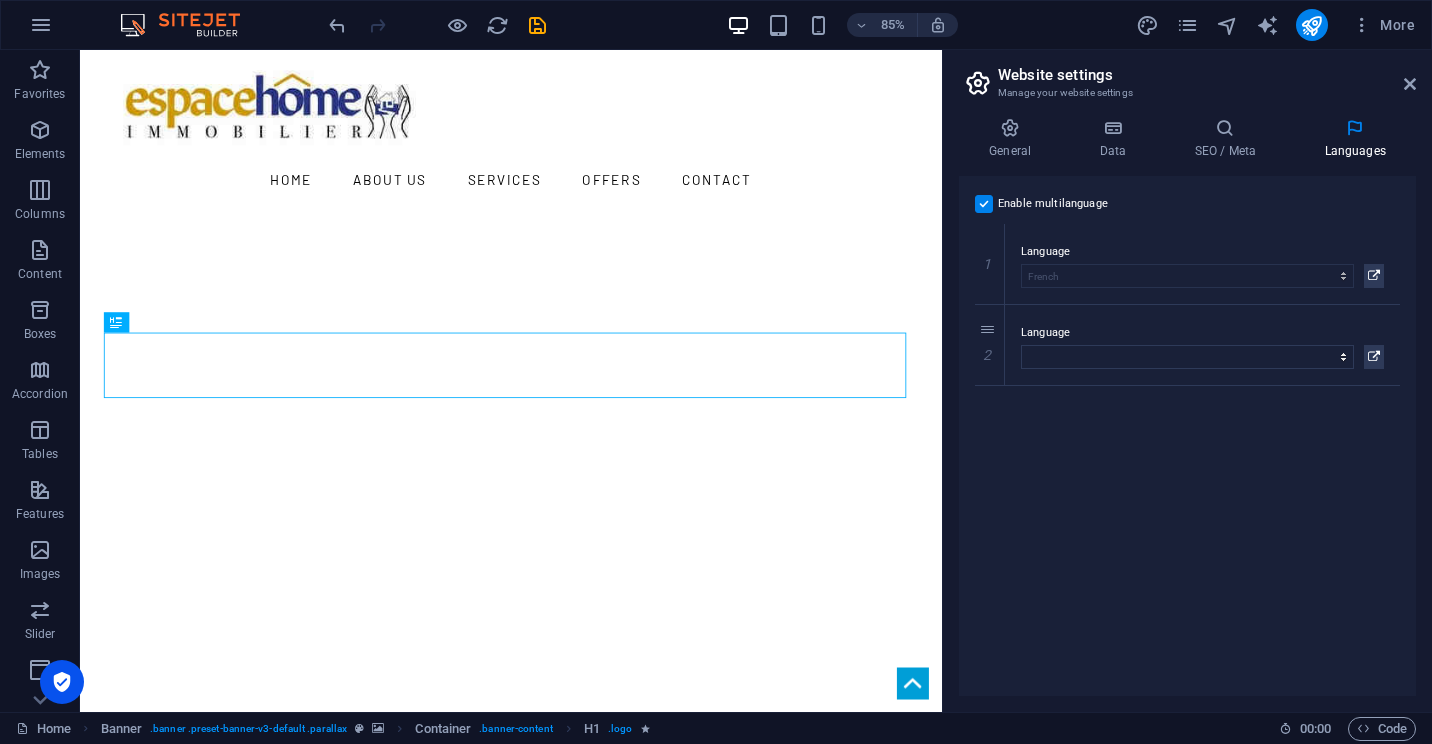 click on "Enable multilanguage To disable multilanguage delete all languages until only one language remains. Website language Abkhazian Afar Afrikaans Akan Albanian Amharic Arabic Aragonese Armenian Assamese Avaric Avestan Aymara Azerbaijani Bambara Bashkir Basque Belarusian Bengali Bihari languages Bislama Bokmål Bosnian Breton Bulgarian Burmese Catalan Central Khmer Chamorro Chechen Chinese Church Slavic Chuvash Cornish Corsican Cree Croatian Czech Danish Dutch Dzongkha English Esperanto Estonian Ewe Faroese Farsi (Persian) Fijian Finnish French Fulah Gaelic Galician Ganda Georgian German Greek Greenlandic Guaraní Gujarati Haitian Creole Hausa Hebrew Herero Hindi Hiri Motu Hungarian Icelandic Ido Igbo Indonesian Interlingua Interlingue Inuktitut Inupiaq Irish Italian Japanese Javanese Kannada Kanuri Kashmiri Kazakh Kikuyu Kinyarwanda Komi Kongo Korean Kurdish Kwanyama Kyrgyz Lao Latin Latvian Limburgish Lingala Lithuanian Luba-Katanga Luxembourgish Macedonian Malagasy Malay Malayalam Maldivian Maltese Manx Maori 1" at bounding box center [1187, 436] 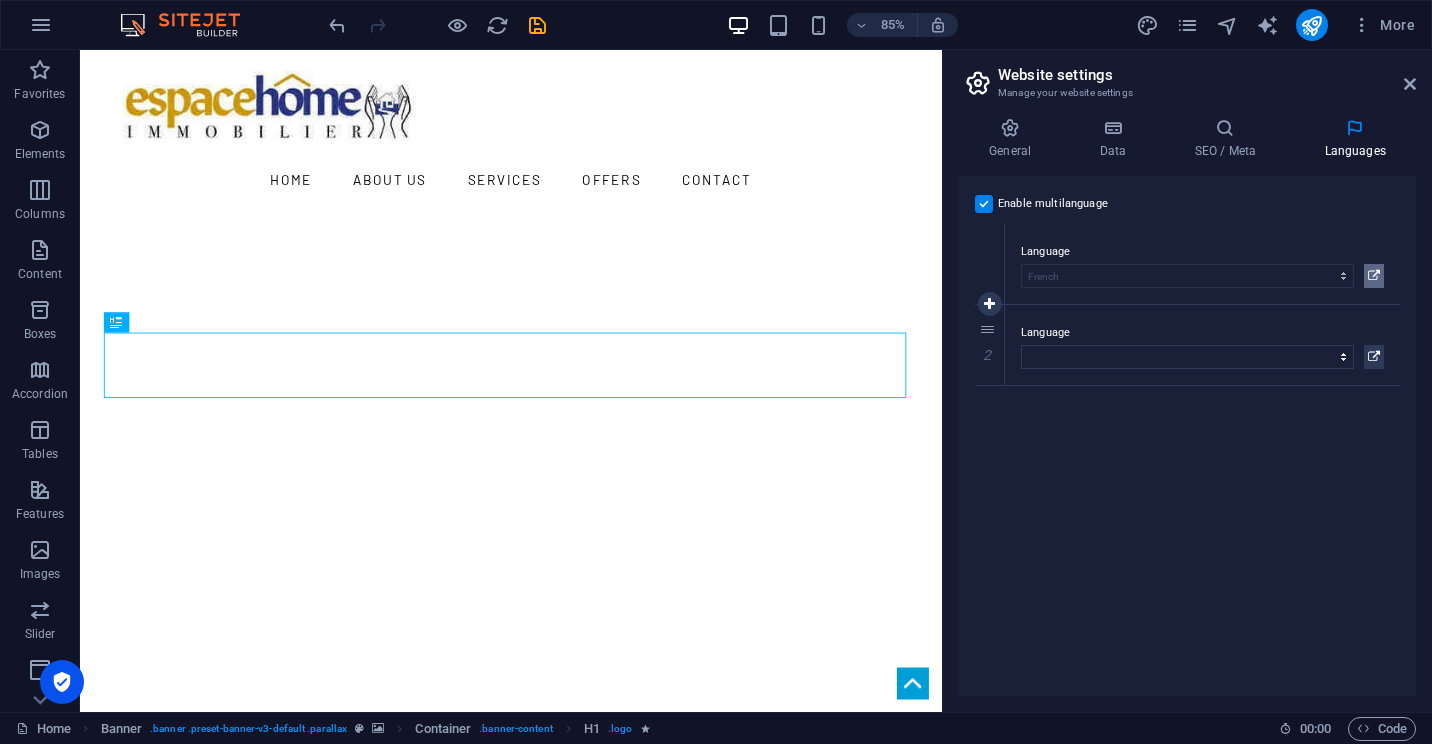 click at bounding box center (1374, 276) 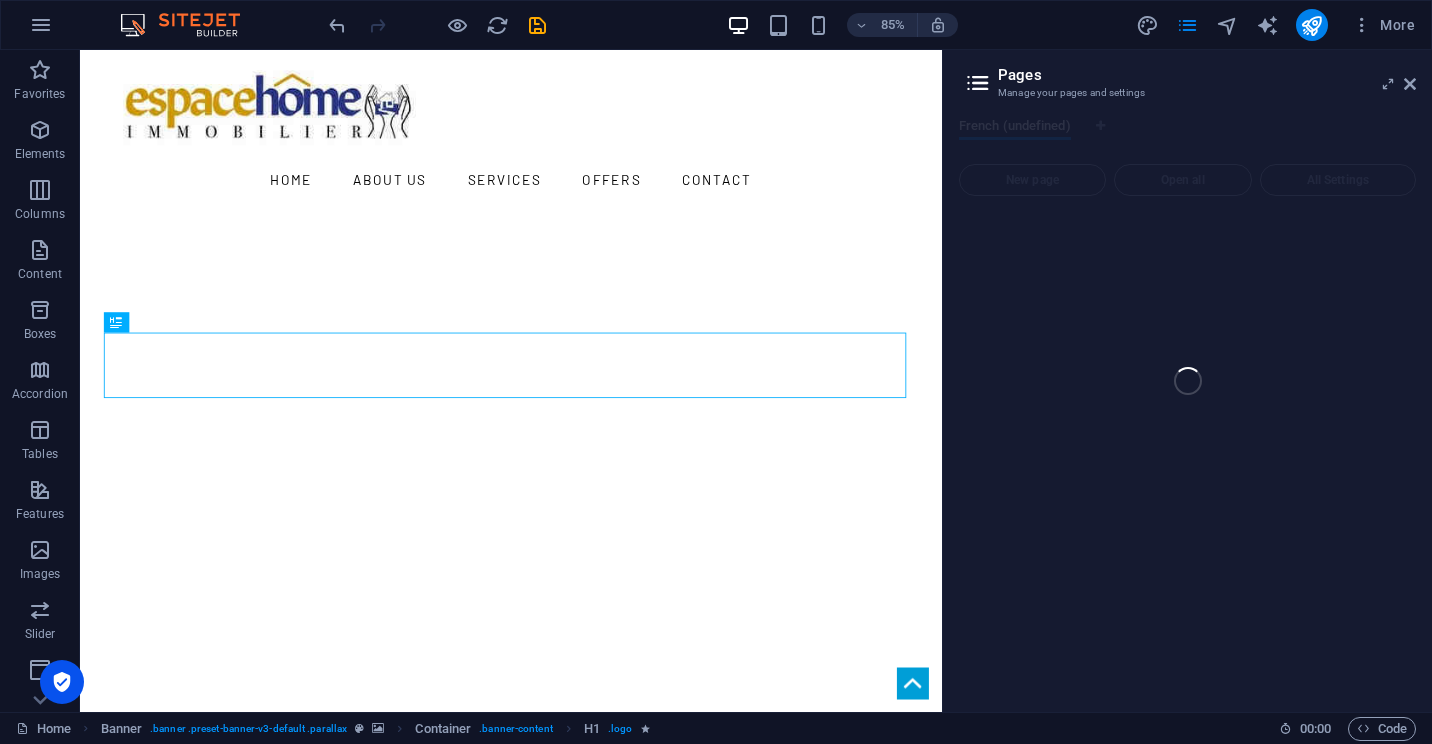 click on "Home Favorites Elements Columns Content Boxes Accordion Tables Features Images Slider Header Footer Forms Marketing Collections
Drag here to replace the existing content. Press “Ctrl” if you want to create a new element.
H1   Banner   Banner   Container   Image   Menu Bar   Menu   H2 85% More Home Banner . banner .preset-banner-v3-default .parallax Container . banner-content H1 . logo 00 : 00 Code Pages Manage your pages and settings French (undefined) New page Open all All Settings" at bounding box center (716, 381) 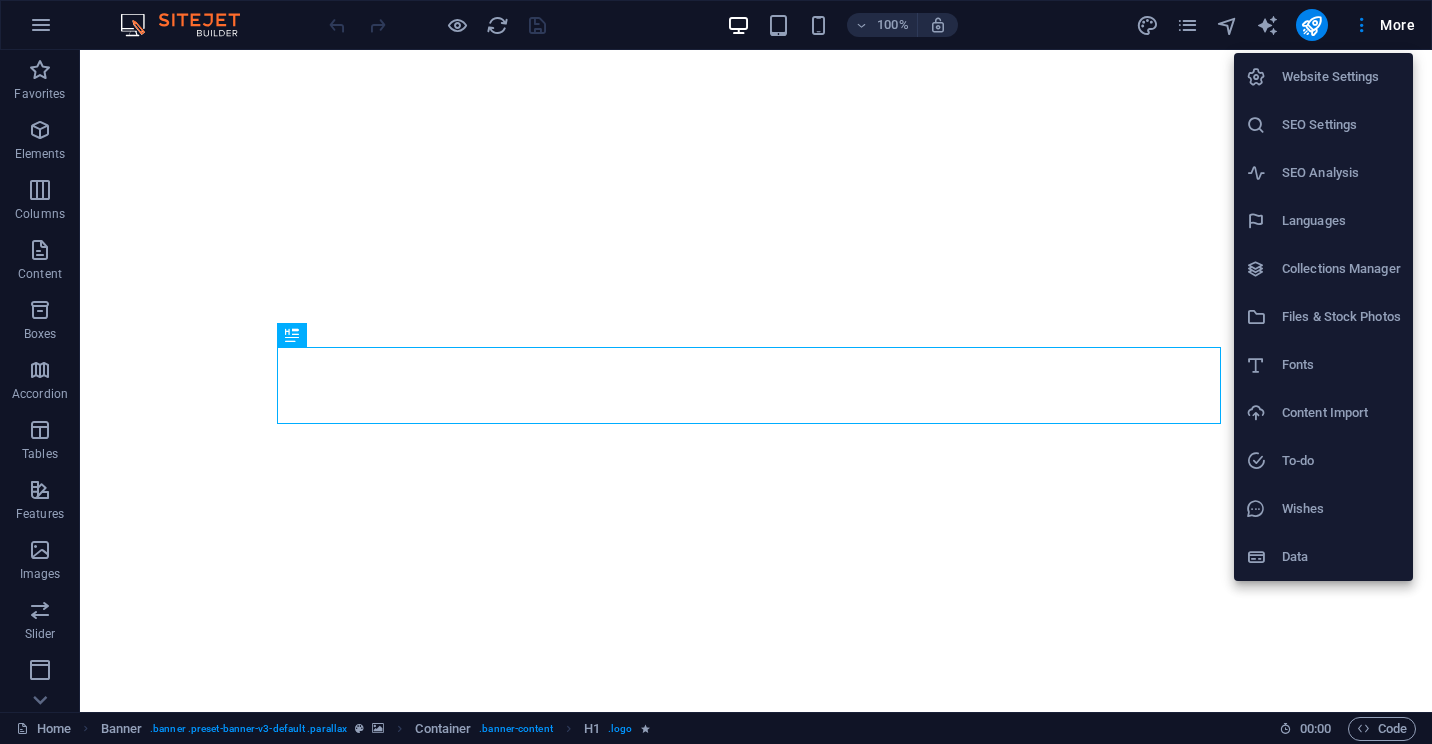 scroll, scrollTop: 0, scrollLeft: 0, axis: both 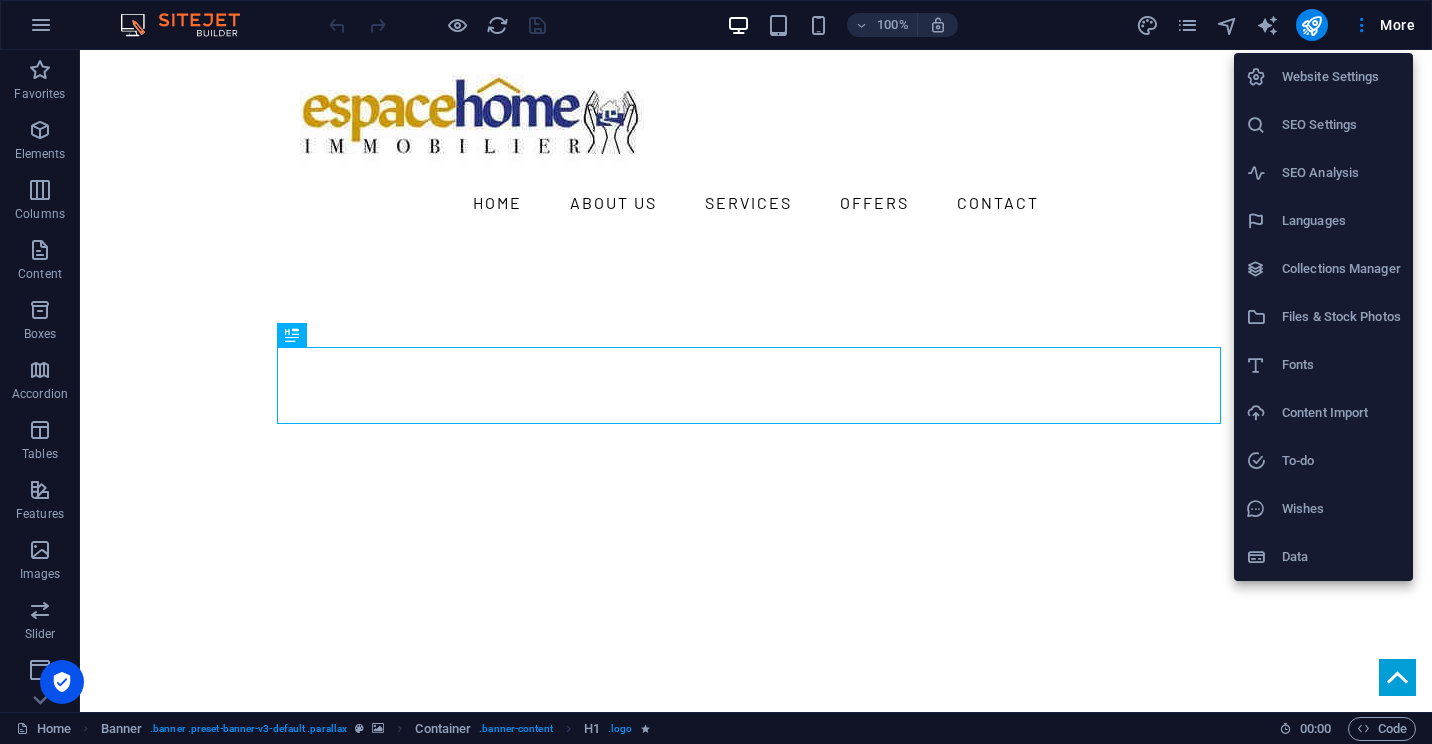 click on "Languages" at bounding box center [1341, 221] 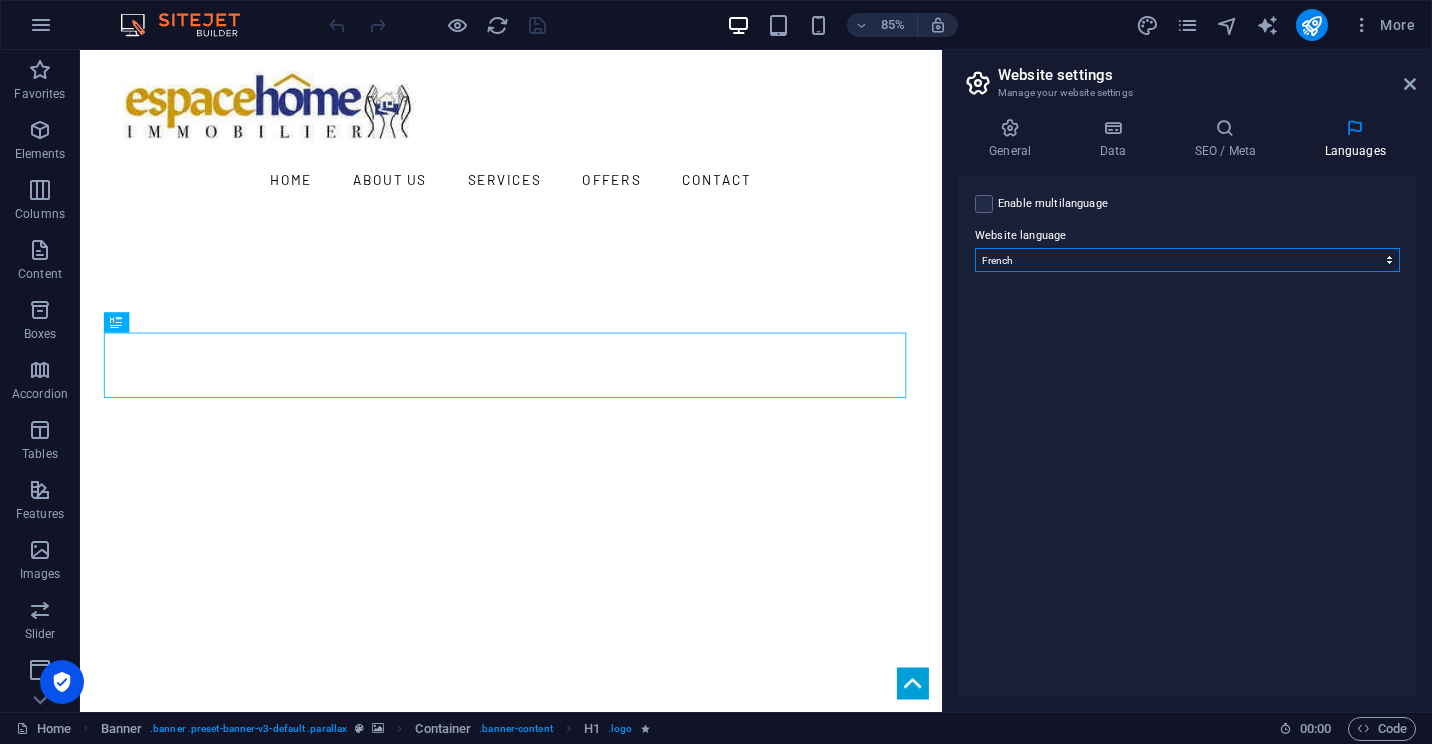 click on "Abkhazian Afar Afrikaans Akan Albanian Amharic Arabic Aragonese Armenian Assamese Avaric Avestan Aymara Azerbaijani Bambara Bashkir Basque Belarusian Bengali Bihari languages Bislama Bokmål Bosnian Breton Bulgarian Burmese Catalan Central Khmer Chamorro Chechen Chinese Church Slavic Chuvash Cornish Corsican Cree Croatian Czech Danish Dutch Dzongkha English Esperanto Estonian Ewe Faroese Farsi (Persian) Fijian Finnish French Fulah Gaelic Galician Ganda Georgian German Greek Greenlandic Guaraní Gujarati Haitian Creole Hausa Hebrew Herero Hindi Hiri Motu Hungarian Icelandic Ido Igbo Indonesian Interlingua Interlingue Inuktitut Inupiaq Irish Italian Japanese Javanese Kannada Kanuri Kashmiri Kazakh Kikuyu Kinyarwanda Komi Kongo Korean Kurdish Kwanyama Kyrgyz Lao Latin Latvian Limburgish Lingala Lithuanian Luba-Katanga Luxembourgish Macedonian Malagasy Malay Malayalam Maldivian Maltese Manx Maori Marathi Marshallese Mongolian [GEOGRAPHIC_DATA] Navajo [GEOGRAPHIC_DATA] Nepali North Ndebele Northern Sami Norwegian Norwegian Nynorsk Nuosu" at bounding box center [1187, 260] 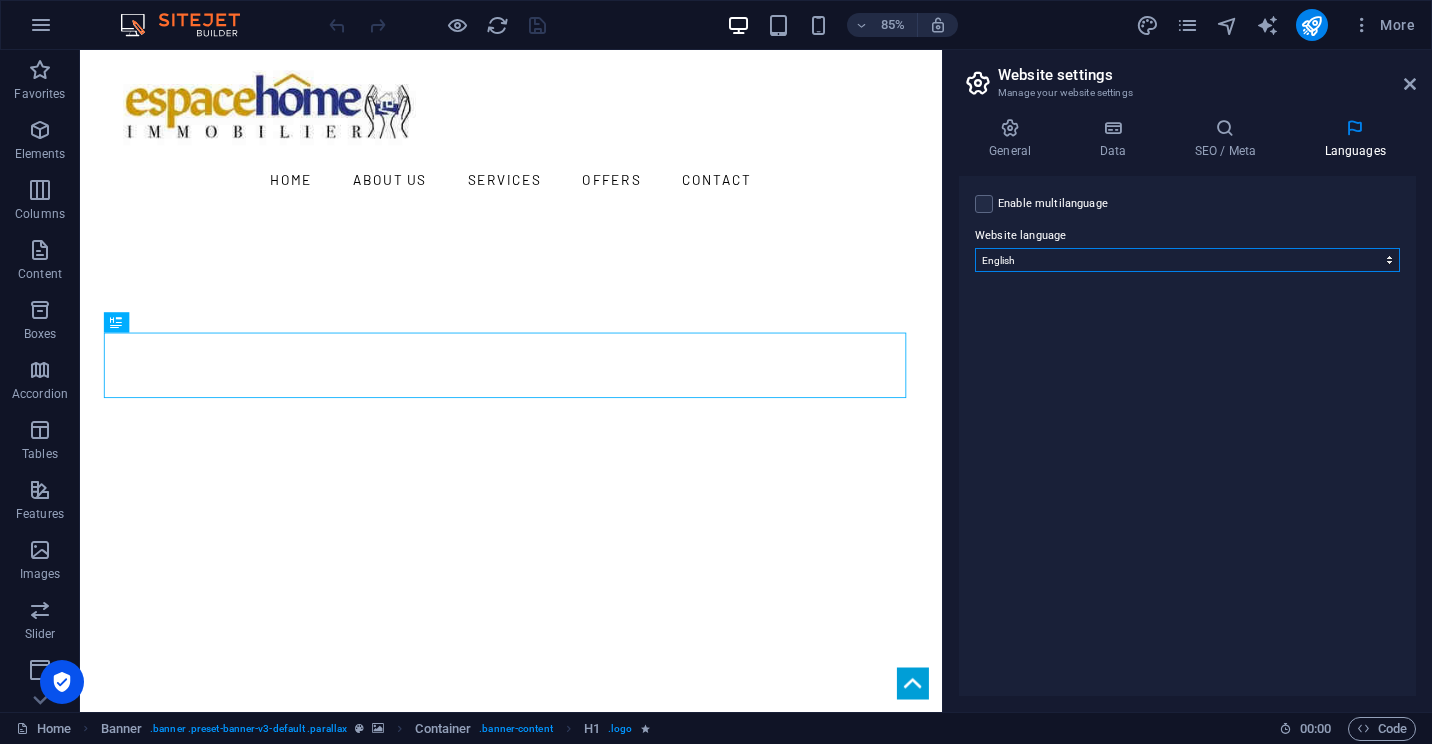 click on "Abkhazian Afar Afrikaans Akan Albanian Amharic Arabic Aragonese Armenian Assamese Avaric Avestan Aymara Azerbaijani Bambara Bashkir Basque Belarusian Bengali Bihari languages Bislama Bokmål Bosnian Breton Bulgarian Burmese Catalan Central Khmer Chamorro Chechen Chinese Church Slavic Chuvash Cornish Corsican Cree Croatian Czech Danish Dutch Dzongkha English Esperanto Estonian Ewe Faroese Farsi (Persian) Fijian Finnish French Fulah Gaelic Galician Ganda Georgian German Greek Greenlandic Guaraní Gujarati Haitian Creole Hausa Hebrew Herero Hindi Hiri Motu Hungarian Icelandic Ido Igbo Indonesian Interlingua Interlingue Inuktitut Inupiaq Irish Italian Japanese Javanese Kannada Kanuri Kashmiri Kazakh Kikuyu Kinyarwanda Komi Kongo Korean Kurdish Kwanyama Kyrgyz Lao Latin Latvian Limburgish Lingala Lithuanian Luba-Katanga Luxembourgish Macedonian Malagasy Malay Malayalam Maldivian Maltese Manx Maori Marathi Marshallese Mongolian [GEOGRAPHIC_DATA] Navajo [GEOGRAPHIC_DATA] Nepali North Ndebele Northern Sami Norwegian Norwegian Nynorsk Nuosu" at bounding box center (1187, 260) 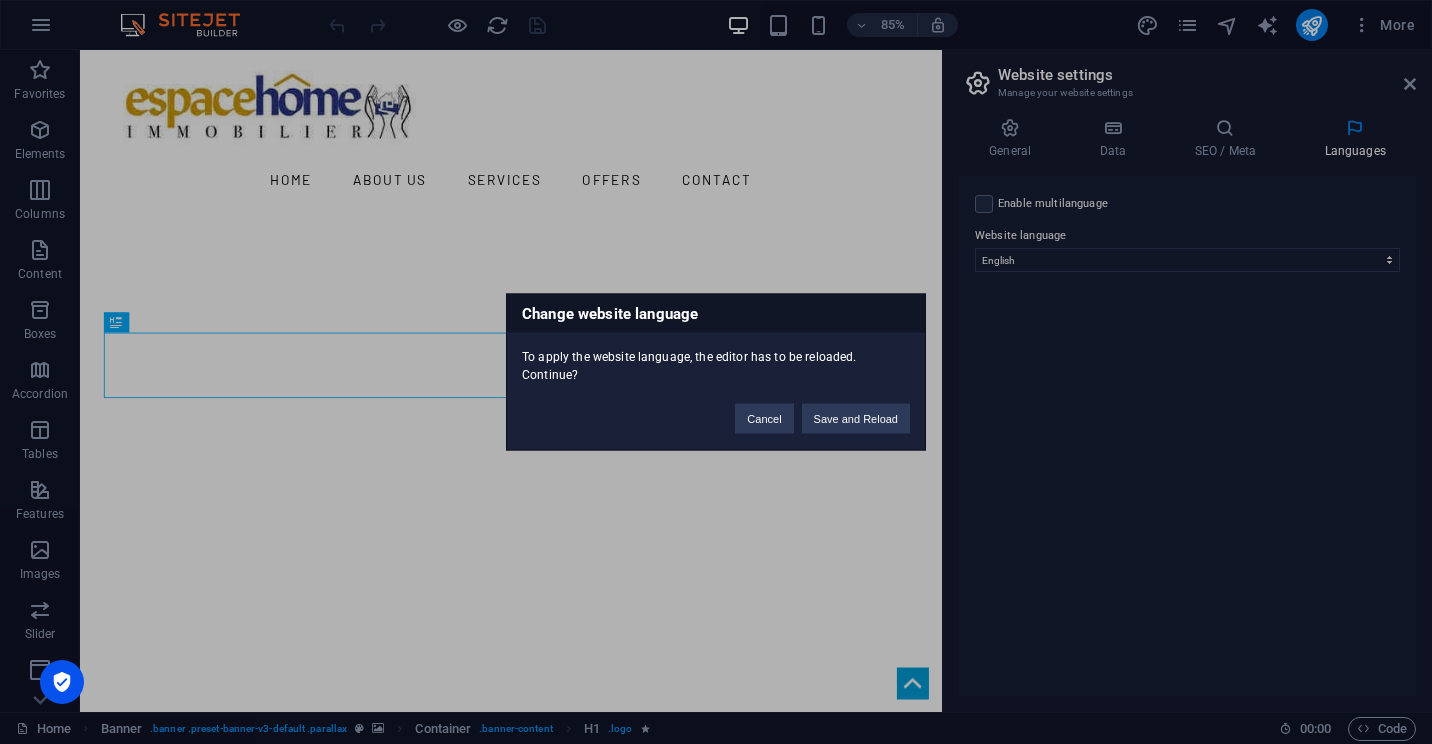 click on "Change website language To apply the website language, the editor has to be reloaded. Continue? Cancel Save and Reload" at bounding box center (716, 372) 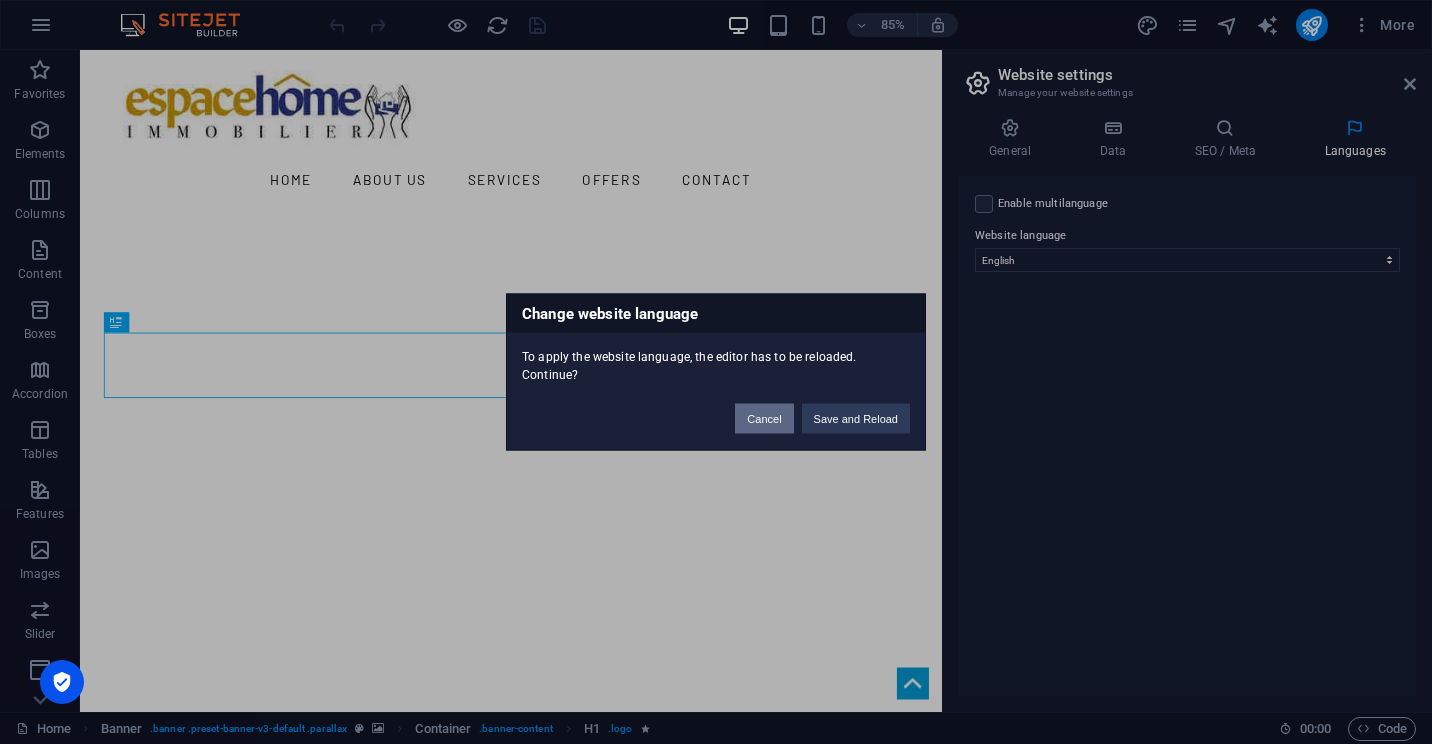 click on "Cancel" at bounding box center [764, 419] 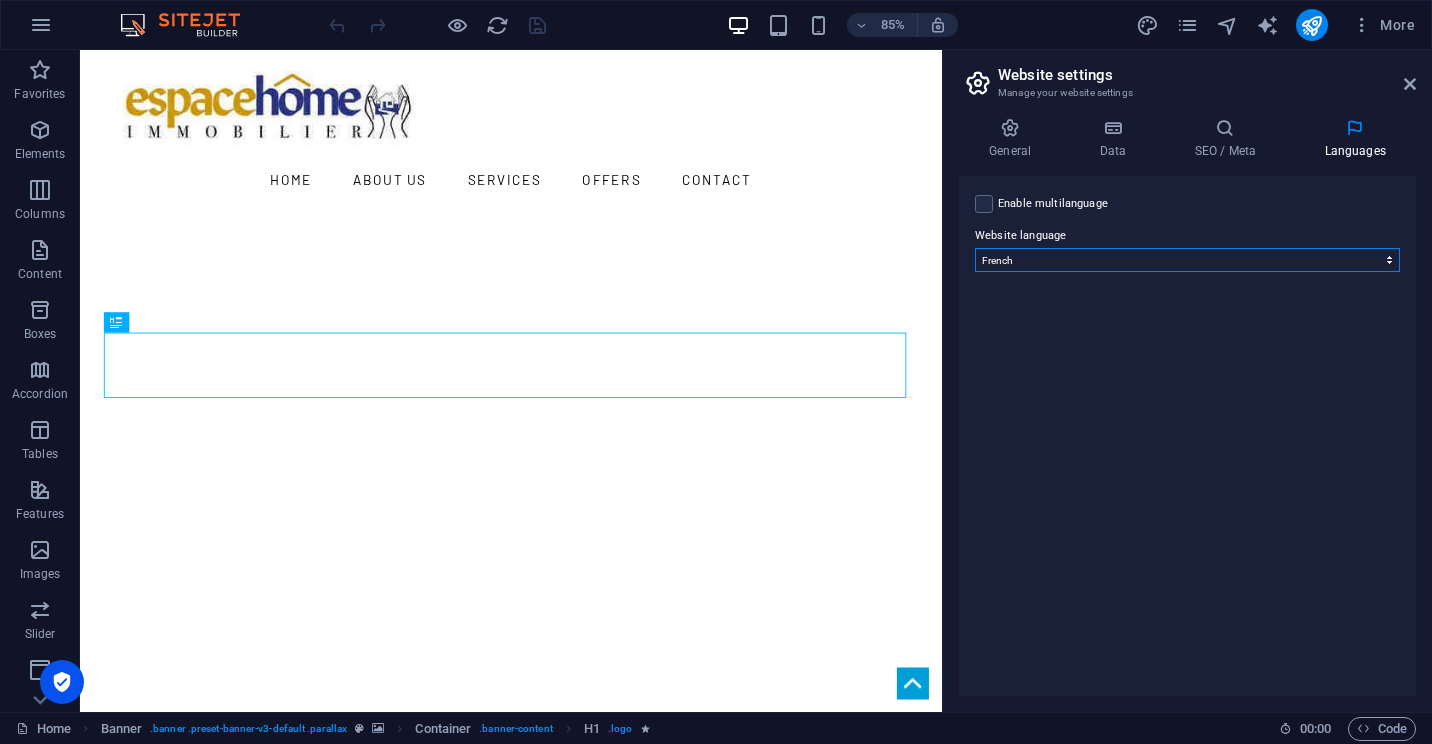 click on "Abkhazian Afar Afrikaans Akan Albanian Amharic Arabic Aragonese Armenian Assamese Avaric Avestan Aymara Azerbaijani Bambara Bashkir Basque Belarusian Bengali Bihari languages Bislama Bokmål Bosnian Breton Bulgarian Burmese Catalan Central Khmer Chamorro Chechen Chinese Church Slavic Chuvash Cornish Corsican Cree Croatian Czech Danish Dutch Dzongkha English Esperanto Estonian Ewe Faroese Farsi (Persian) Fijian Finnish French Fulah Gaelic Galician Ganda Georgian German Greek Greenlandic Guaraní Gujarati Haitian Creole Hausa Hebrew Herero Hindi Hiri Motu Hungarian Icelandic Ido Igbo Indonesian Interlingua Interlingue Inuktitut Inupiaq Irish Italian Japanese Javanese Kannada Kanuri Kashmiri Kazakh Kikuyu Kinyarwanda Komi Kongo Korean Kurdish Kwanyama Kyrgyz Lao Latin Latvian Limburgish Lingala Lithuanian Luba-Katanga Luxembourgish Macedonian Malagasy Malay Malayalam Maldivian Maltese Manx Maori Marathi Marshallese Mongolian [GEOGRAPHIC_DATA] Navajo [GEOGRAPHIC_DATA] Nepali North Ndebele Northern Sami Norwegian Norwegian Nynorsk Nuosu" at bounding box center (1187, 260) 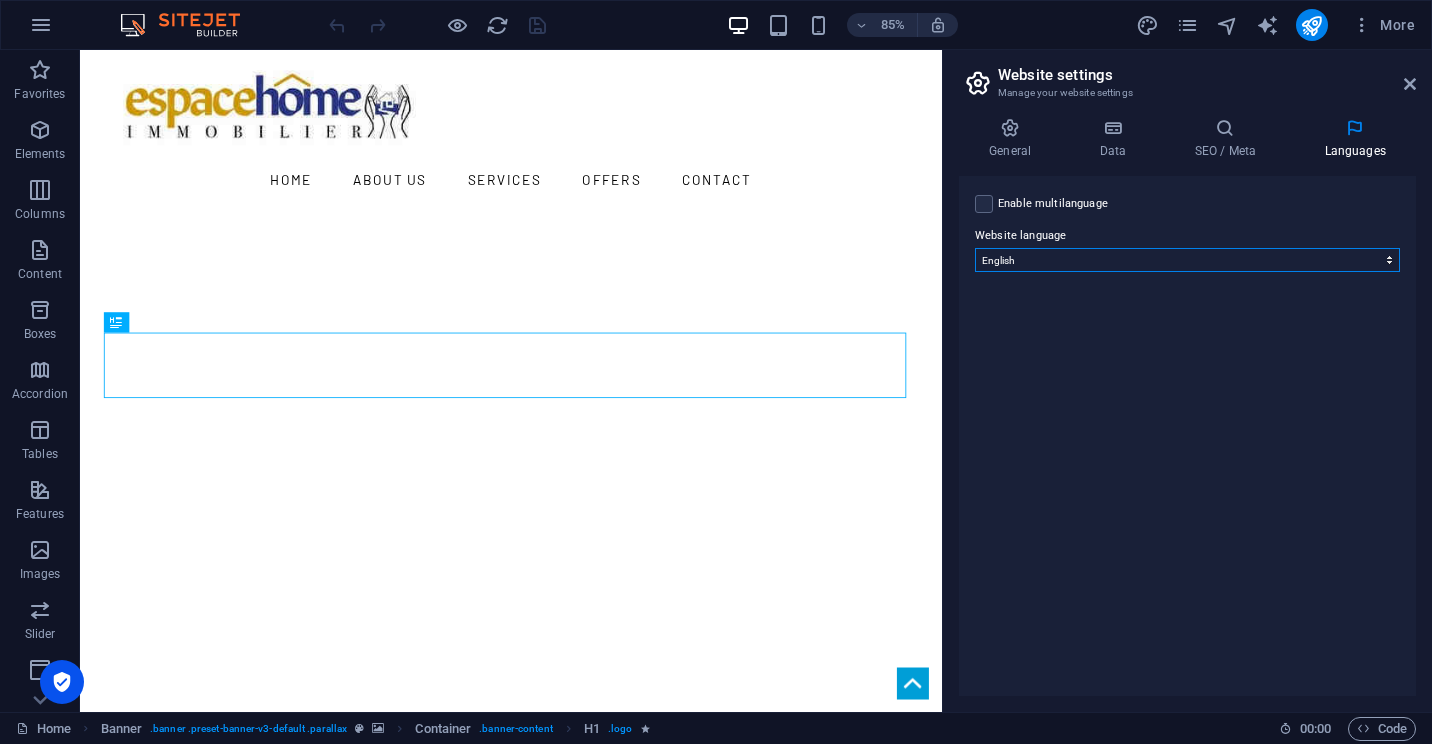 click on "Abkhazian Afar Afrikaans Akan Albanian Amharic Arabic Aragonese Armenian Assamese Avaric Avestan Aymara Azerbaijani Bambara Bashkir Basque Belarusian Bengali Bihari languages Bislama Bokmål Bosnian Breton Bulgarian Burmese Catalan Central Khmer Chamorro Chechen Chinese Church Slavic Chuvash Cornish Corsican Cree Croatian Czech Danish Dutch Dzongkha English Esperanto Estonian Ewe Faroese Farsi (Persian) Fijian Finnish French Fulah Gaelic Galician Ganda Georgian German Greek Greenlandic Guaraní Gujarati Haitian Creole Hausa Hebrew Herero Hindi Hiri Motu Hungarian Icelandic Ido Igbo Indonesian Interlingua Interlingue Inuktitut Inupiaq Irish Italian Japanese Javanese Kannada Kanuri Kashmiri Kazakh Kikuyu Kinyarwanda Komi Kongo Korean Kurdish Kwanyama Kyrgyz Lao Latin Latvian Limburgish Lingala Lithuanian Luba-Katanga Luxembourgish Macedonian Malagasy Malay Malayalam Maldivian Maltese Manx Maori Marathi Marshallese Mongolian [GEOGRAPHIC_DATA] Navajo [GEOGRAPHIC_DATA] Nepali North Ndebele Northern Sami Norwegian Norwegian Nynorsk Nuosu" at bounding box center (1187, 260) 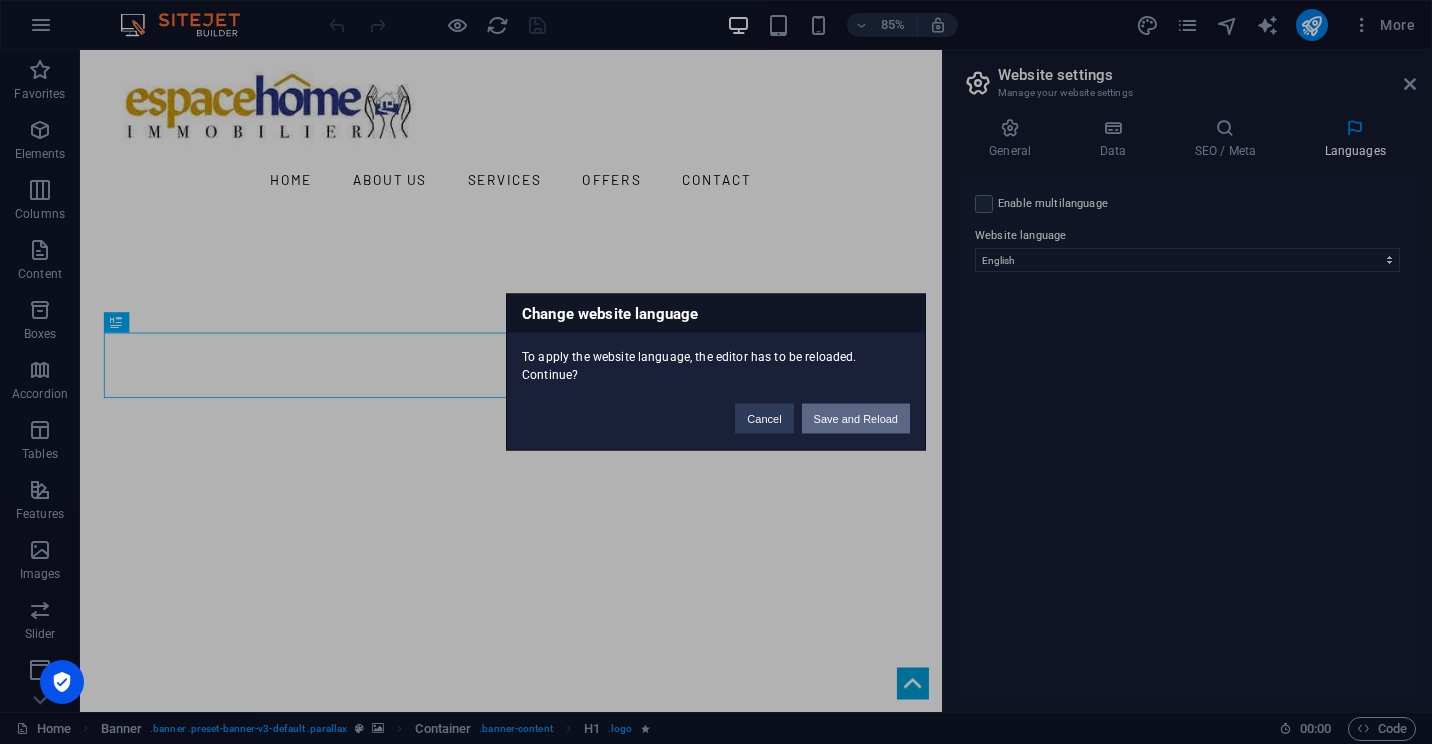 click on "Save and Reload" at bounding box center [856, 419] 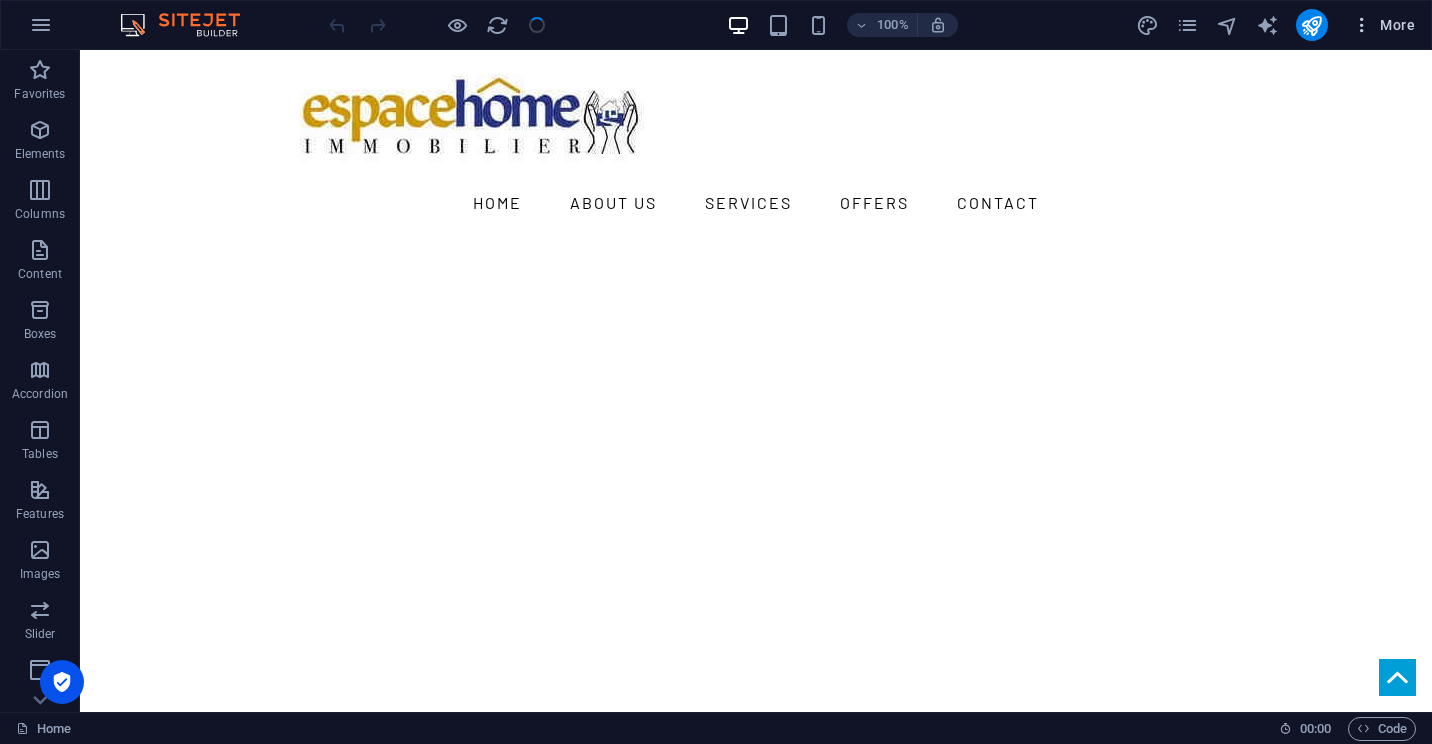 click on "More" at bounding box center (1383, 25) 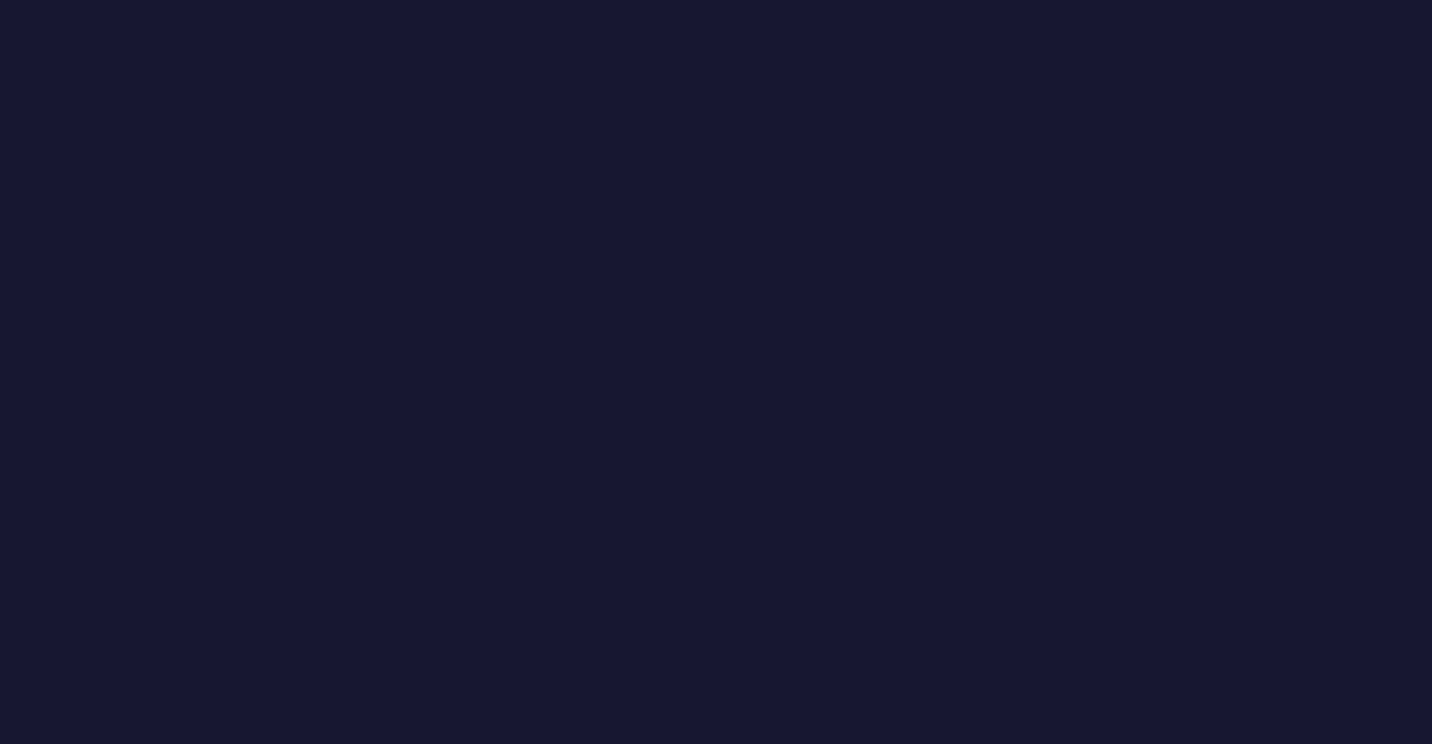 scroll, scrollTop: 0, scrollLeft: 0, axis: both 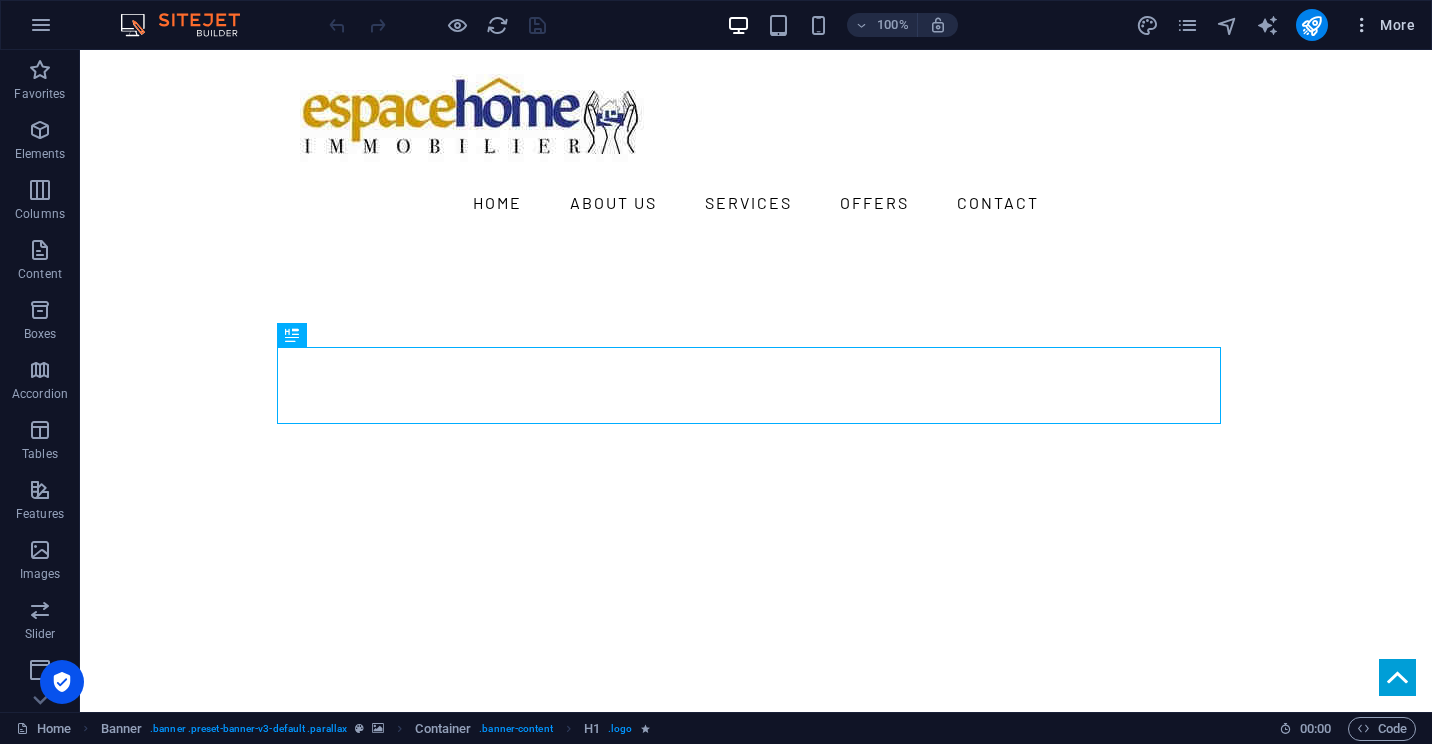 click on "More" at bounding box center (1383, 25) 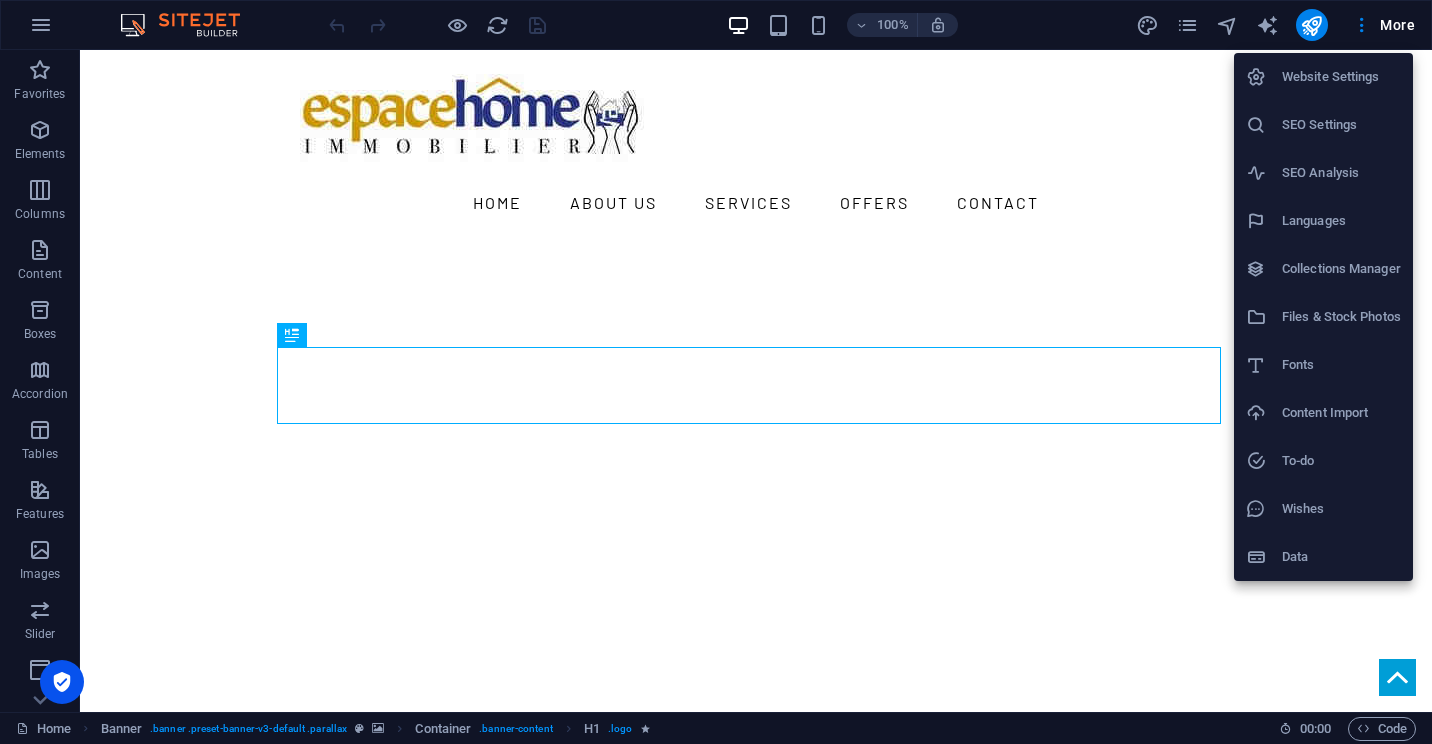 click on "Languages" at bounding box center (1341, 221) 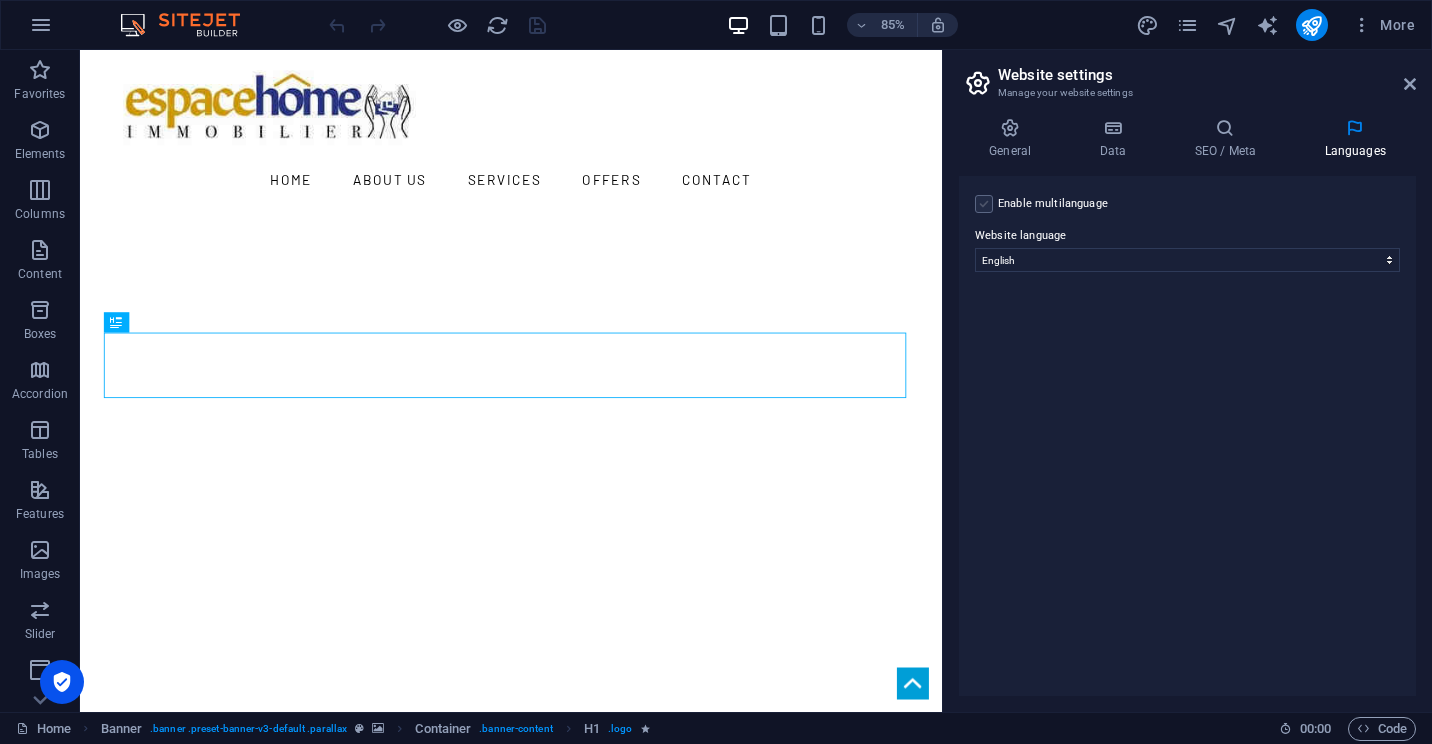 click at bounding box center (984, 204) 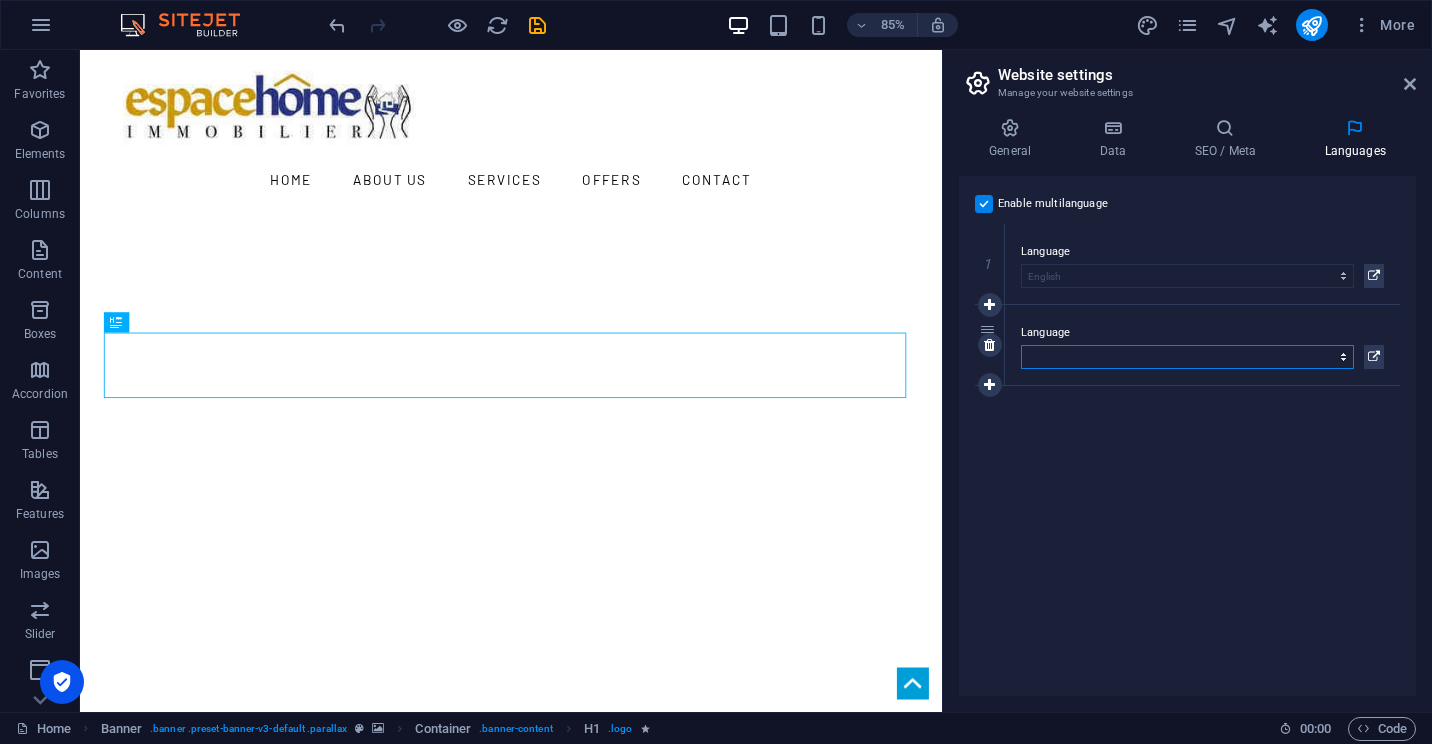 click on "Abkhazian Afar Afrikaans Akan Albanian Amharic Arabic Aragonese Armenian Assamese Avaric Avestan Aymara Azerbaijani Bambara Bashkir Basque Belarusian Bengali Bihari languages Bislama Bokmål Bosnian Breton Bulgarian Burmese Catalan Central Khmer Chamorro Chechen Chinese Church Slavic Chuvash Cornish Corsican Cree Croatian Czech Danish Dutch Dzongkha English Esperanto Estonian Ewe Faroese Farsi (Persian) Fijian Finnish French Fulah Gaelic Galician Ganda Georgian German Greek Greenlandic Guaraní Gujarati Haitian Creole Hausa Hebrew Herero Hindi Hiri Motu Hungarian Icelandic Ido Igbo Indonesian Interlingua Interlingue Inuktitut Inupiaq Irish Italian Japanese Javanese Kannada Kanuri Kashmiri Kazakh Kikuyu Kinyarwanda Komi Kongo Korean Kurdish Kwanyama Kyrgyz Lao Latin Latvian Limburgish Lingala Lithuanian Luba-Katanga Luxembourgish Macedonian Malagasy Malay Malayalam Maldivian Maltese Manx Maori Marathi Marshallese Mongolian Nauru Navajo Ndonga Nepali North Ndebele Northern Sami Norwegian Norwegian Nynorsk Nuosu" at bounding box center [1187, 357] 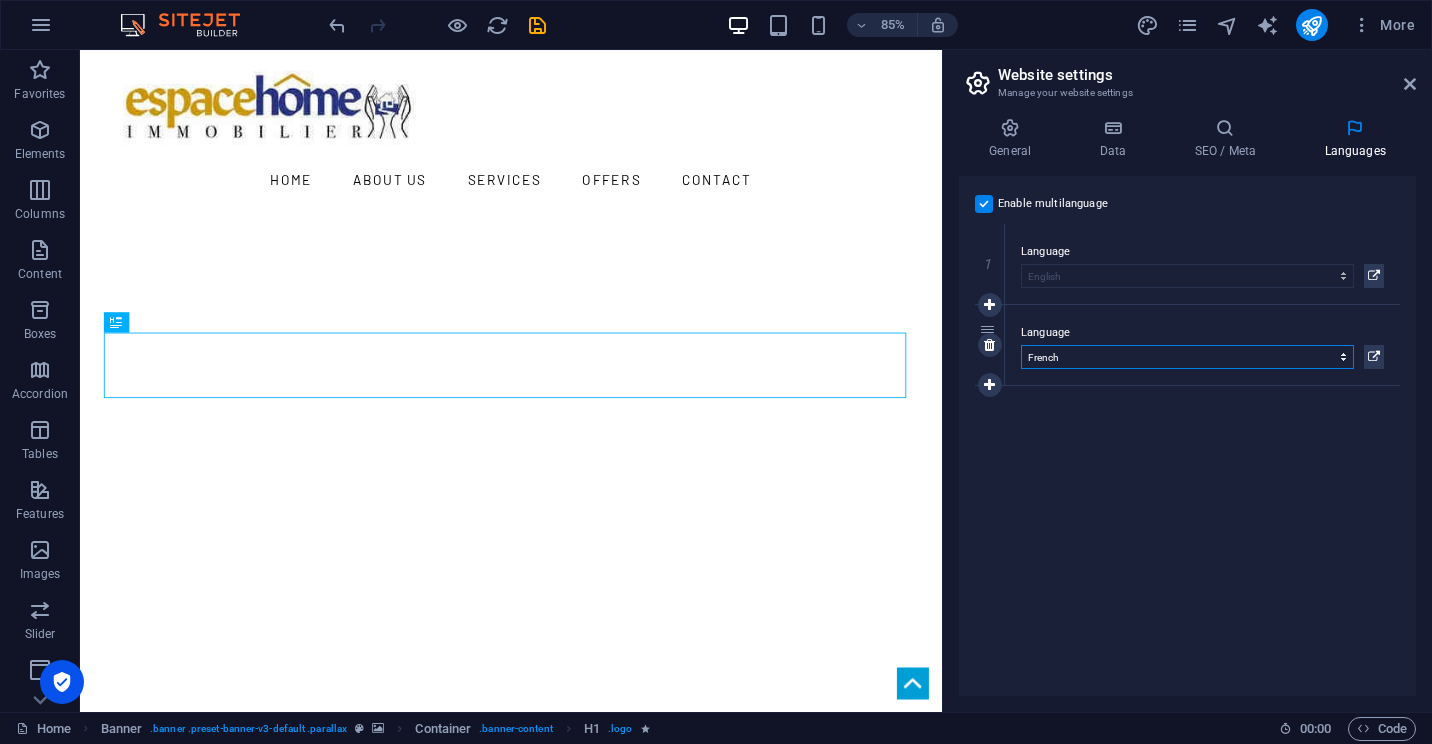 click on "Abkhazian Afar Afrikaans Akan Albanian Amharic Arabic Aragonese Armenian Assamese Avaric Avestan Aymara Azerbaijani Bambara Bashkir Basque Belarusian Bengali Bihari languages Bislama Bokmål Bosnian Breton Bulgarian Burmese Catalan Central Khmer Chamorro Chechen Chinese Church Slavic Chuvash Cornish Corsican Cree Croatian Czech Danish Dutch Dzongkha English Esperanto Estonian Ewe Faroese Farsi (Persian) Fijian Finnish French Fulah Gaelic Galician Ganda Georgian German Greek Greenlandic Guaraní Gujarati Haitian Creole Hausa Hebrew Herero Hindi Hiri Motu Hungarian Icelandic Ido Igbo Indonesian Interlingua Interlingue Inuktitut Inupiaq Irish Italian Japanese Javanese Kannada Kanuri Kashmiri Kazakh Kikuyu Kinyarwanda Komi Kongo Korean Kurdish Kwanyama Kyrgyz Lao Latin Latvian Limburgish Lingala Lithuanian Luba-Katanga Luxembourgish Macedonian Malagasy Malay Malayalam Maldivian Maltese Manx Maori Marathi Marshallese Mongolian Nauru Navajo Ndonga Nepali North Ndebele Northern Sami Norwegian Norwegian Nynorsk Nuosu" at bounding box center [1187, 357] 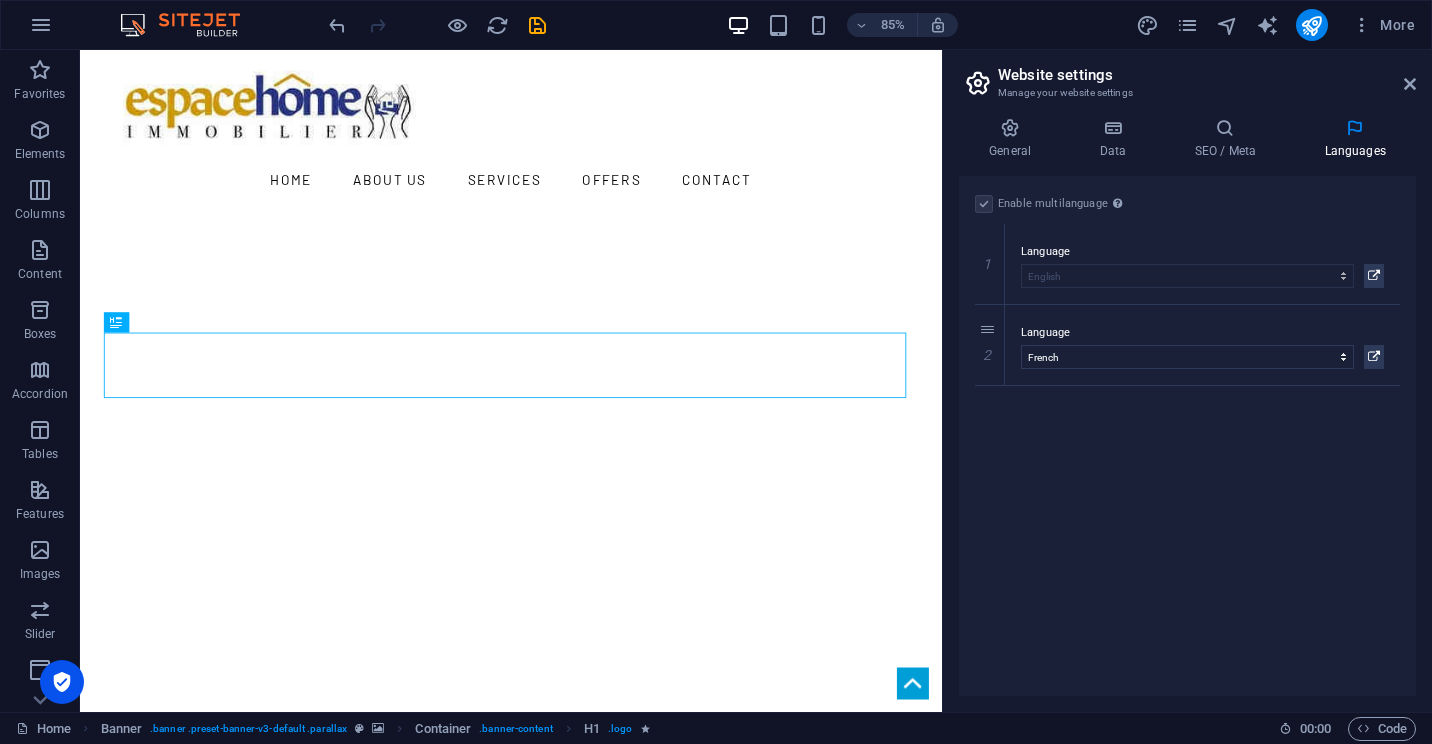 select on "49" 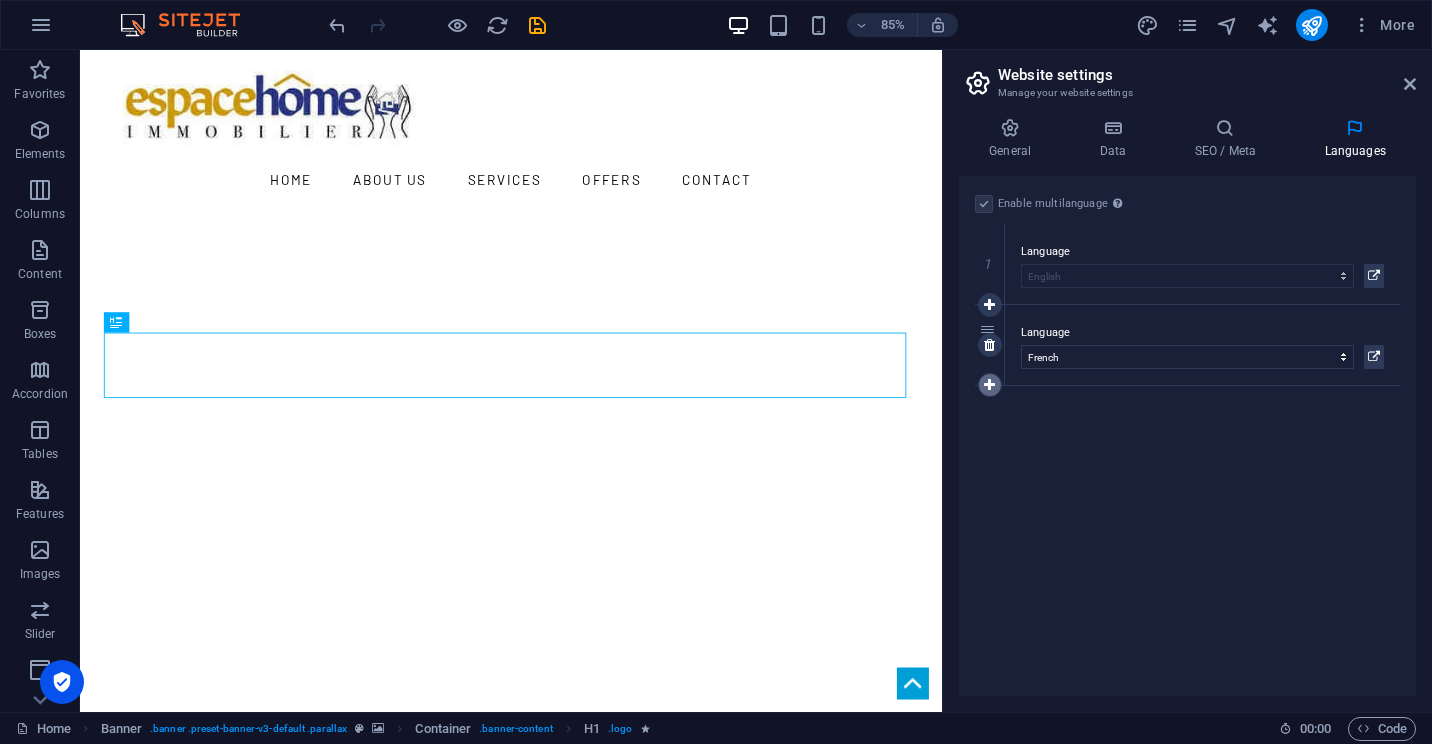click at bounding box center (989, 385) 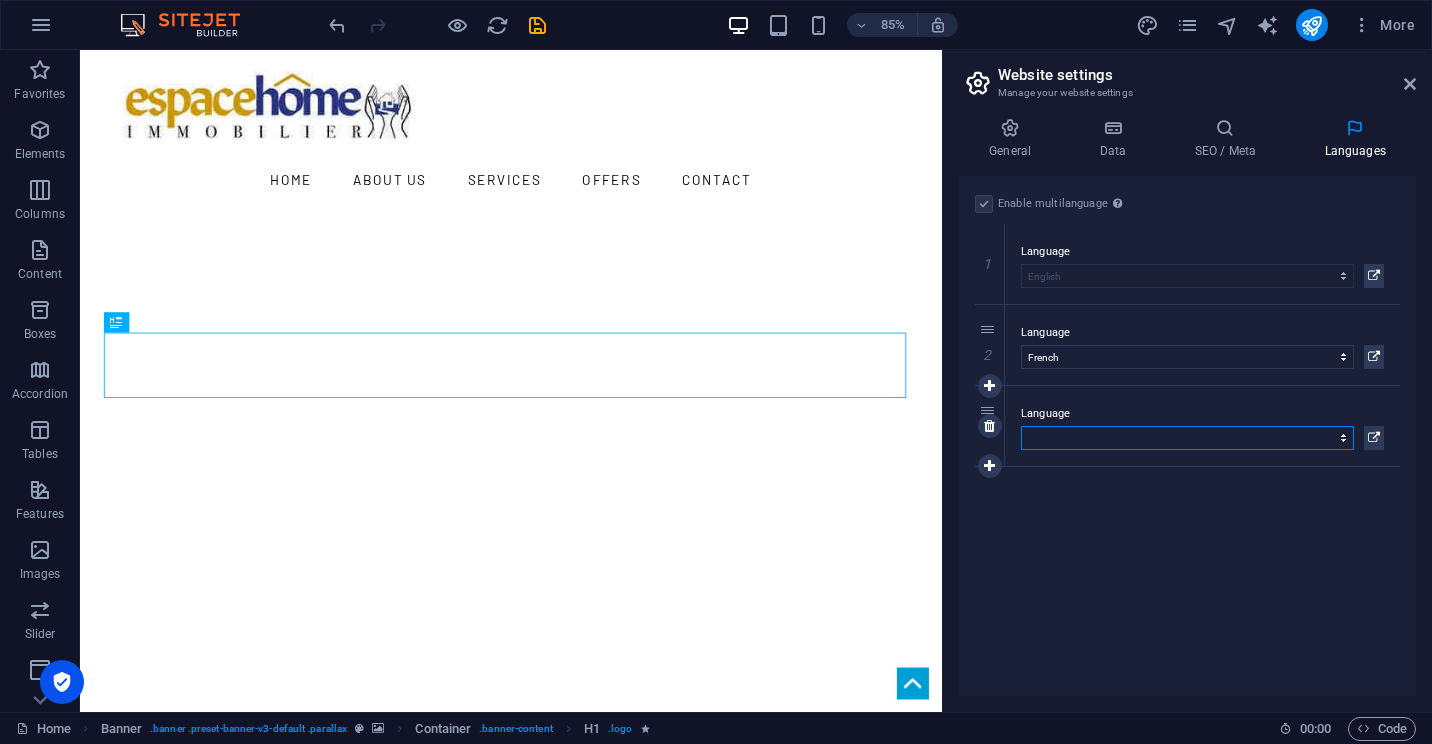 click on "Abkhazian Afar Afrikaans Akan Albanian Amharic Arabic Aragonese Armenian Assamese Avaric Avestan Aymara Azerbaijani Bambara Bashkir Basque Belarusian Bengali Bihari languages Bislama Bokmål Bosnian Breton Bulgarian Burmese Catalan Central Khmer Chamorro Chechen Chinese Church Slavic Chuvash Cornish Corsican Cree Croatian Czech Danish Dutch Dzongkha English Esperanto Estonian Ewe Faroese Farsi (Persian) Fijian Finnish French Fulah Gaelic Galician Ganda Georgian German Greek Greenlandic Guaraní Gujarati Haitian Creole Hausa Hebrew Herero Hindi Hiri Motu Hungarian Icelandic Ido Igbo Indonesian Interlingua Interlingue Inuktitut Inupiaq Irish Italian Japanese Javanese Kannada Kanuri Kashmiri Kazakh Kikuyu Kinyarwanda Komi Kongo Korean Kurdish Kwanyama Kyrgyz Lao Latin Latvian Limburgish Lingala Lithuanian Luba-Katanga Luxembourgish Macedonian Malagasy Malay Malayalam Maldivian Maltese Manx Maori Marathi Marshallese Mongolian Nauru Navajo Ndonga Nepali North Ndebele Northern Sami Norwegian Norwegian Nynorsk Nuosu" at bounding box center (1187, 438) 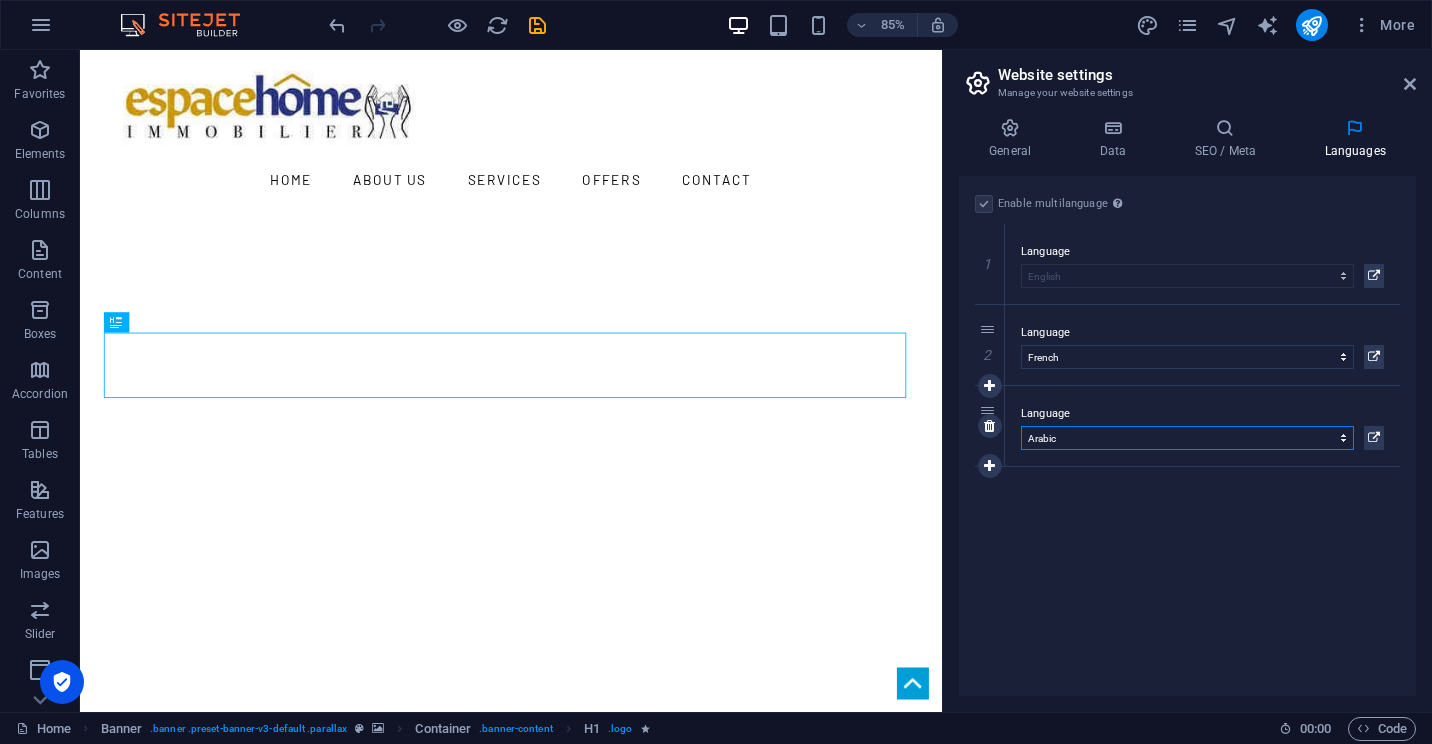 click on "Abkhazian Afar Afrikaans Akan Albanian Amharic Arabic Aragonese Armenian Assamese Avaric Avestan Aymara Azerbaijani Bambara Bashkir Basque Belarusian Bengali Bihari languages Bislama Bokmål Bosnian Breton Bulgarian Burmese Catalan Central Khmer Chamorro Chechen Chinese Church Slavic Chuvash Cornish Corsican Cree Croatian Czech Danish Dutch Dzongkha English Esperanto Estonian Ewe Faroese Farsi (Persian) Fijian Finnish French Fulah Gaelic Galician Ganda Georgian German Greek Greenlandic Guaraní Gujarati Haitian Creole Hausa Hebrew Herero Hindi Hiri Motu Hungarian Icelandic Ido Igbo Indonesian Interlingua Interlingue Inuktitut Inupiaq Irish Italian Japanese Javanese Kannada Kanuri Kashmiri Kazakh Kikuyu Kinyarwanda Komi Kongo Korean Kurdish Kwanyama Kyrgyz Lao Latin Latvian Limburgish Lingala Lithuanian Luba-Katanga Luxembourgish Macedonian Malagasy Malay Malayalam Maldivian Maltese Manx Maori Marathi Marshallese Mongolian Nauru Navajo Ndonga Nepali North Ndebele Northern Sami Norwegian Norwegian Nynorsk Nuosu" at bounding box center (1187, 438) 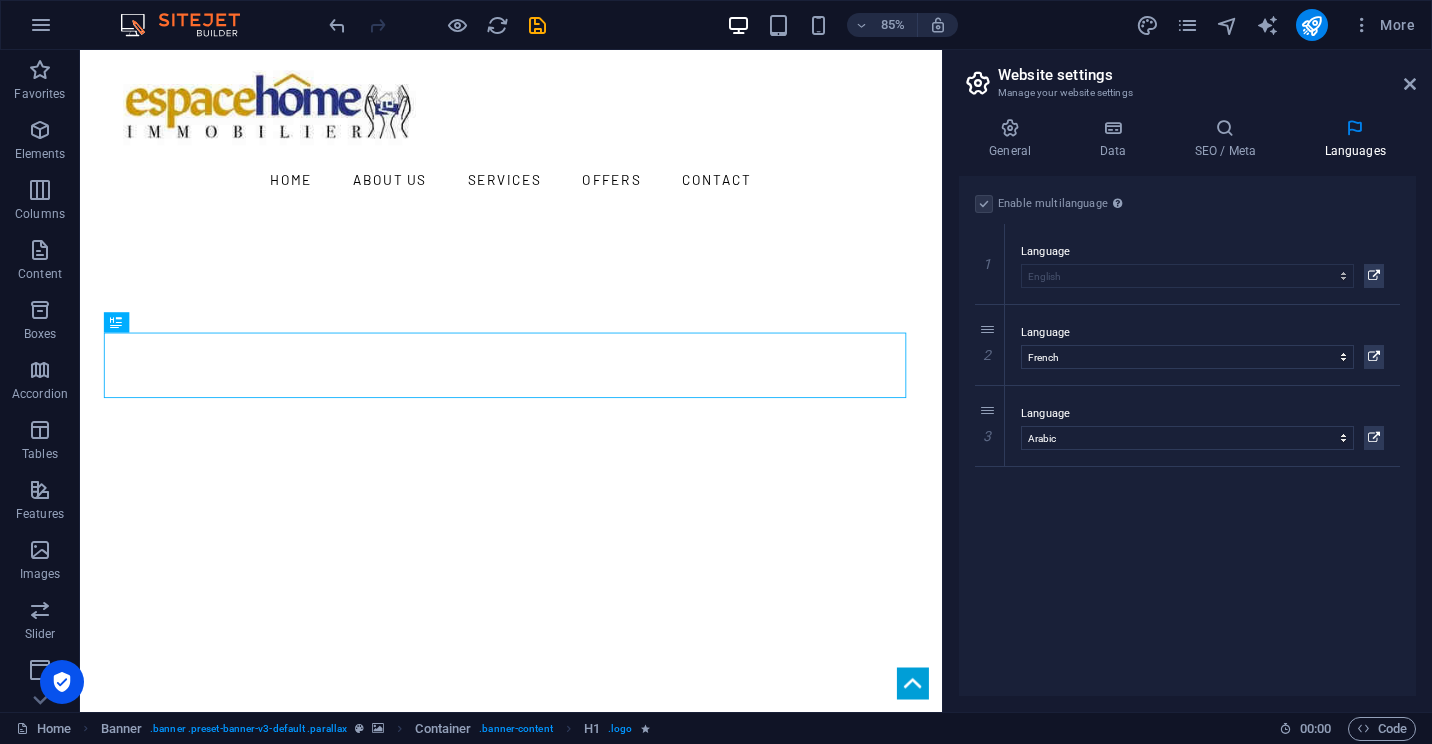 click on "Enable multilanguage To disable multilanguage delete all languages until only one language remains. Website language Abkhazian Afar Afrikaans Akan Albanian Amharic Arabic Aragonese Armenian Assamese Avaric Avestan Aymara Azerbaijani Bambara Bashkir Basque Belarusian Bengali Bihari languages Bislama Bokmål Bosnian Breton Bulgarian Burmese Catalan Central Khmer Chamorro Chechen Chinese Church Slavic Chuvash Cornish Corsican Cree Croatian Czech Danish Dutch Dzongkha English Esperanto Estonian Ewe Faroese Farsi (Persian) Fijian Finnish French Fulah Gaelic Galician Ganda Georgian German Greek Greenlandic Guaraní Gujarati Haitian Creole Hausa Hebrew Herero Hindi Hiri Motu Hungarian Icelandic Ido Igbo Indonesian Interlingua Interlingue Inuktitut Inupiaq Irish Italian Japanese Javanese Kannada Kanuri Kashmiri Kazakh Kikuyu Kinyarwanda Komi Kongo Korean Kurdish Kwanyama Kyrgyz Lao Latin Latvian Limburgish Lingala Lithuanian Luba-Katanga Luxembourgish Macedonian Malagasy Malay Malayalam Maldivian Maltese Manx Maori 1" at bounding box center [1187, 436] 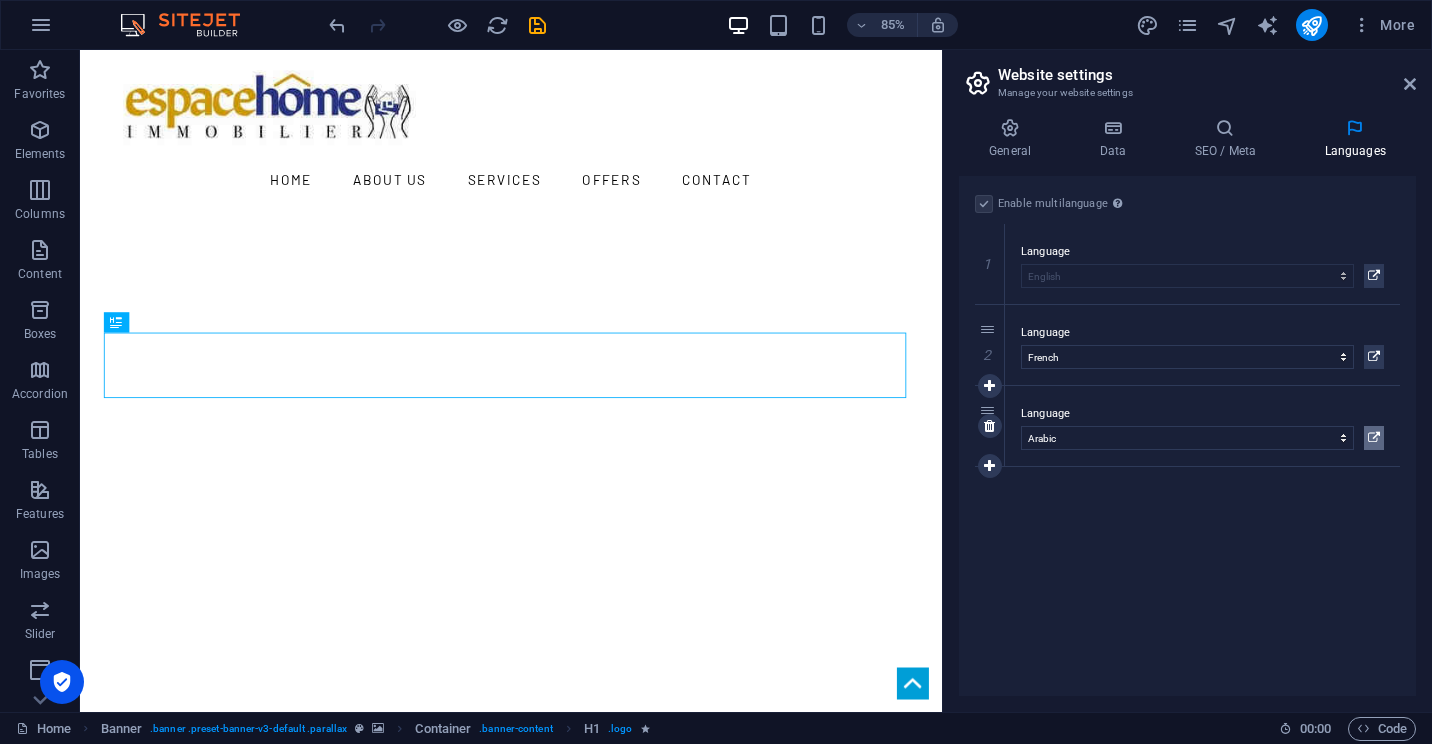 click at bounding box center [1374, 438] 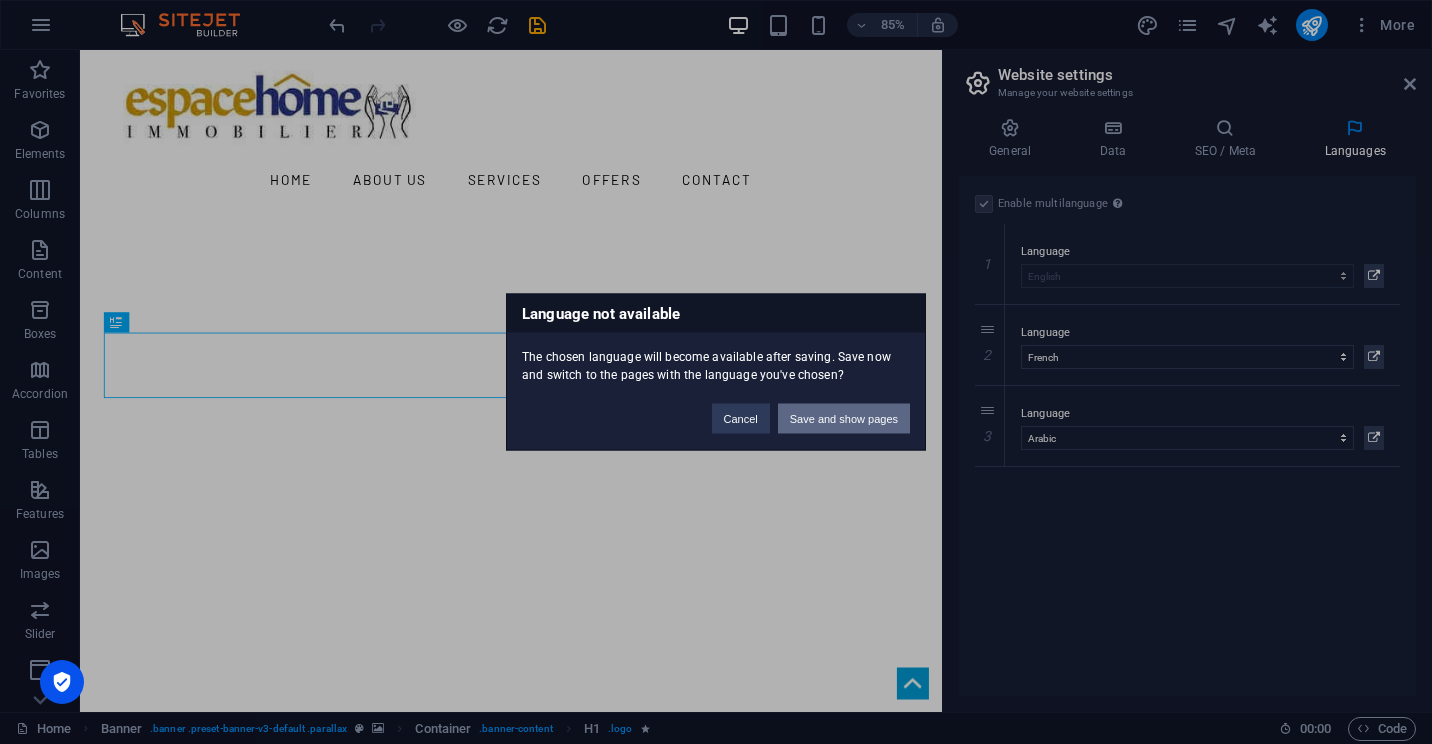 click on "Save and show pages" at bounding box center [844, 419] 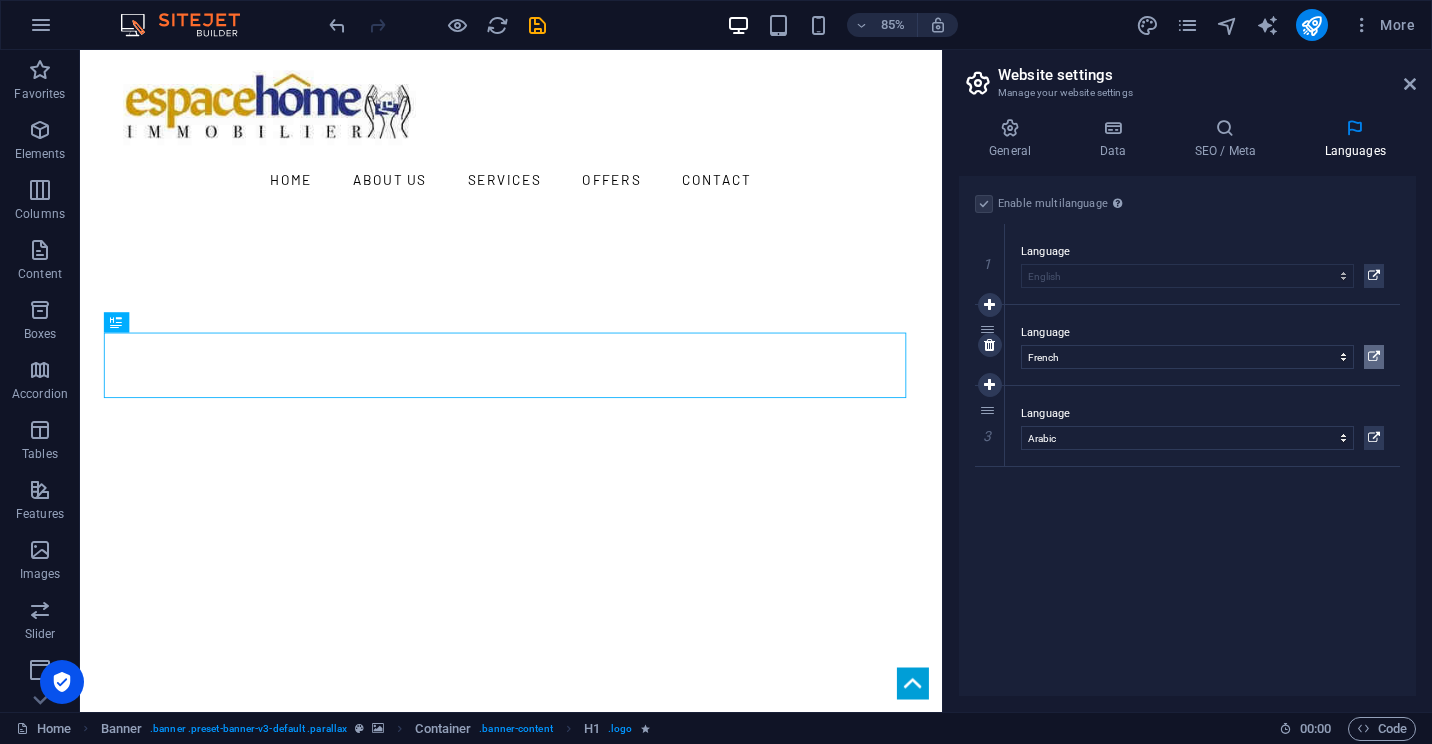 click at bounding box center (1374, 357) 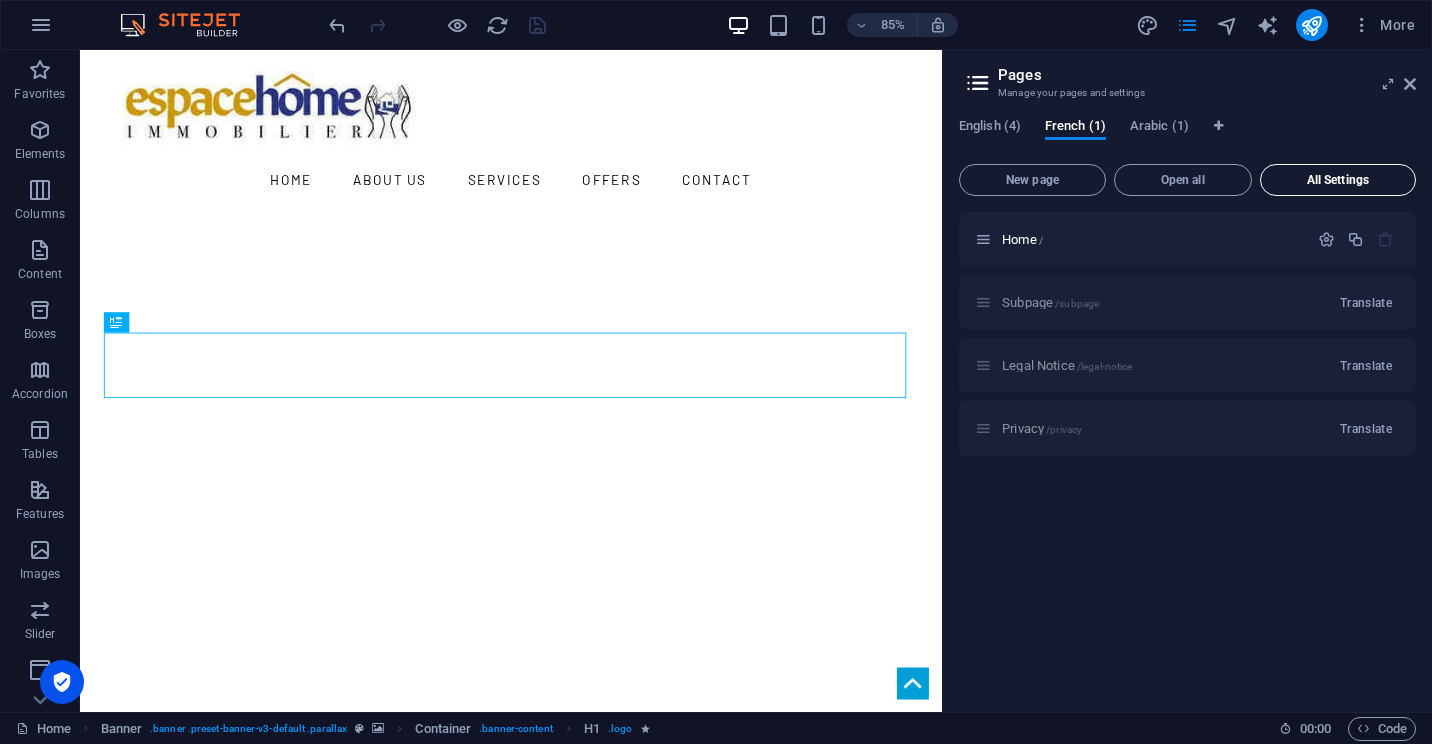 click on "All Settings" at bounding box center [1338, 180] 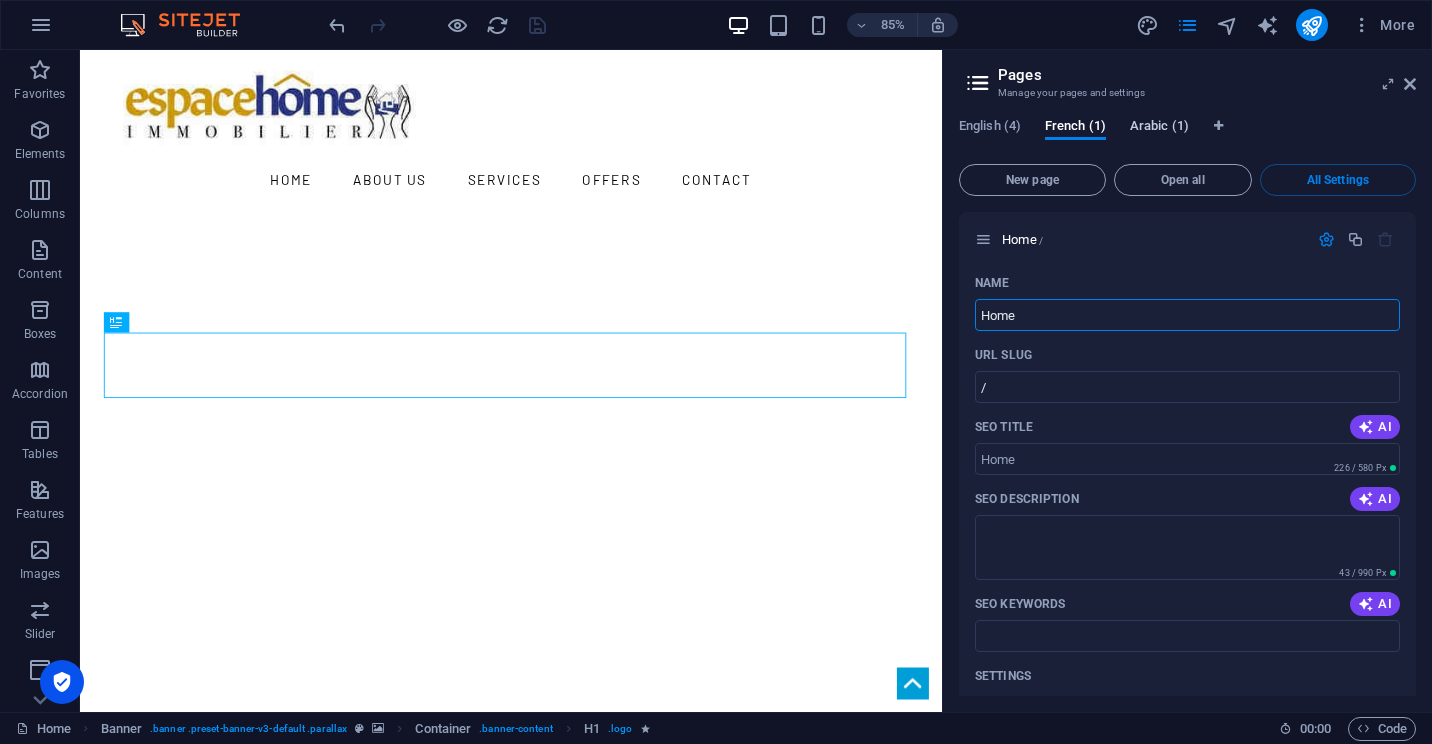 click on "Arabic (1)" at bounding box center [1159, 128] 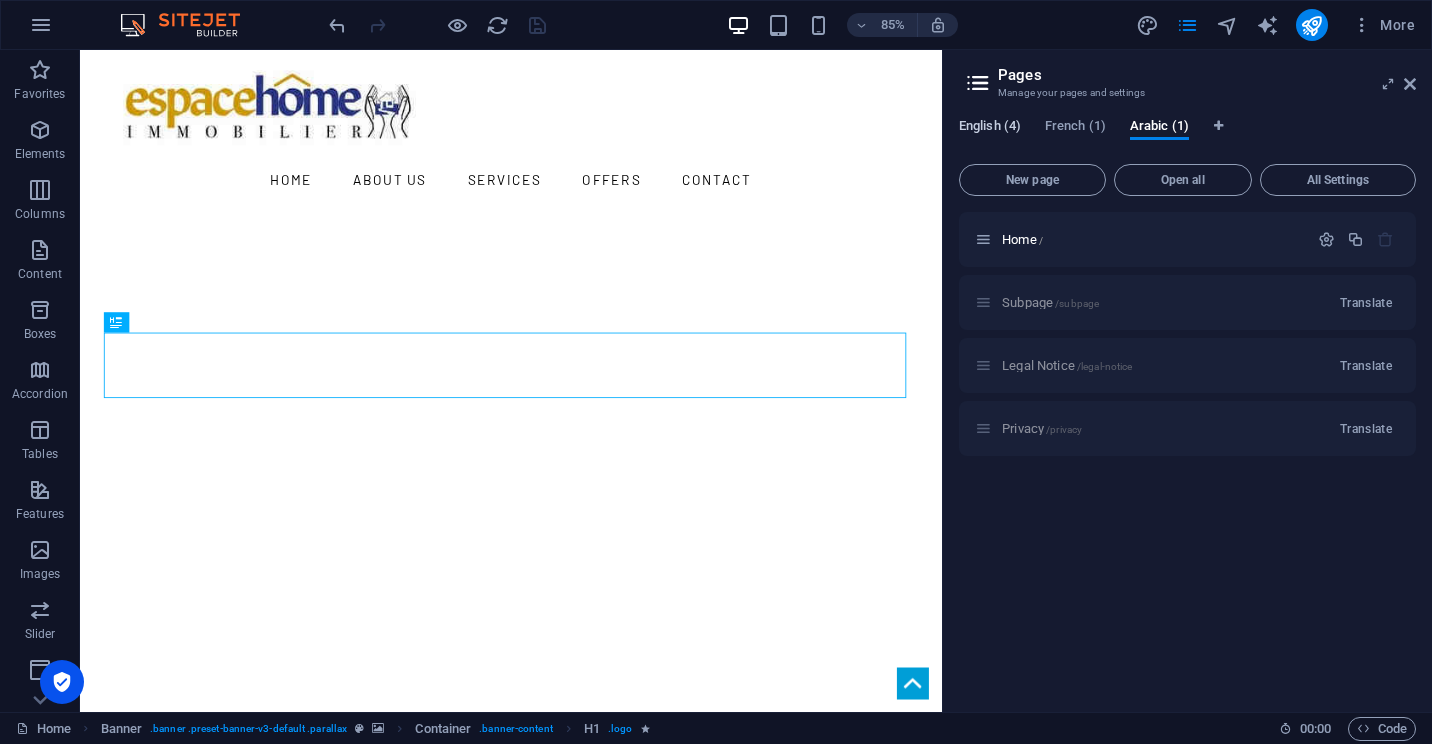 click on "English (4)" at bounding box center [990, 128] 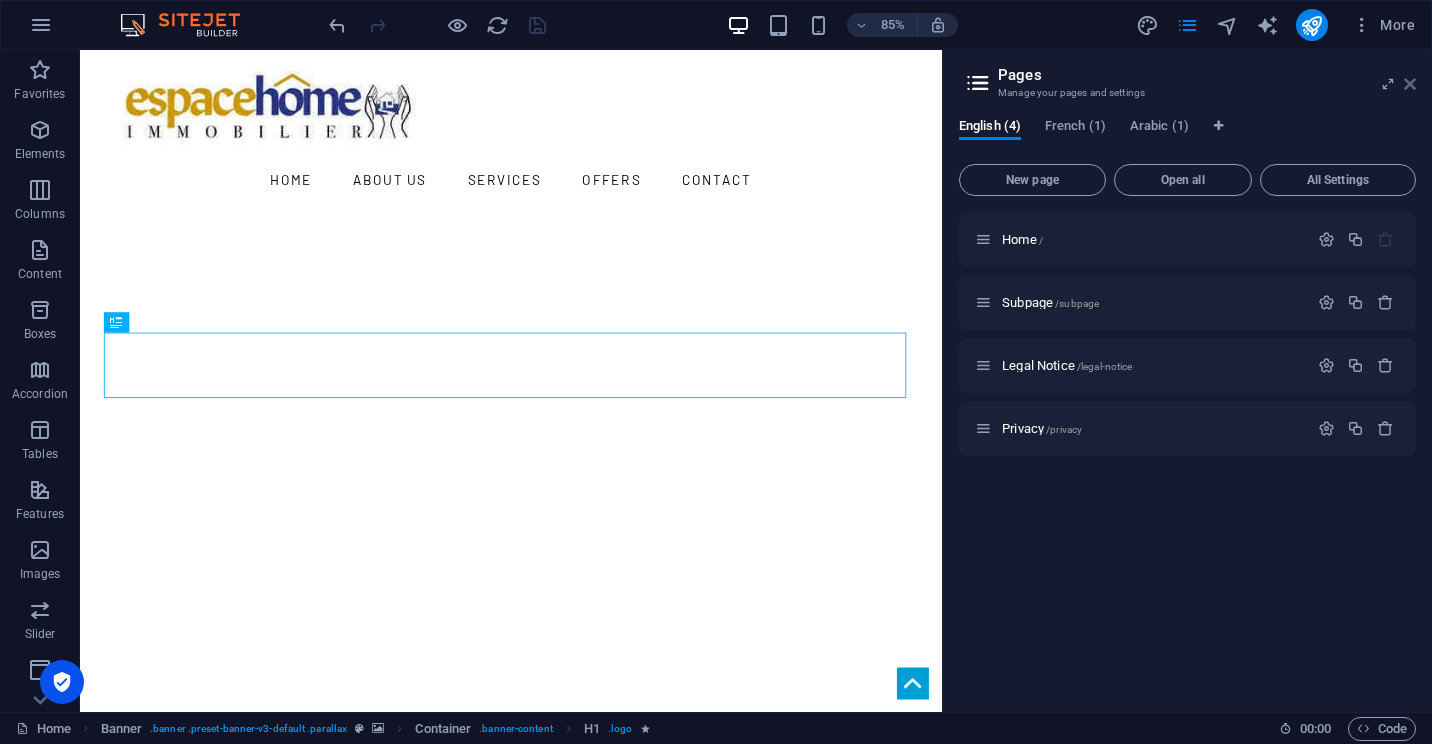 click at bounding box center (1410, 84) 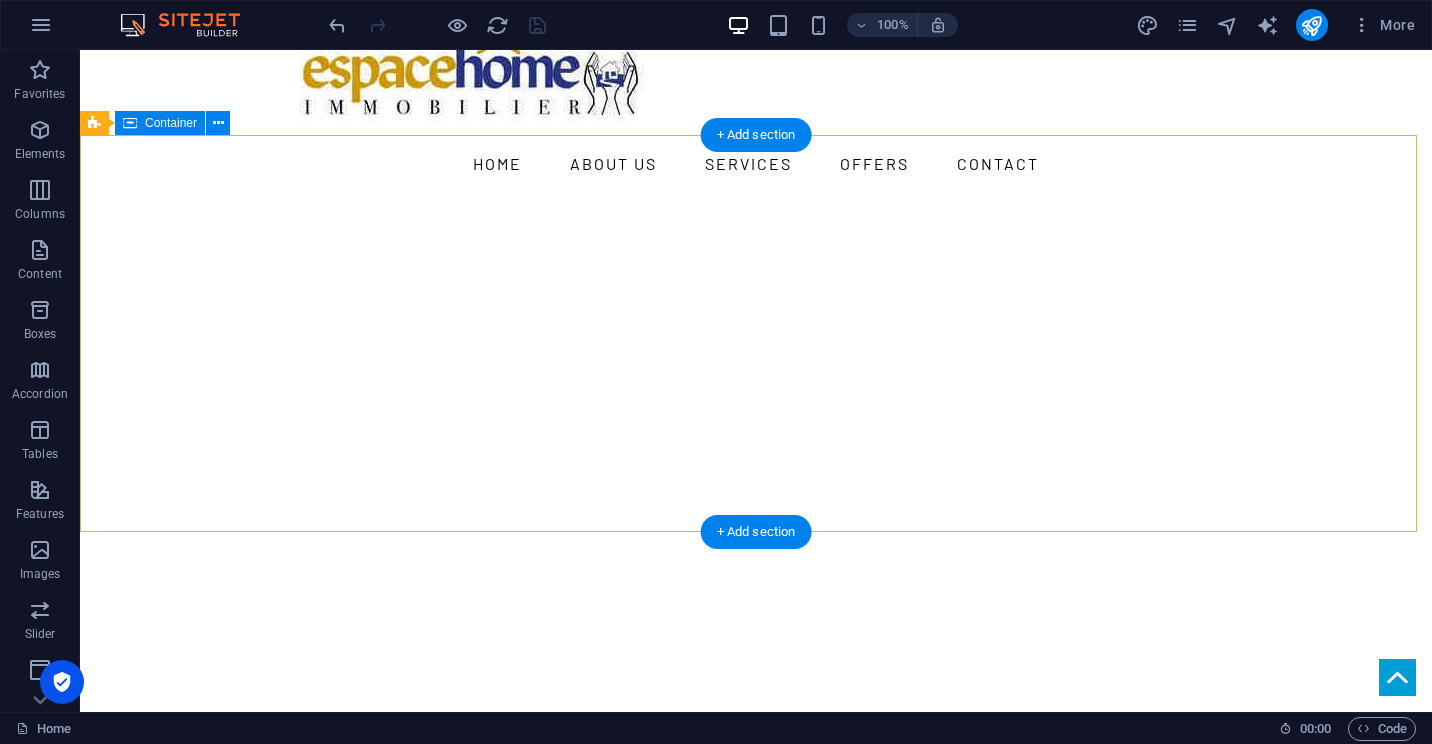 scroll, scrollTop: 0, scrollLeft: 0, axis: both 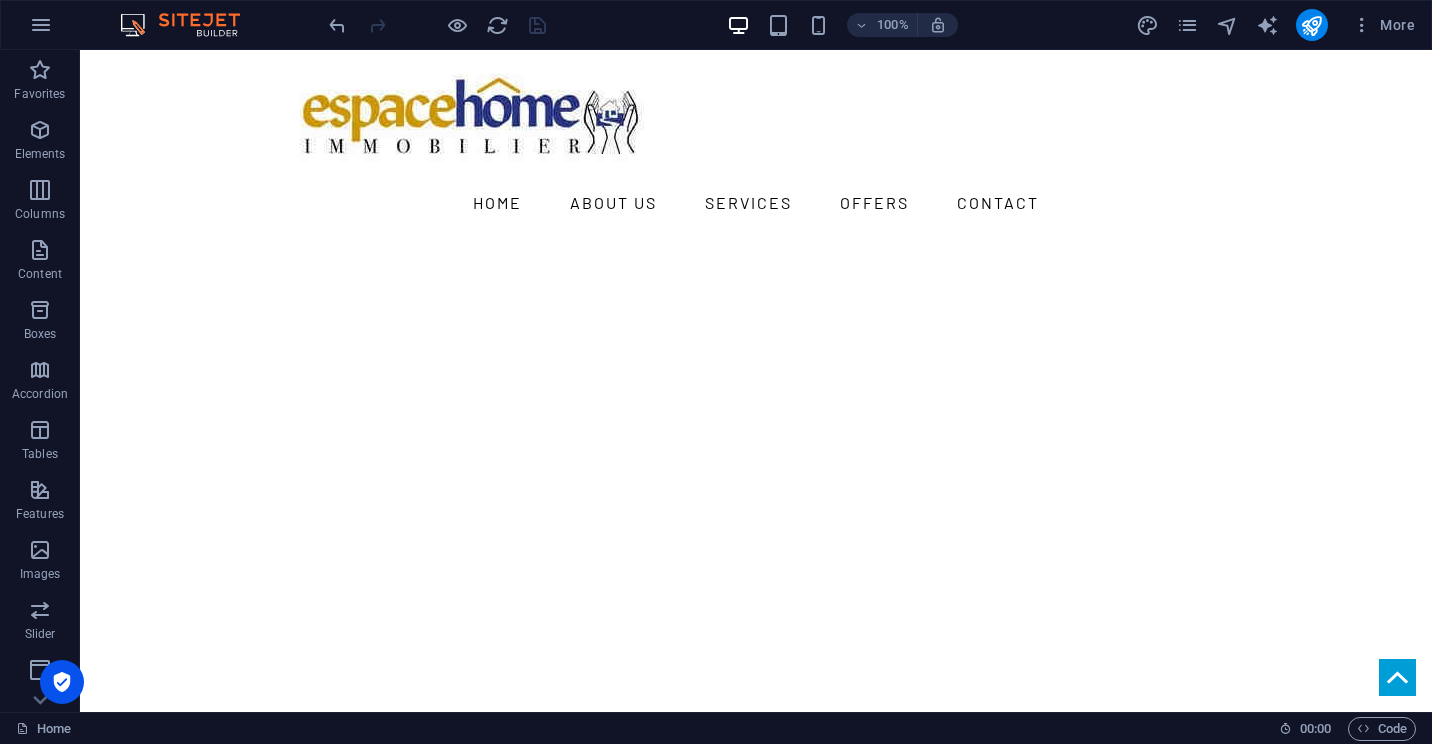 drag, startPoint x: 535, startPoint y: 33, endPoint x: 533, endPoint y: 48, distance: 15.132746 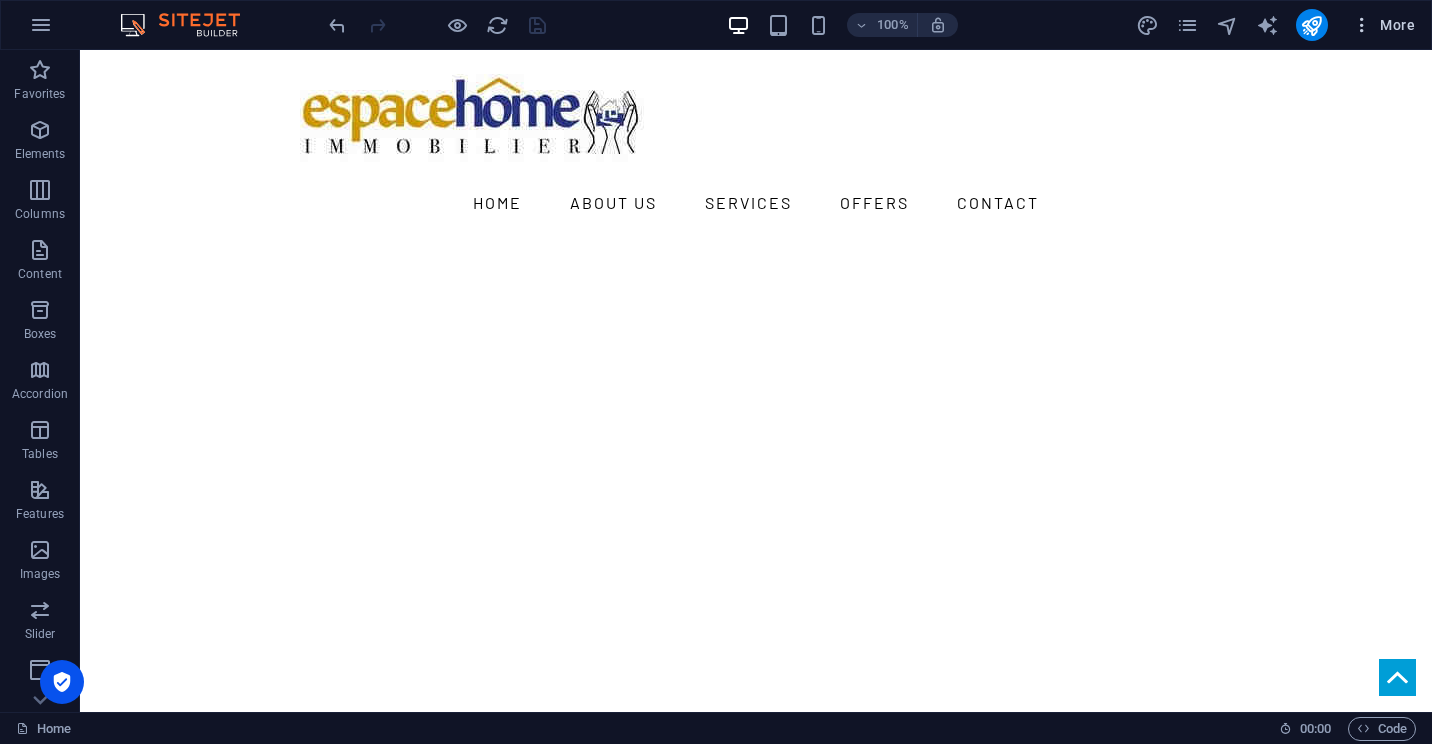 click on "More" at bounding box center (1383, 25) 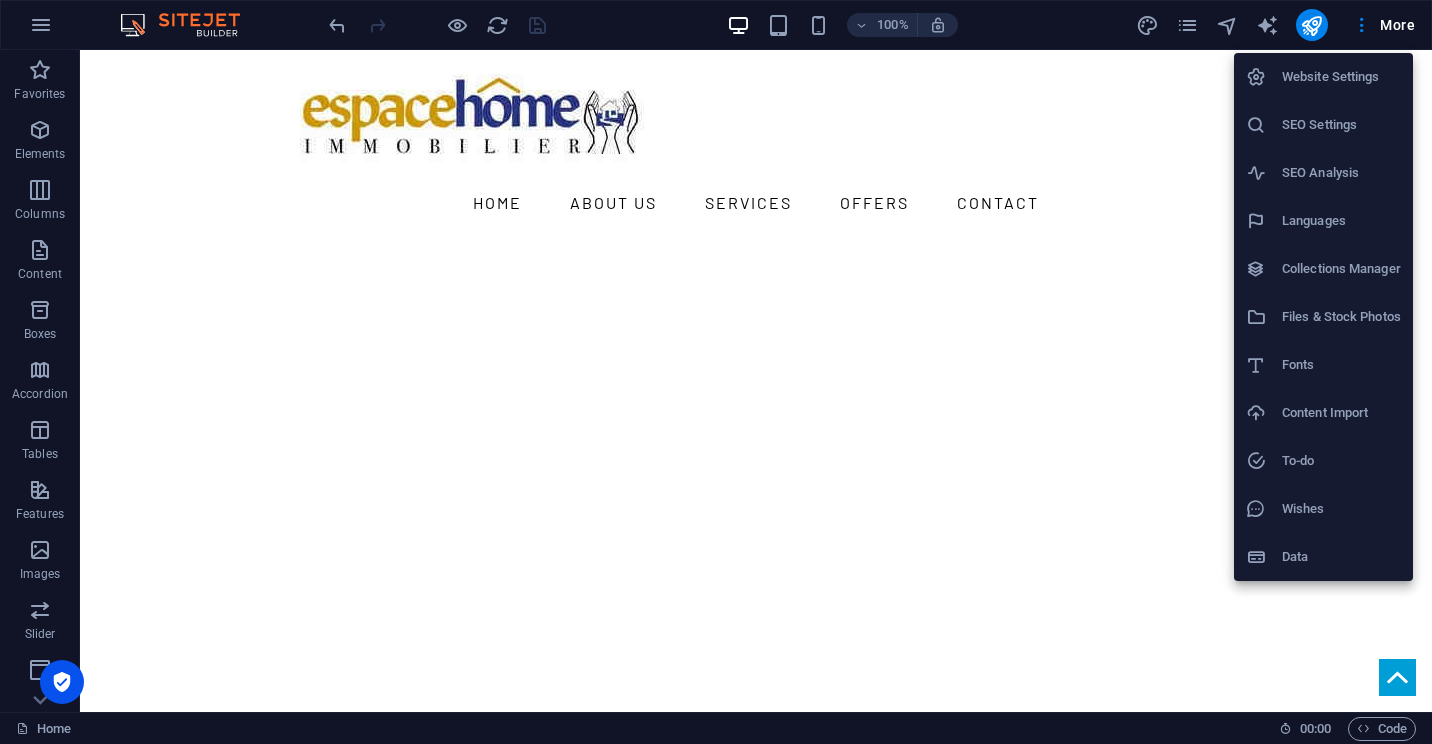 click on "Languages" at bounding box center (1341, 221) 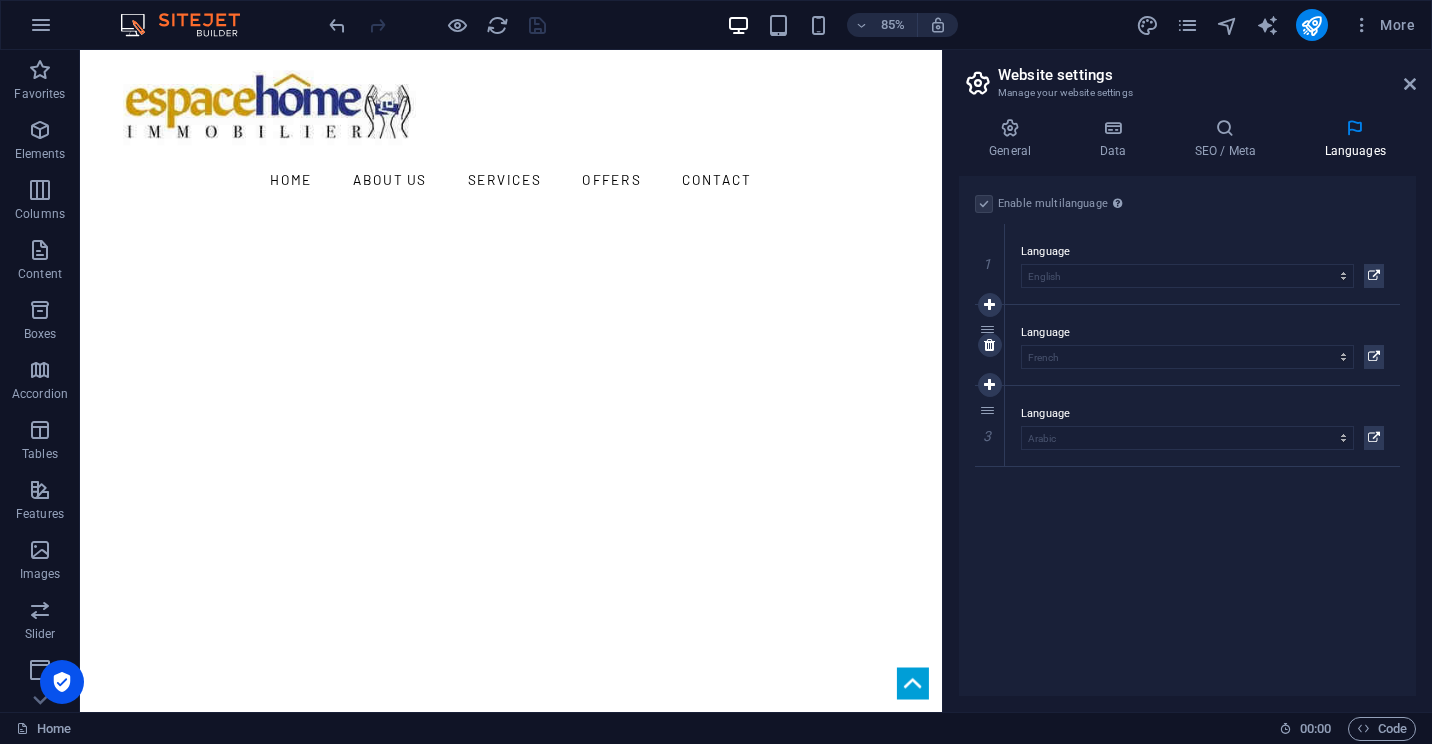 click on "Language" at bounding box center [1202, 333] 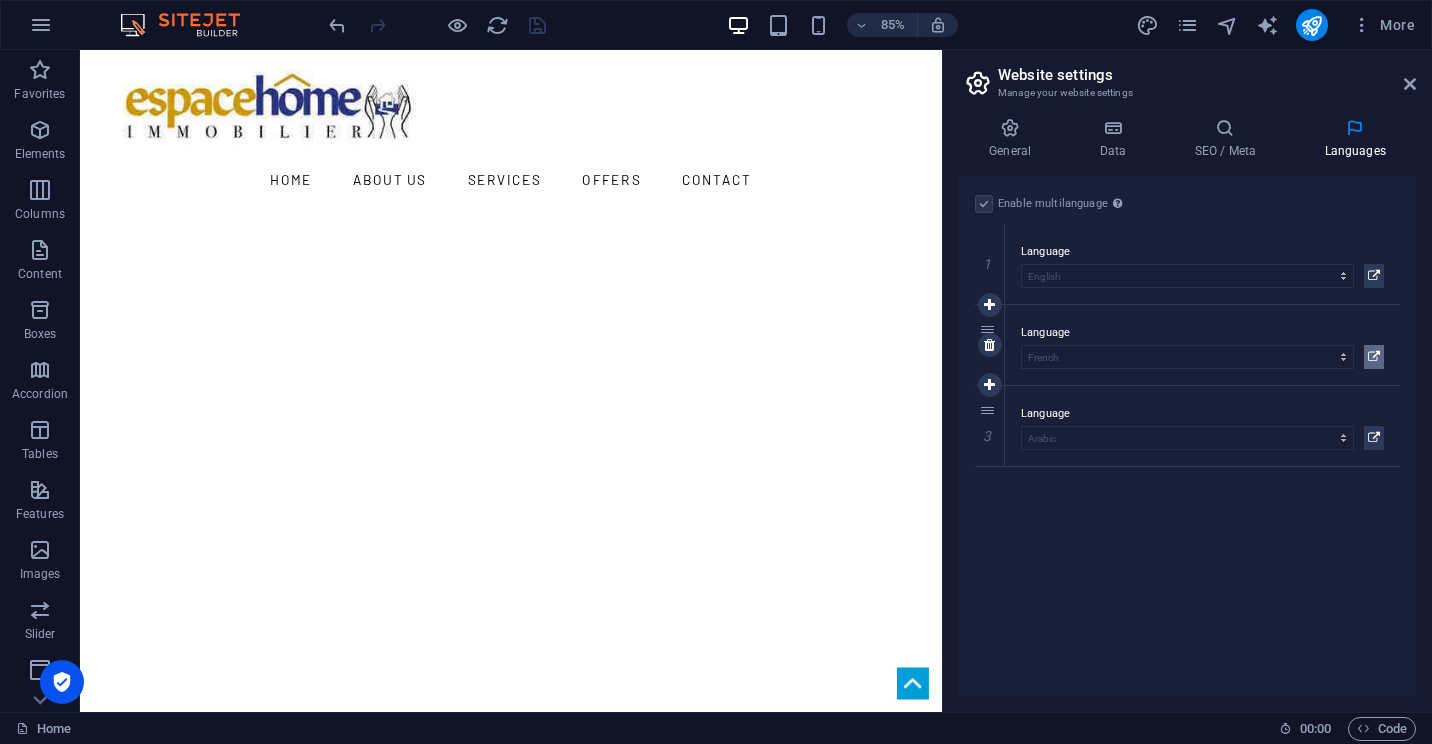click at bounding box center [1374, 357] 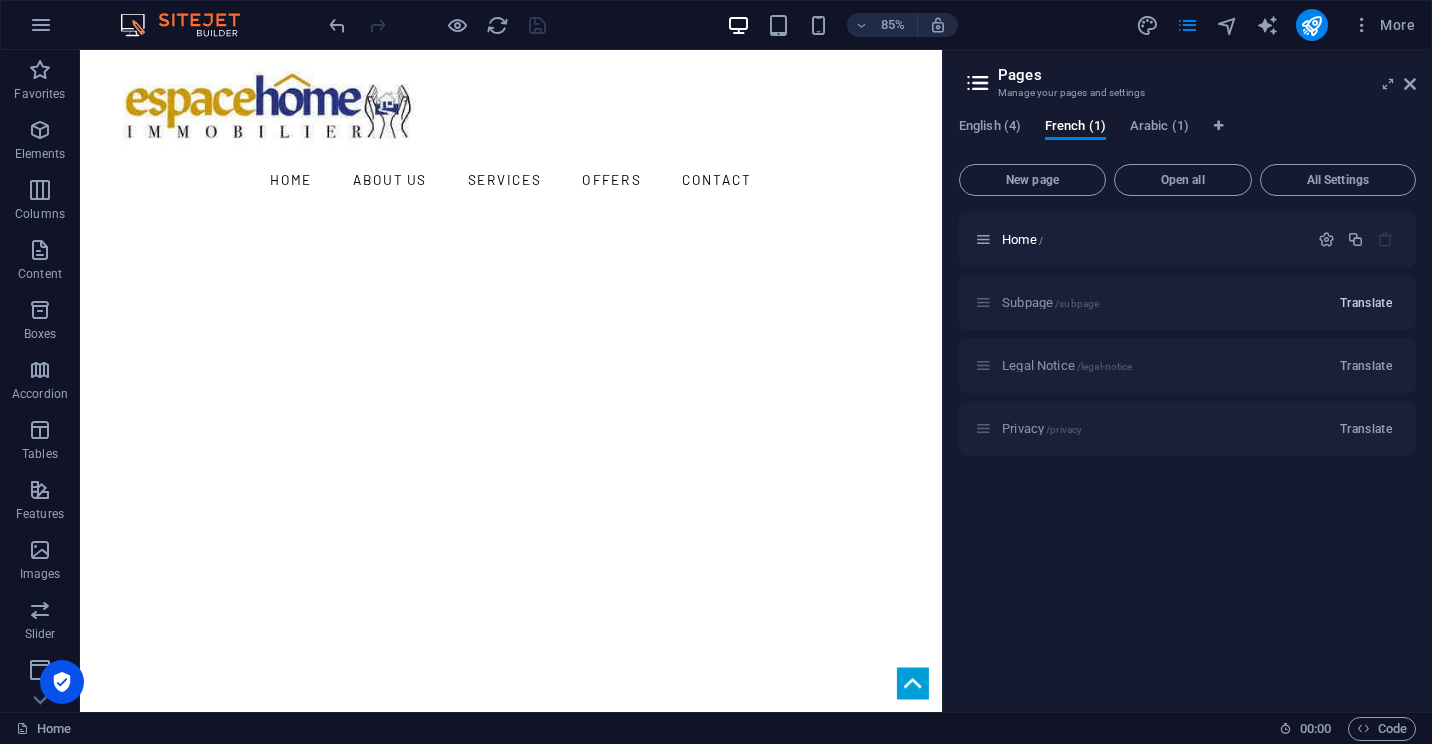 click on "Translate" at bounding box center [1366, 303] 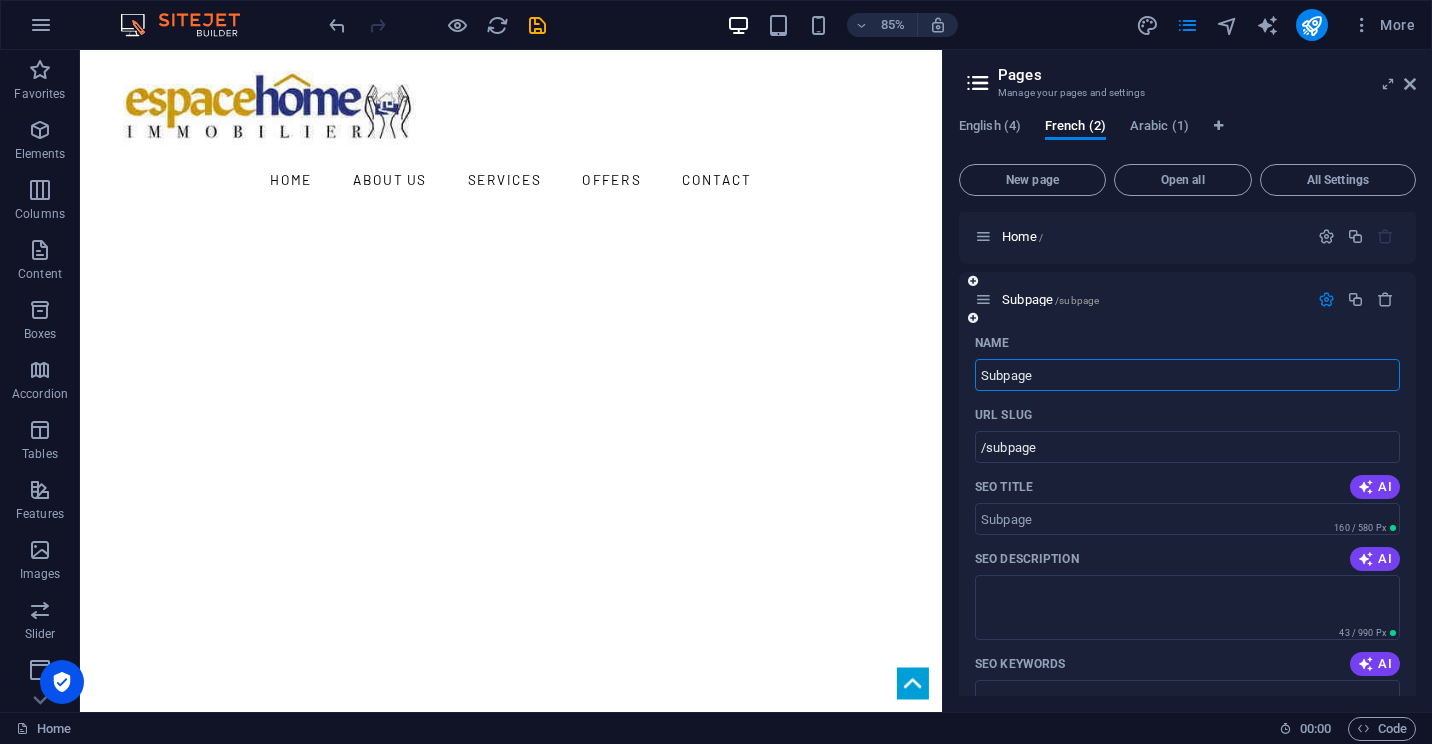 scroll, scrollTop: 0, scrollLeft: 0, axis: both 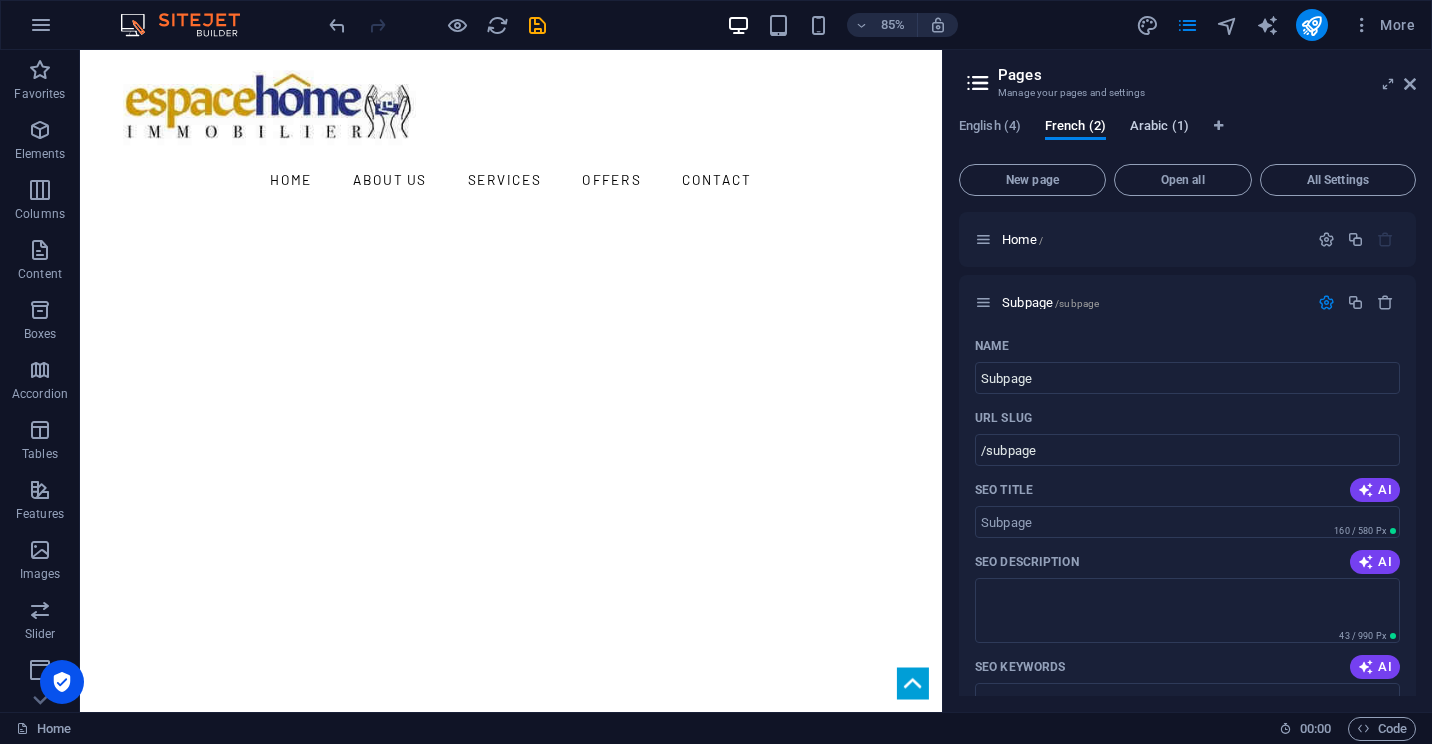 click on "Arabic (1)" at bounding box center (1159, 128) 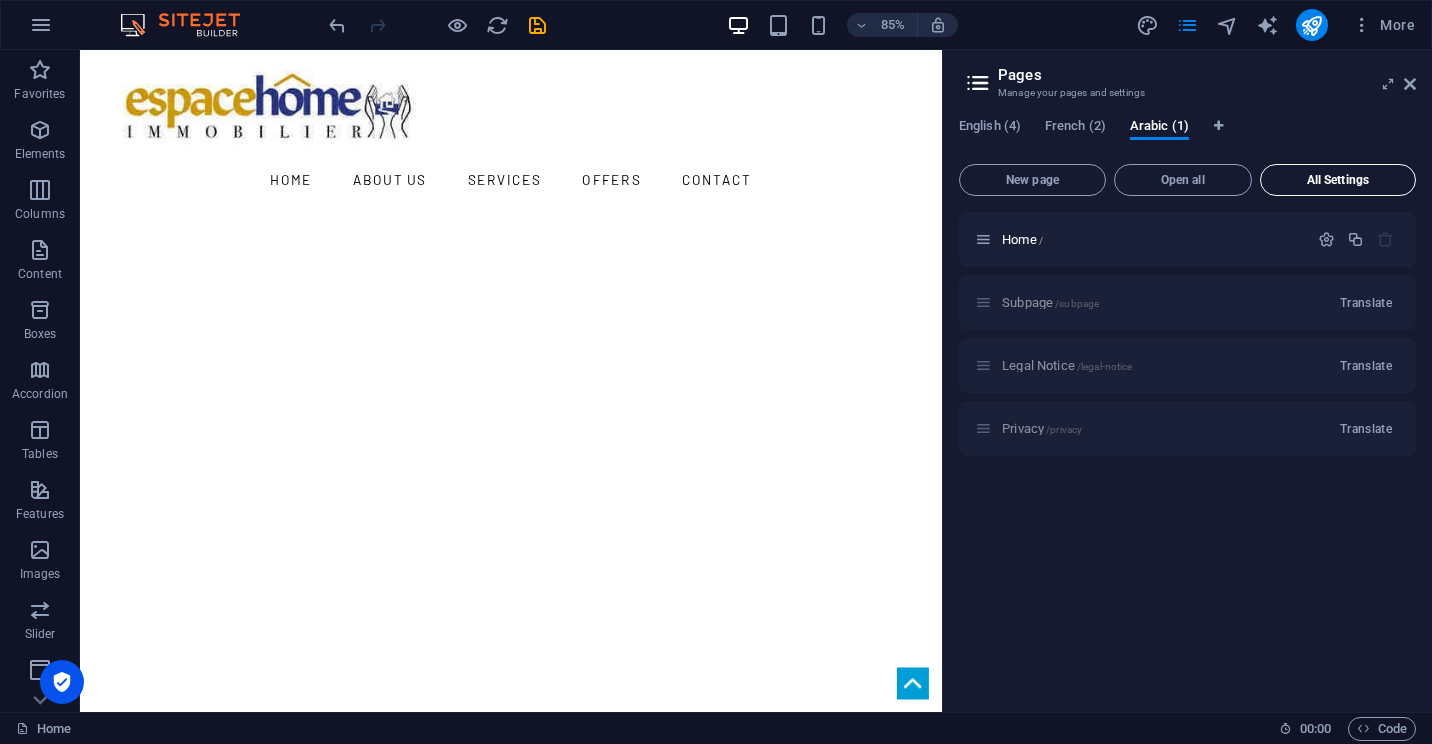 click on "All Settings" at bounding box center [1338, 180] 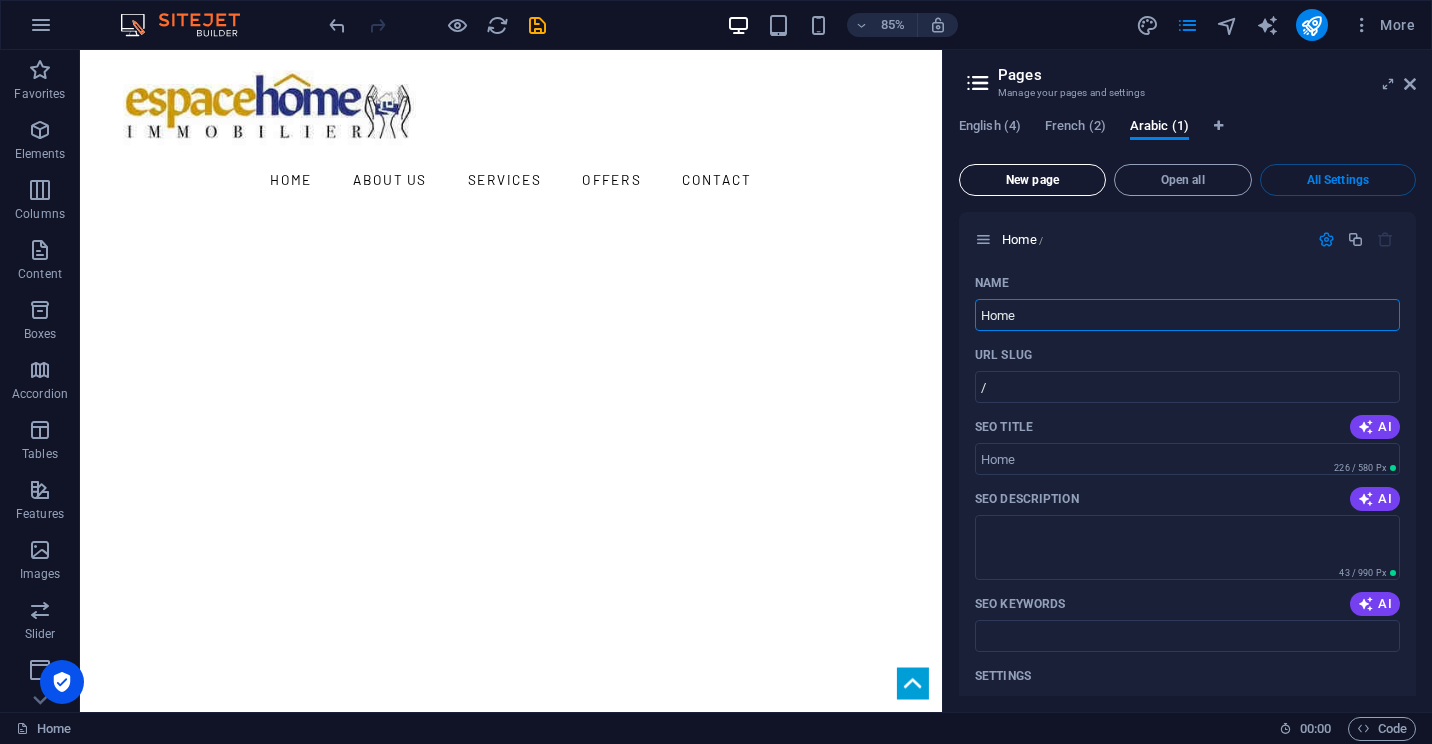 click on "New page" at bounding box center (1032, 180) 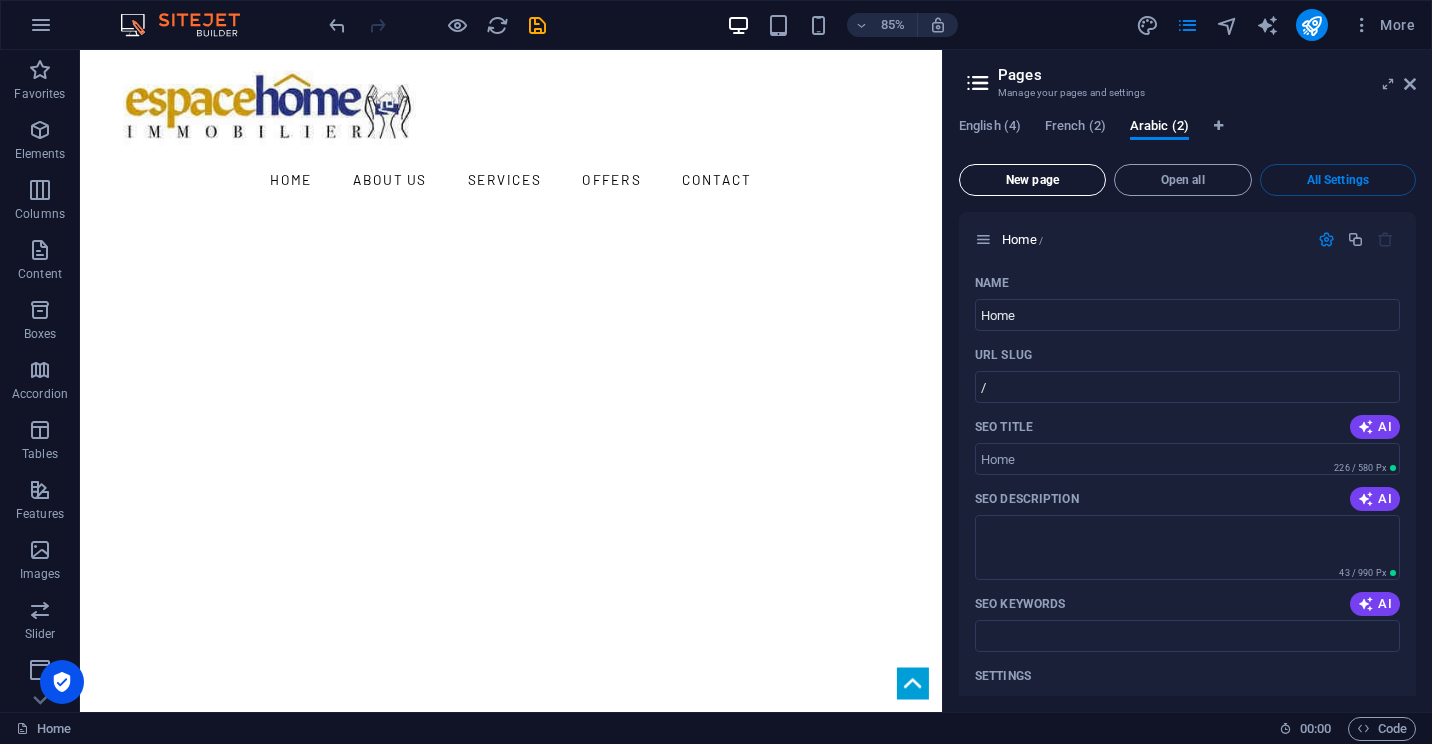 scroll, scrollTop: 669, scrollLeft: 0, axis: vertical 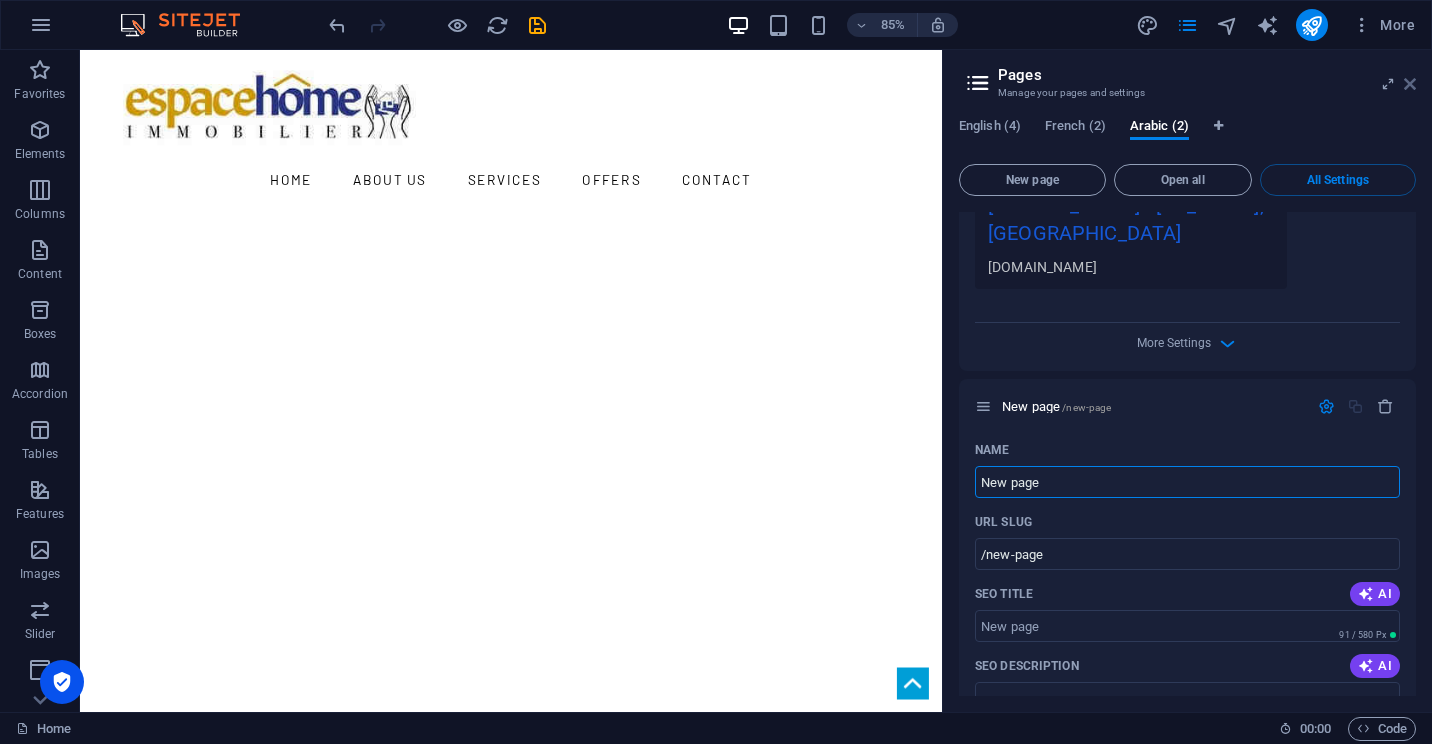 click at bounding box center [1410, 84] 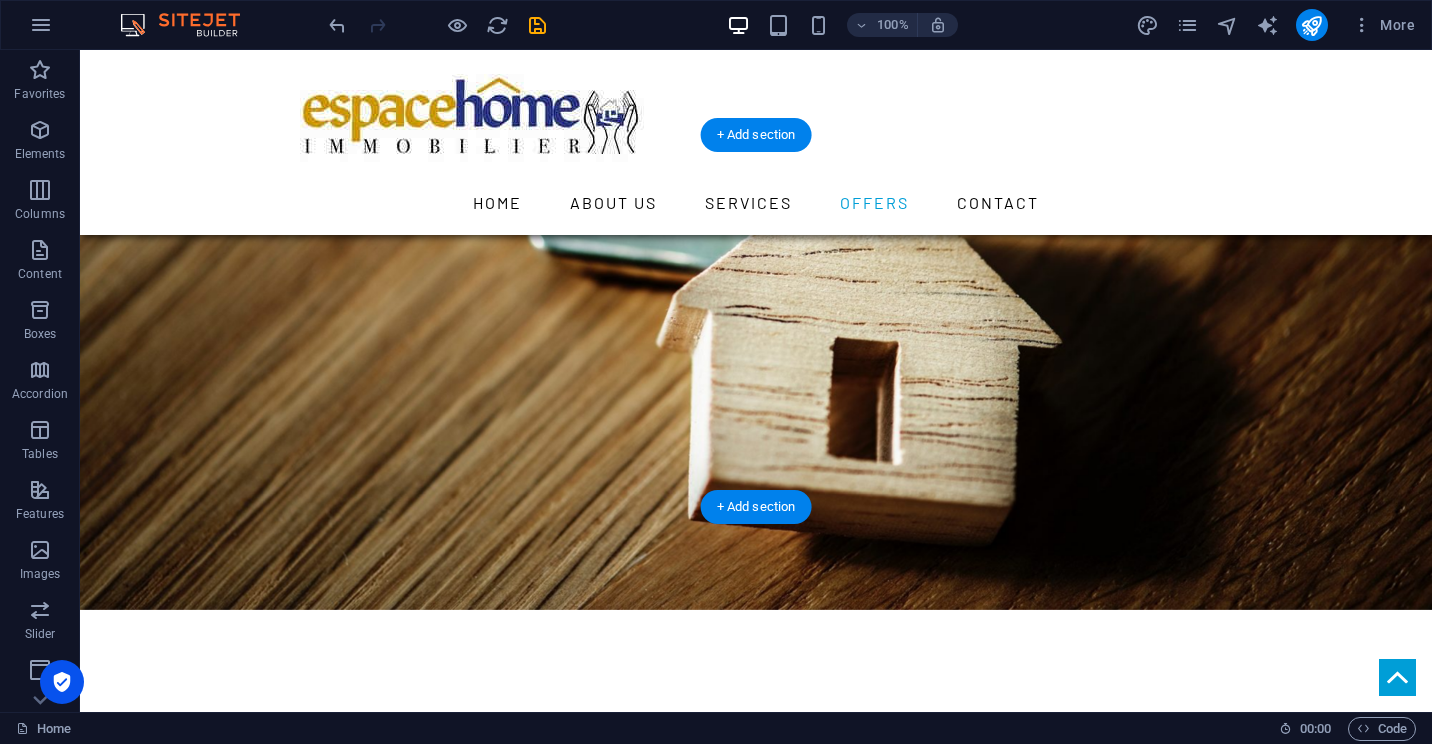 scroll, scrollTop: 4300, scrollLeft: 0, axis: vertical 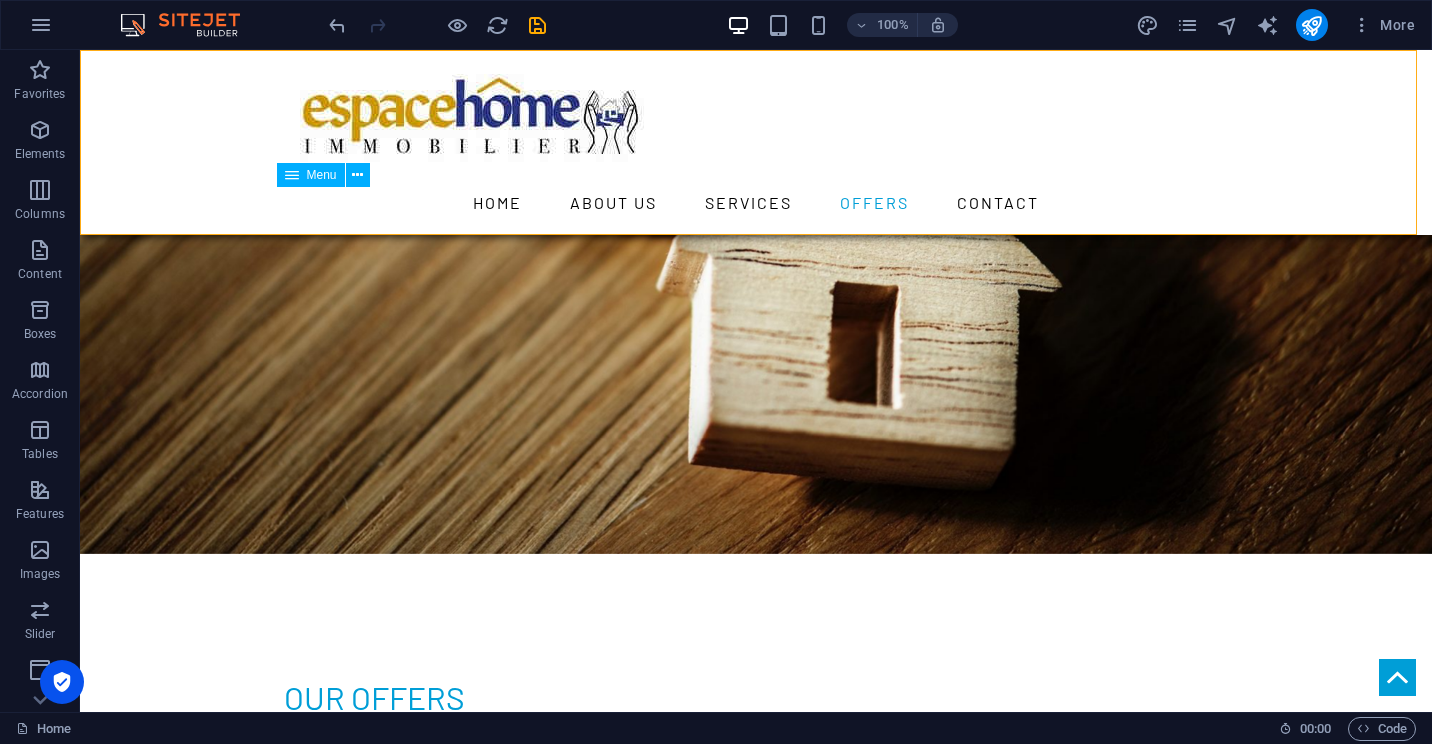 click on "Home About us Services Offers Contact" at bounding box center (756, 203) 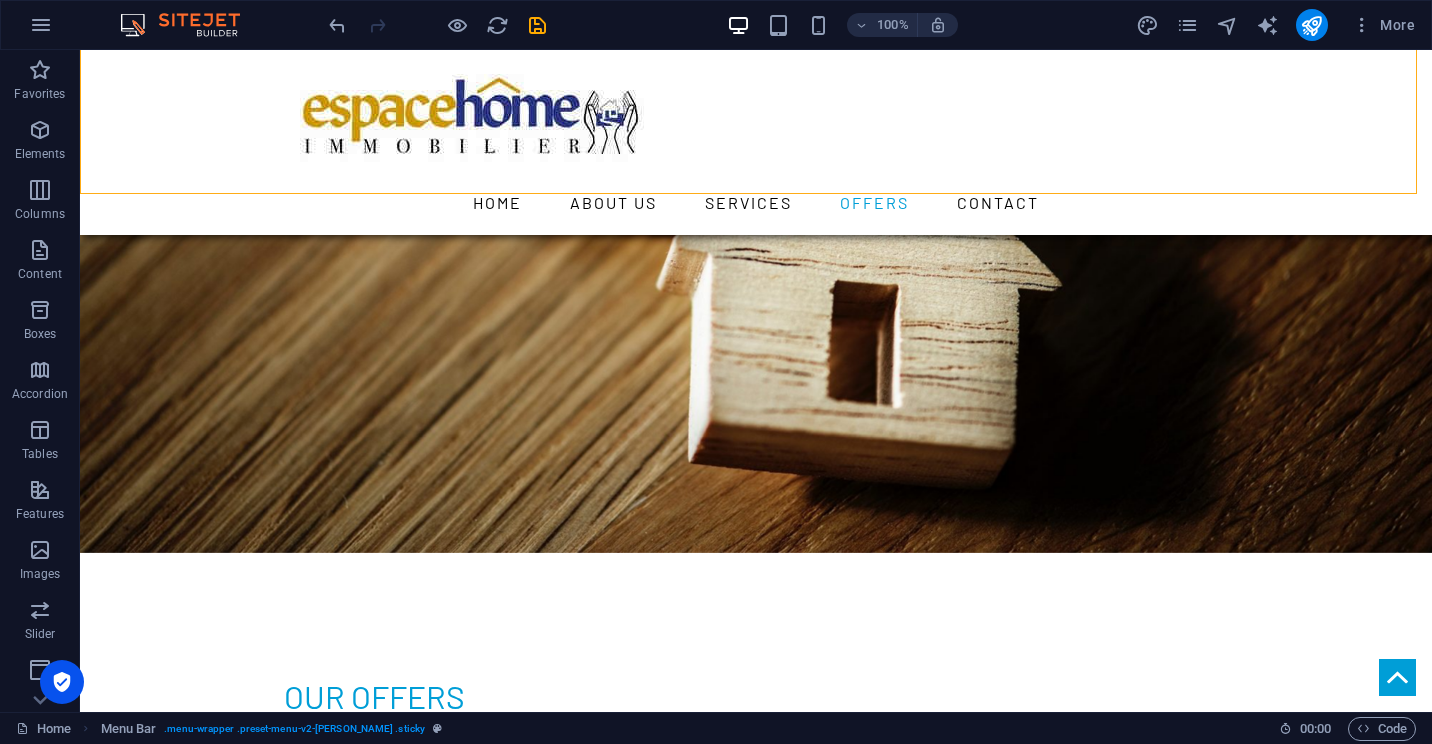 scroll, scrollTop: 4500, scrollLeft: 0, axis: vertical 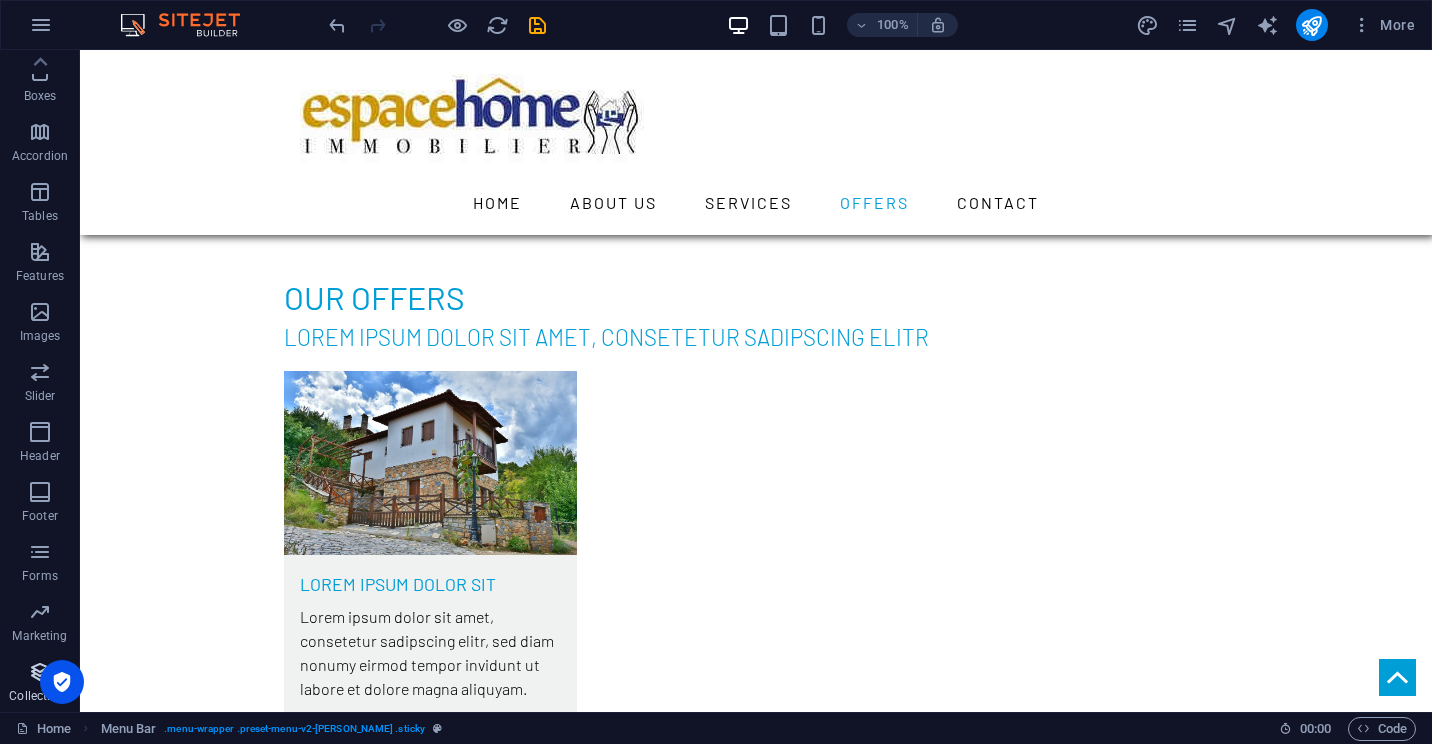 click on "Collections" at bounding box center (40, 682) 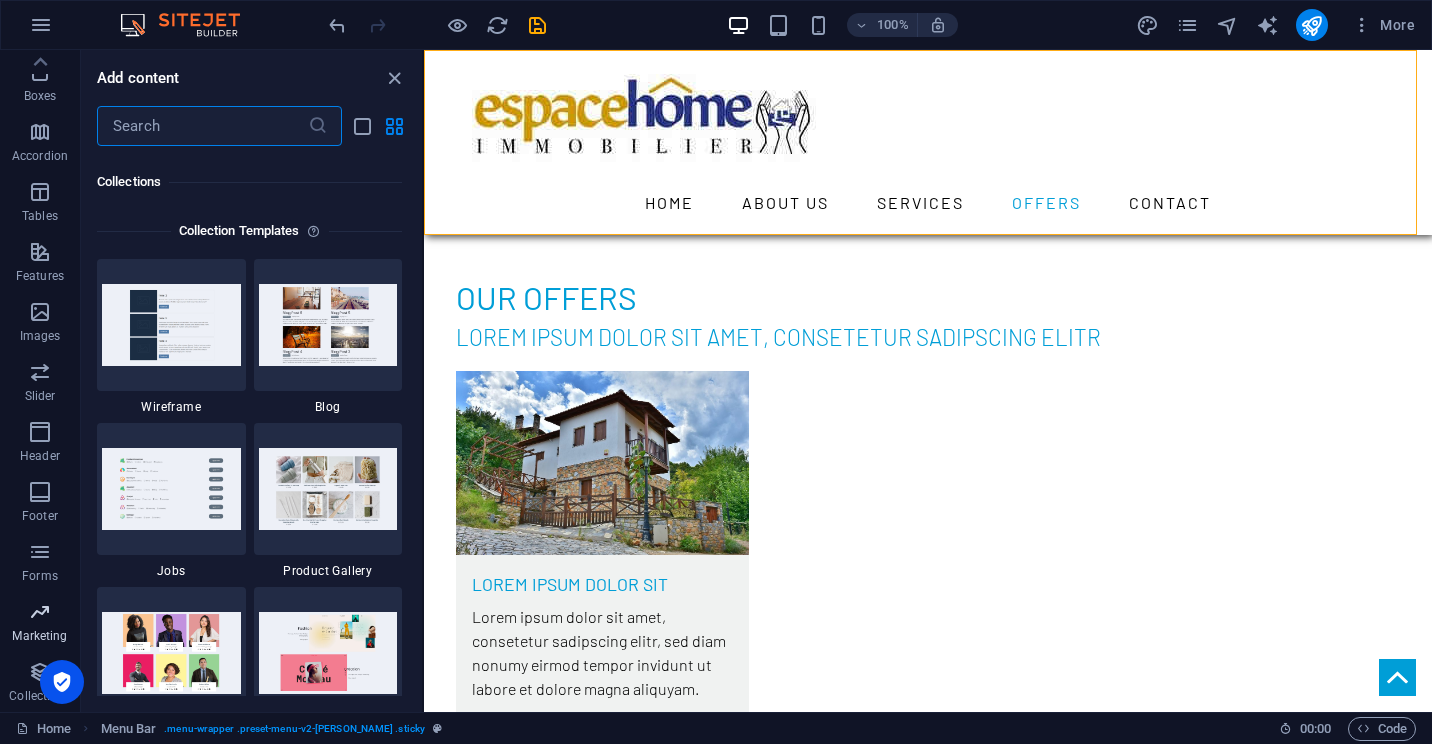 scroll, scrollTop: 18142, scrollLeft: 0, axis: vertical 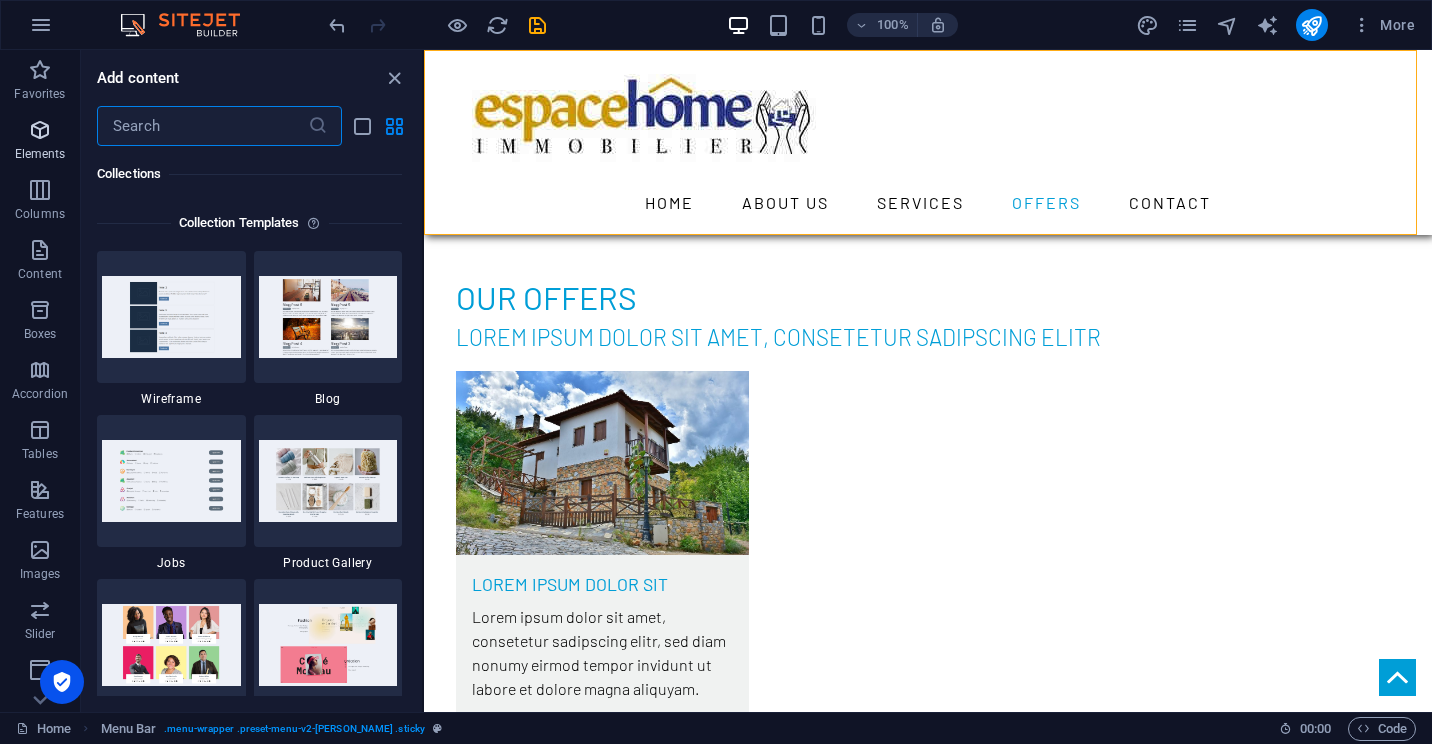 click at bounding box center [40, 130] 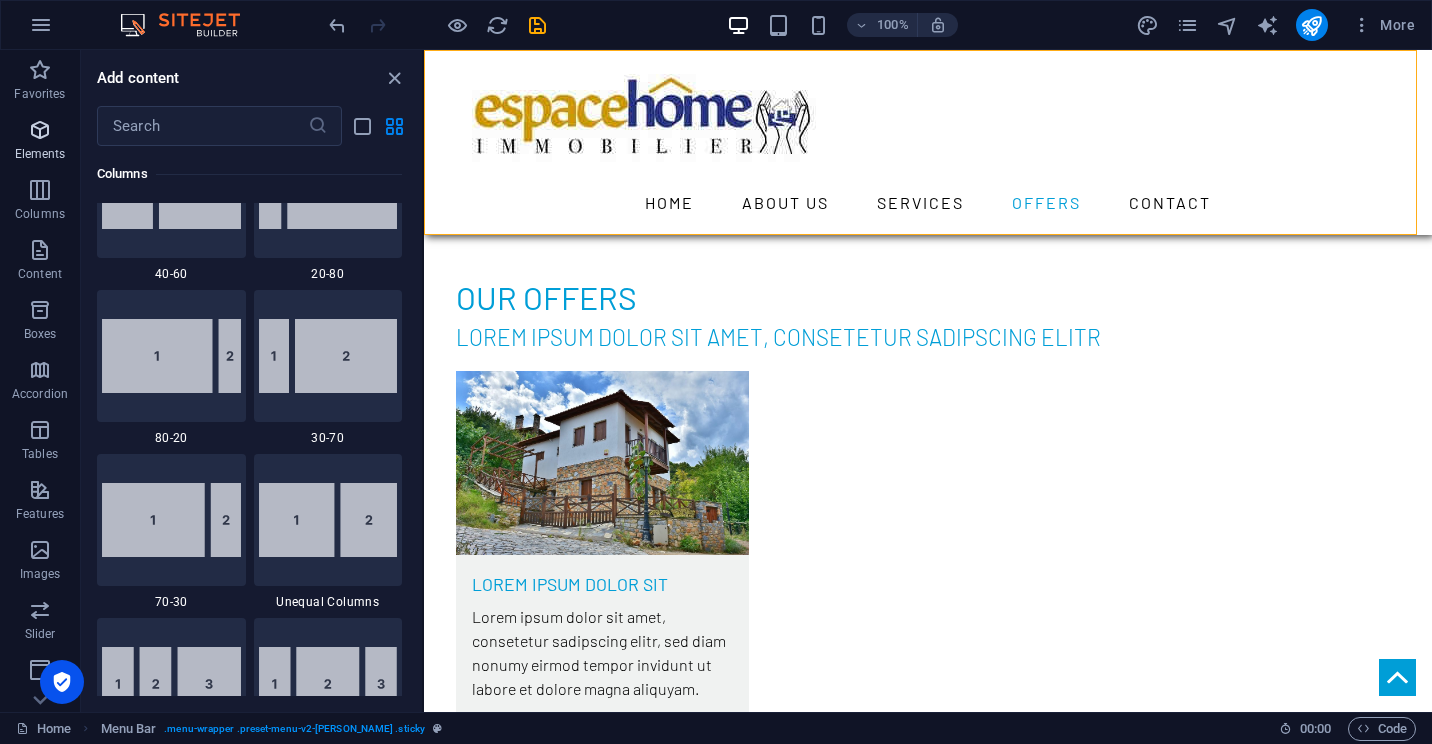scroll, scrollTop: 213, scrollLeft: 0, axis: vertical 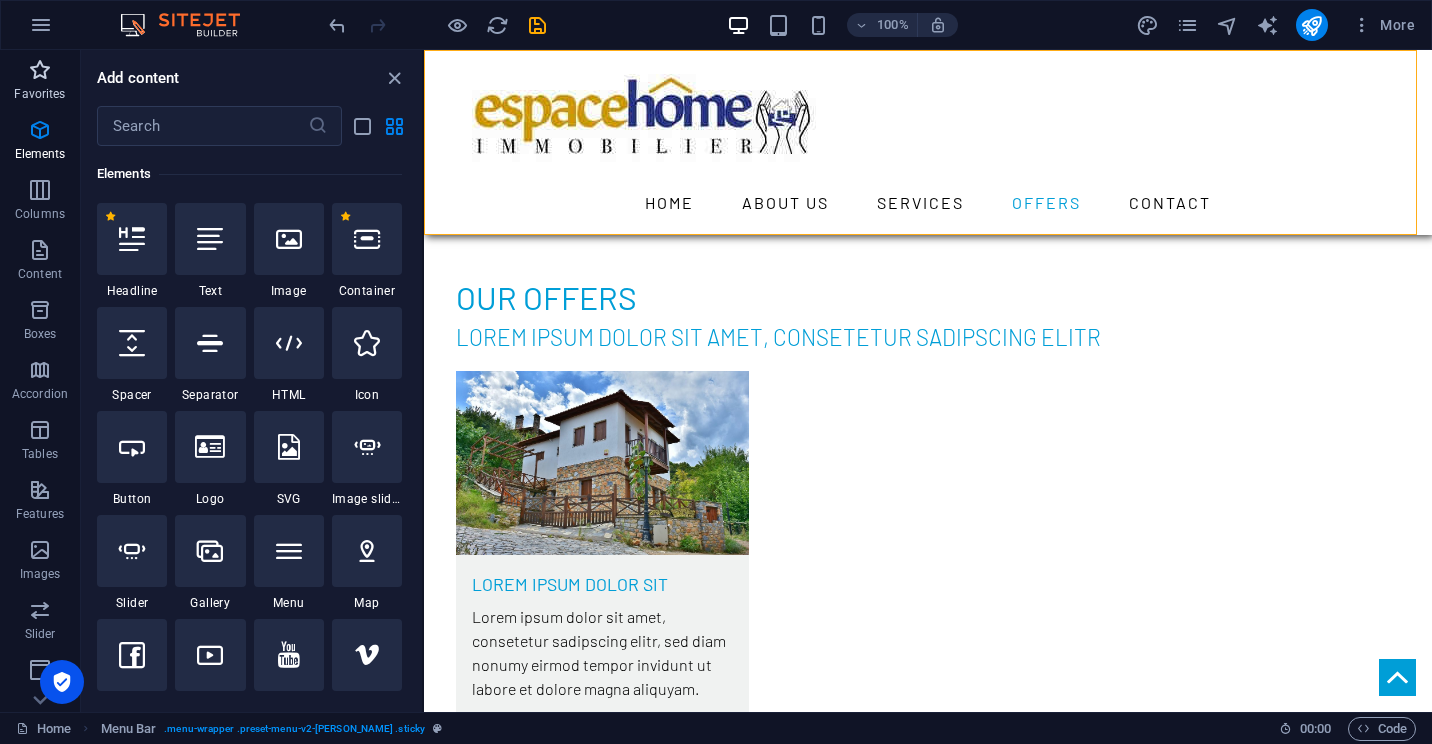 click on "Favorites" at bounding box center (40, 82) 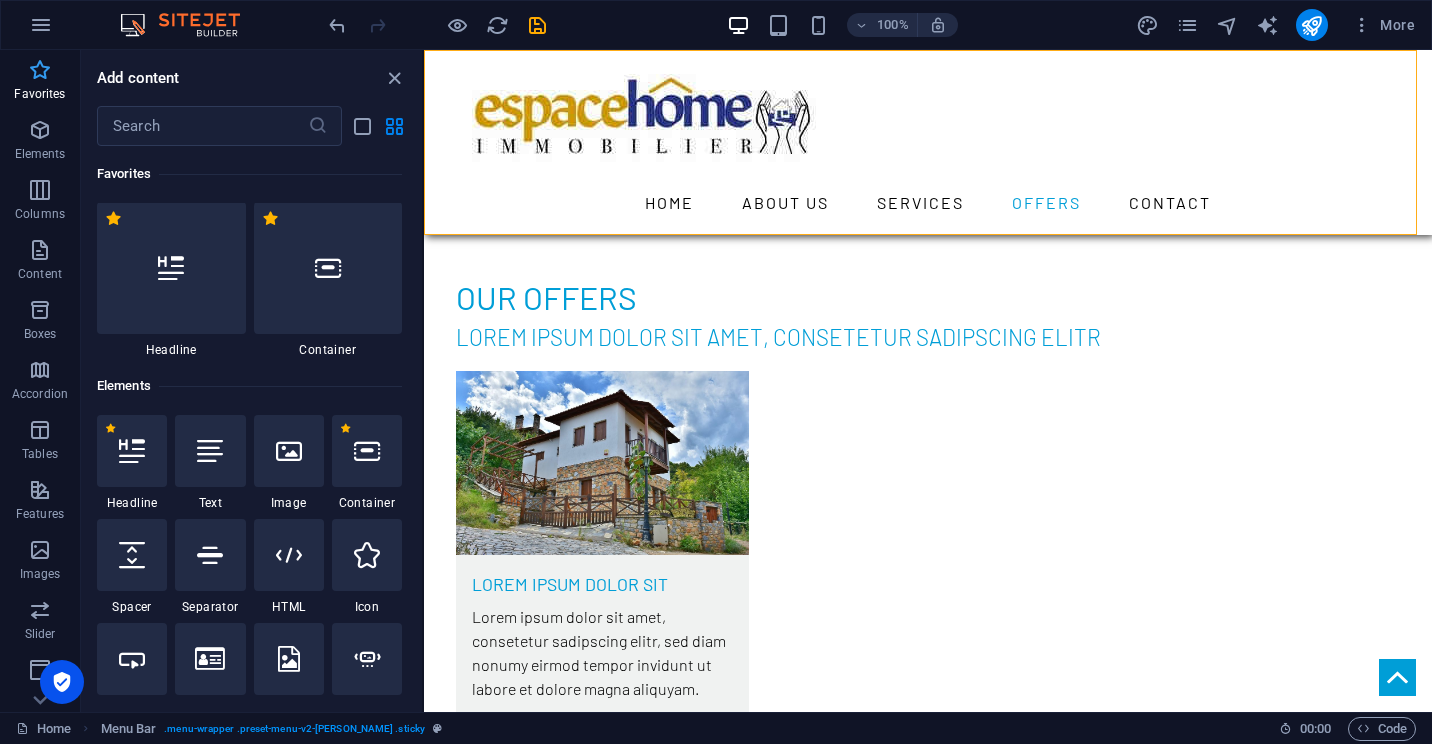 scroll, scrollTop: 0, scrollLeft: 0, axis: both 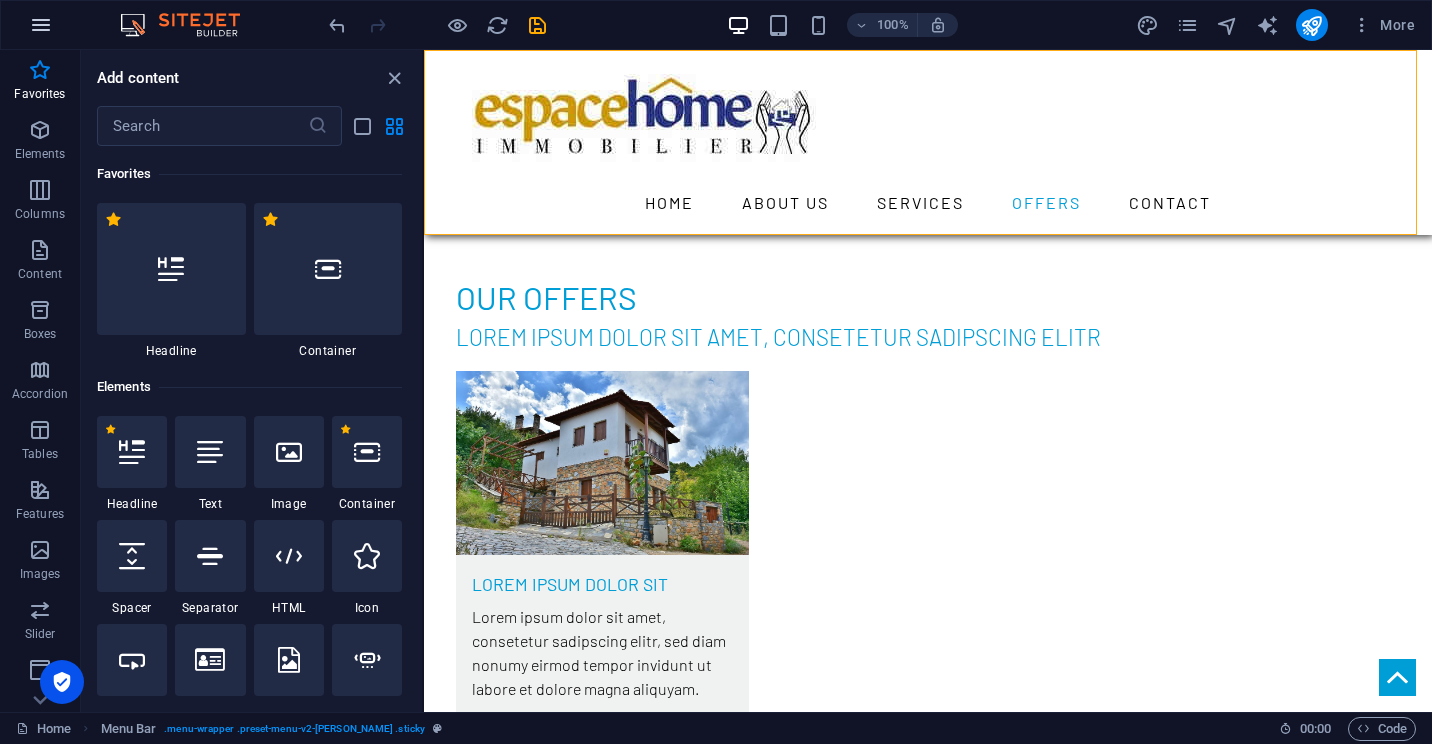 click at bounding box center (41, 25) 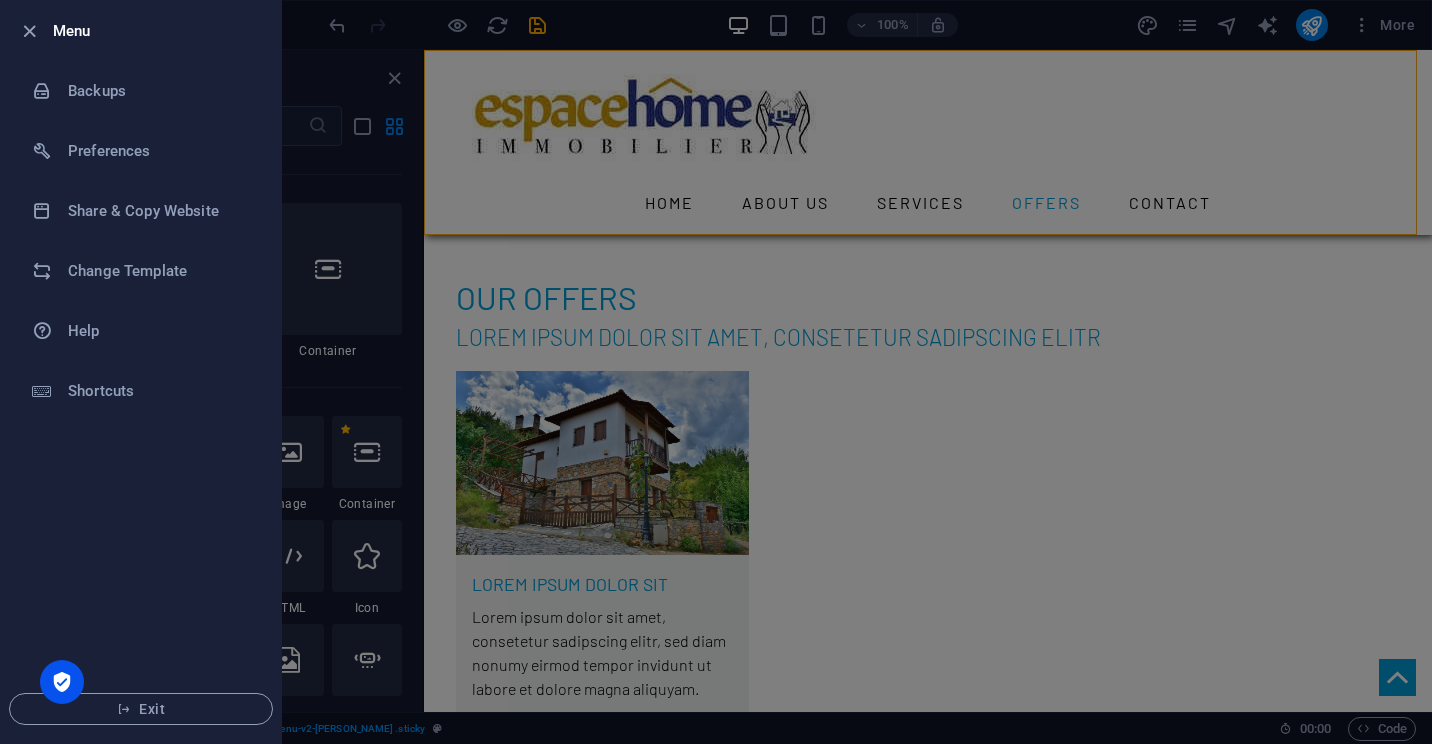 click at bounding box center [716, 372] 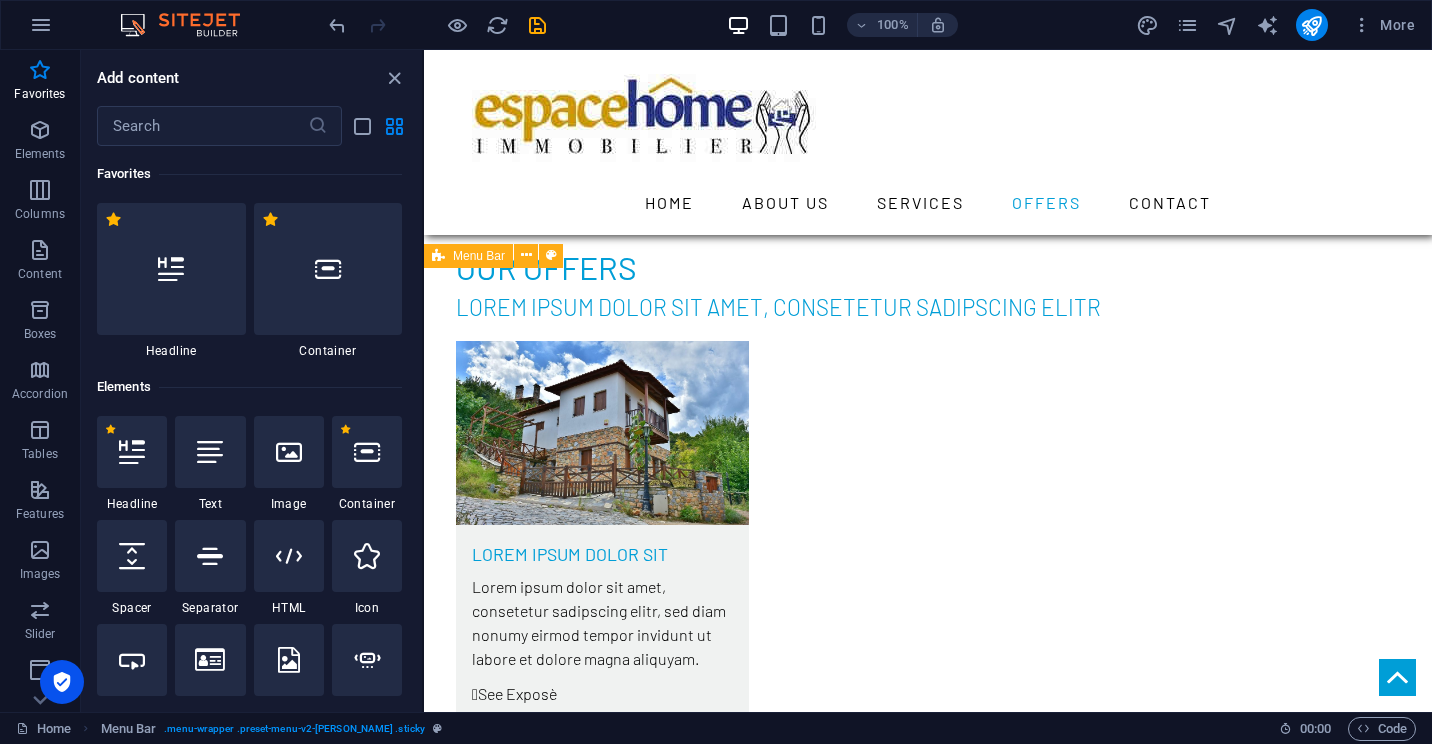scroll, scrollTop: 4500, scrollLeft: 0, axis: vertical 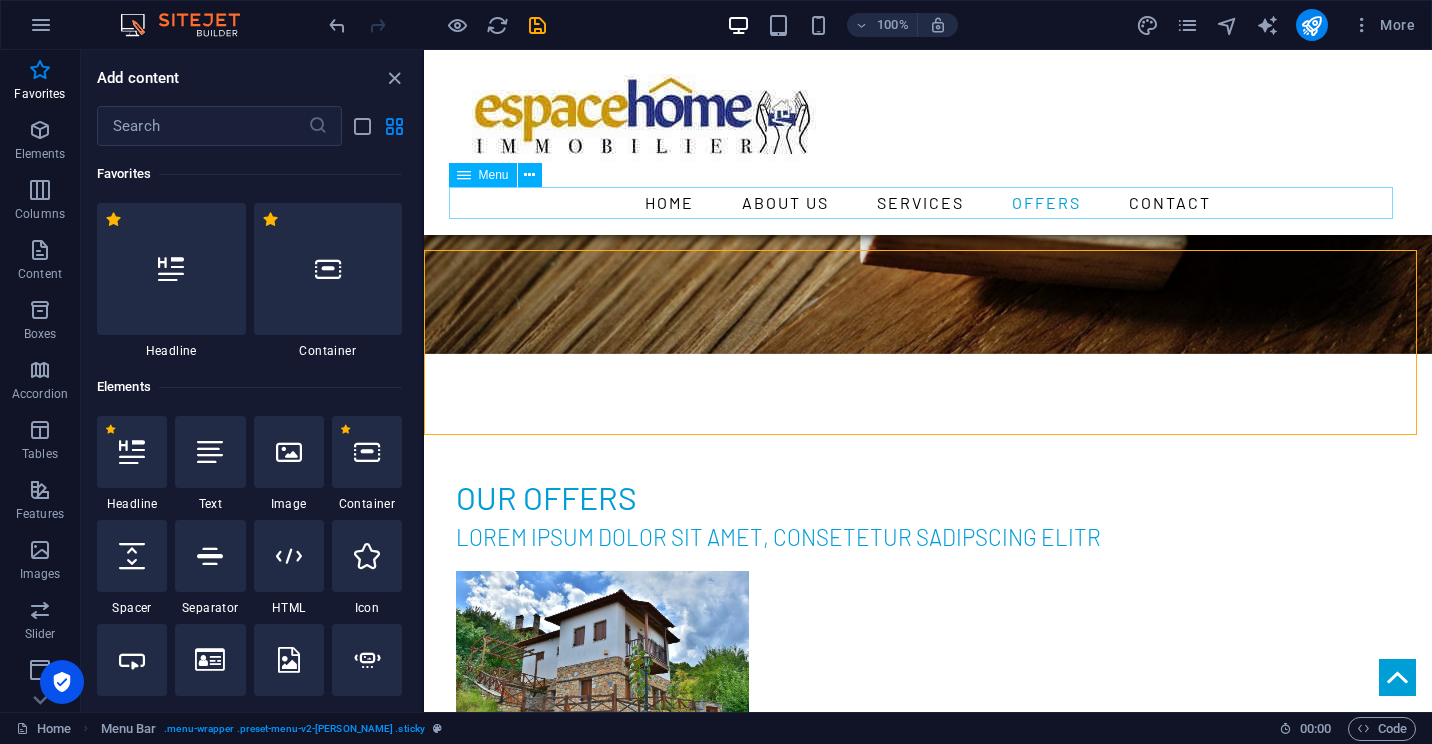 click on "Home About us Services Offers Contact" at bounding box center [928, 203] 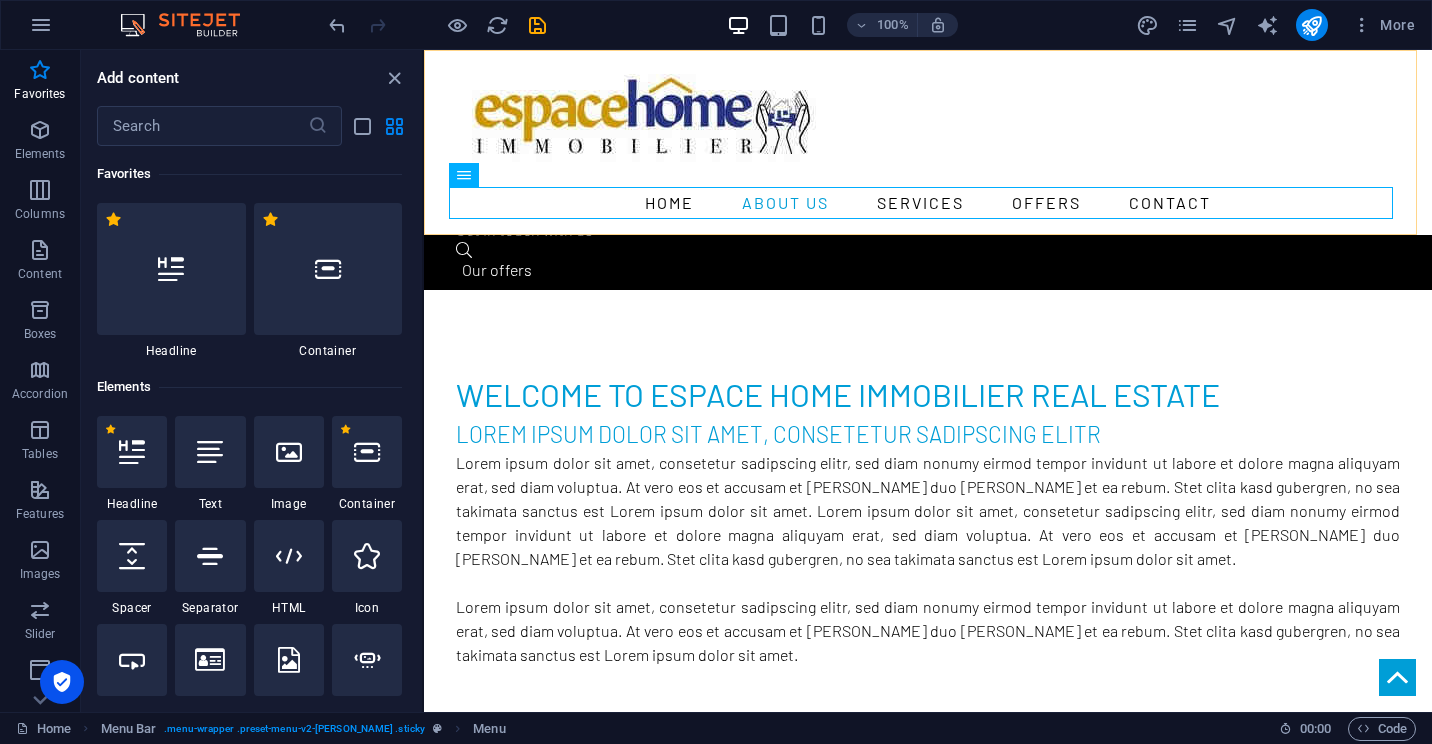 scroll, scrollTop: 900, scrollLeft: 0, axis: vertical 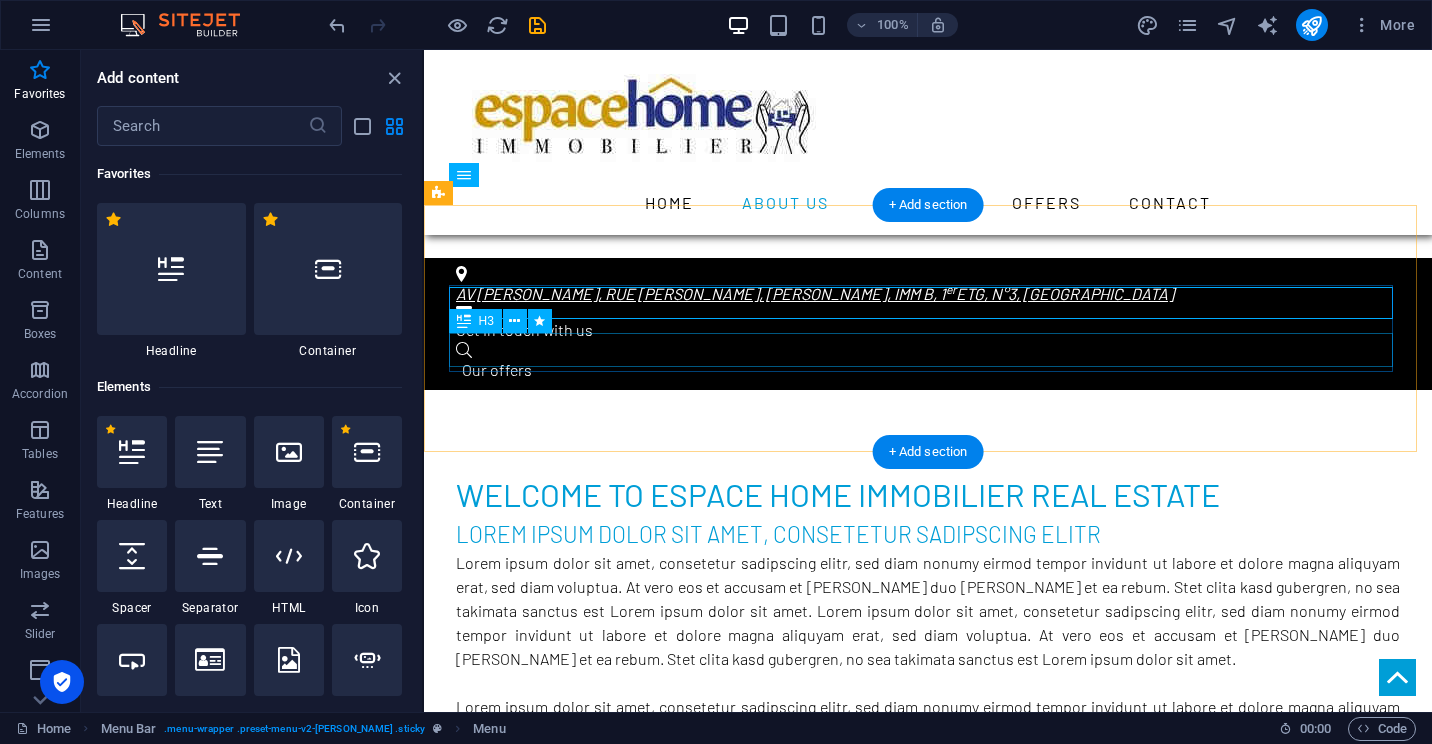 click on "Lorem ipsum dolor sit amet, consetetur sadipscing elitr sed diam." at bounding box center (928, 1463) 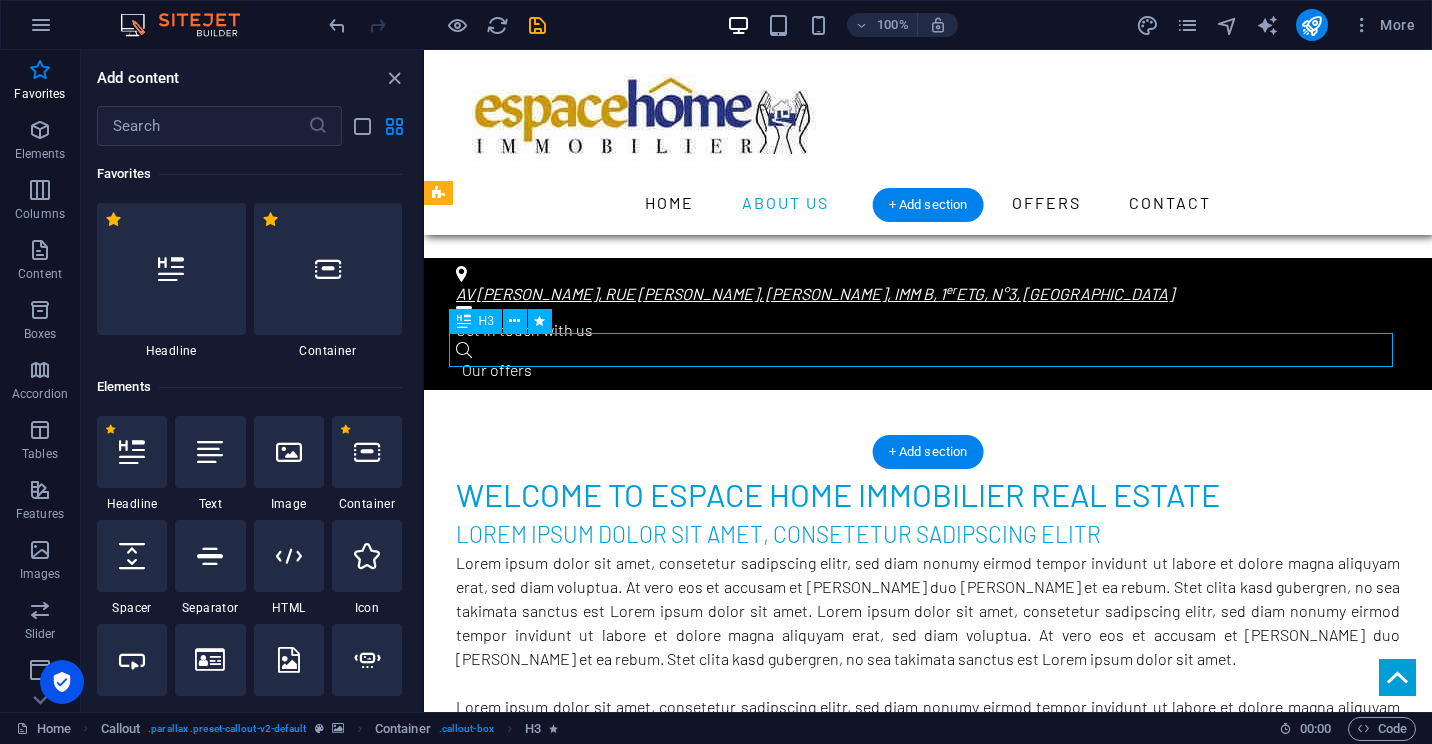 click on "Lorem ipsum dolor sit amet, consetetur sadipscing elitr sed diam." at bounding box center [928, 1463] 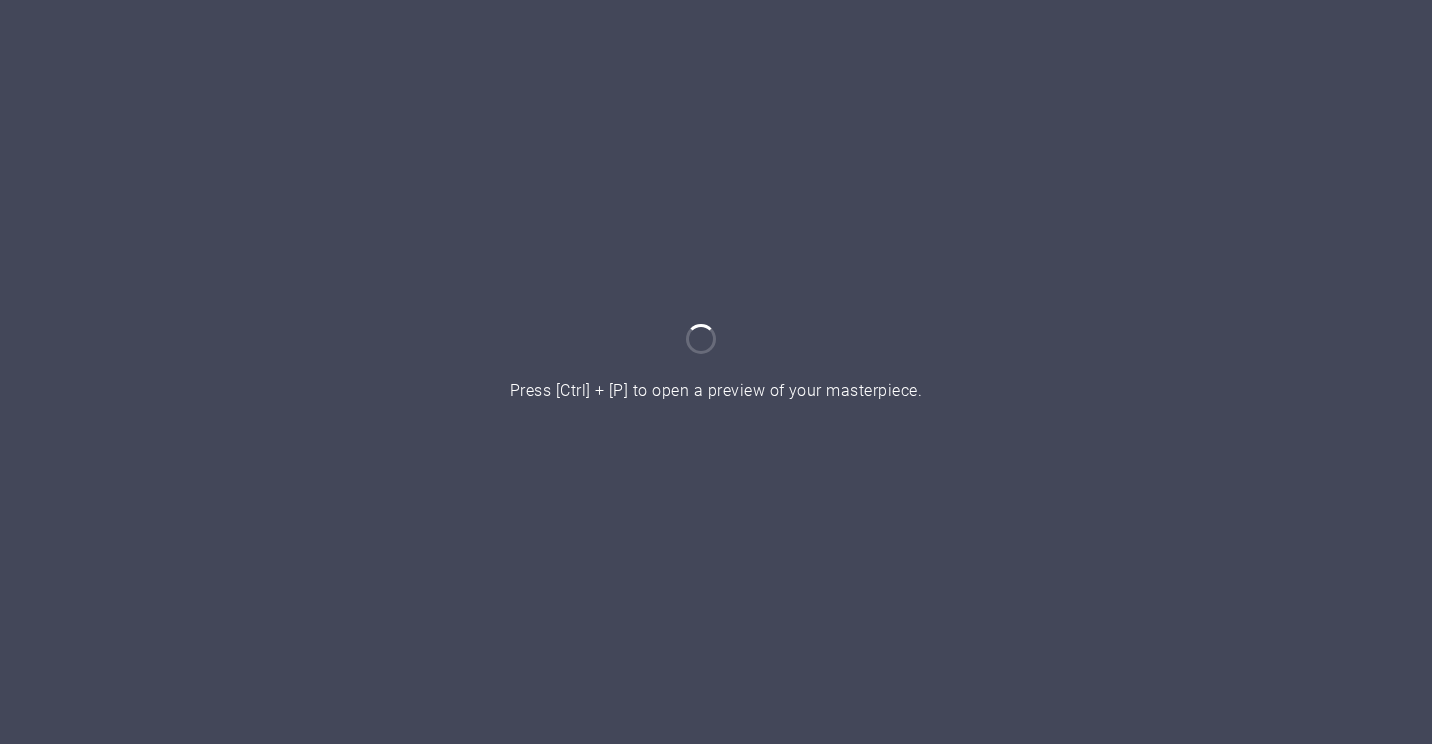 scroll, scrollTop: 0, scrollLeft: 0, axis: both 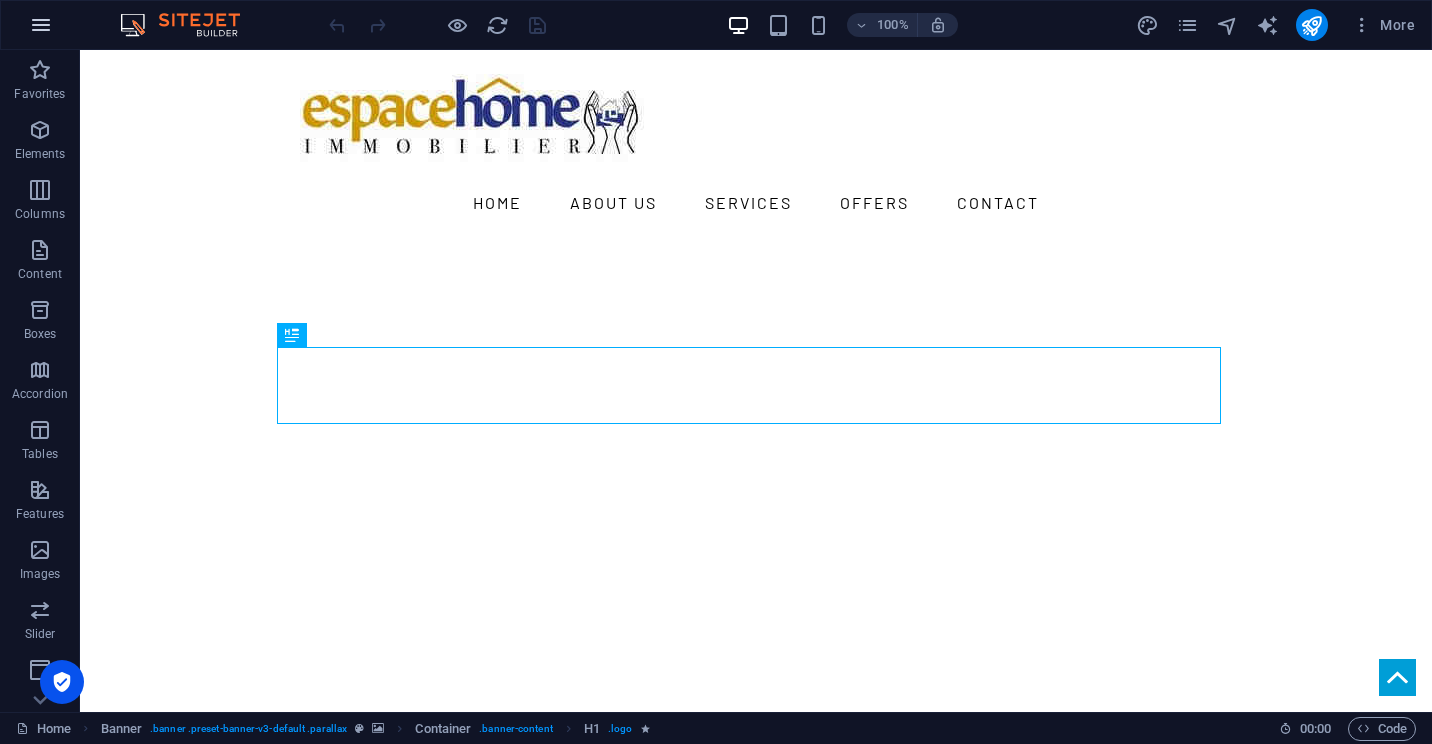 click at bounding box center (41, 25) 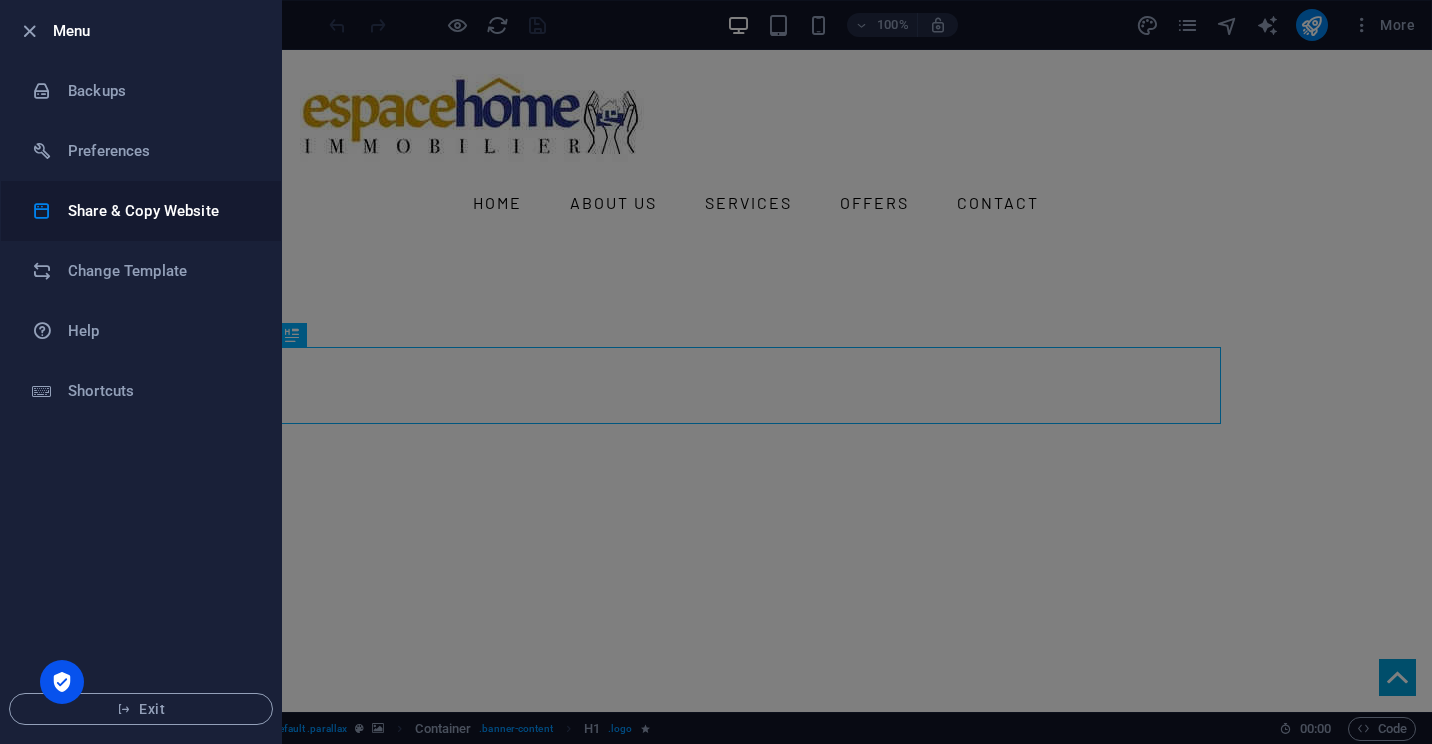 click on "Share & Copy Website" at bounding box center [160, 211] 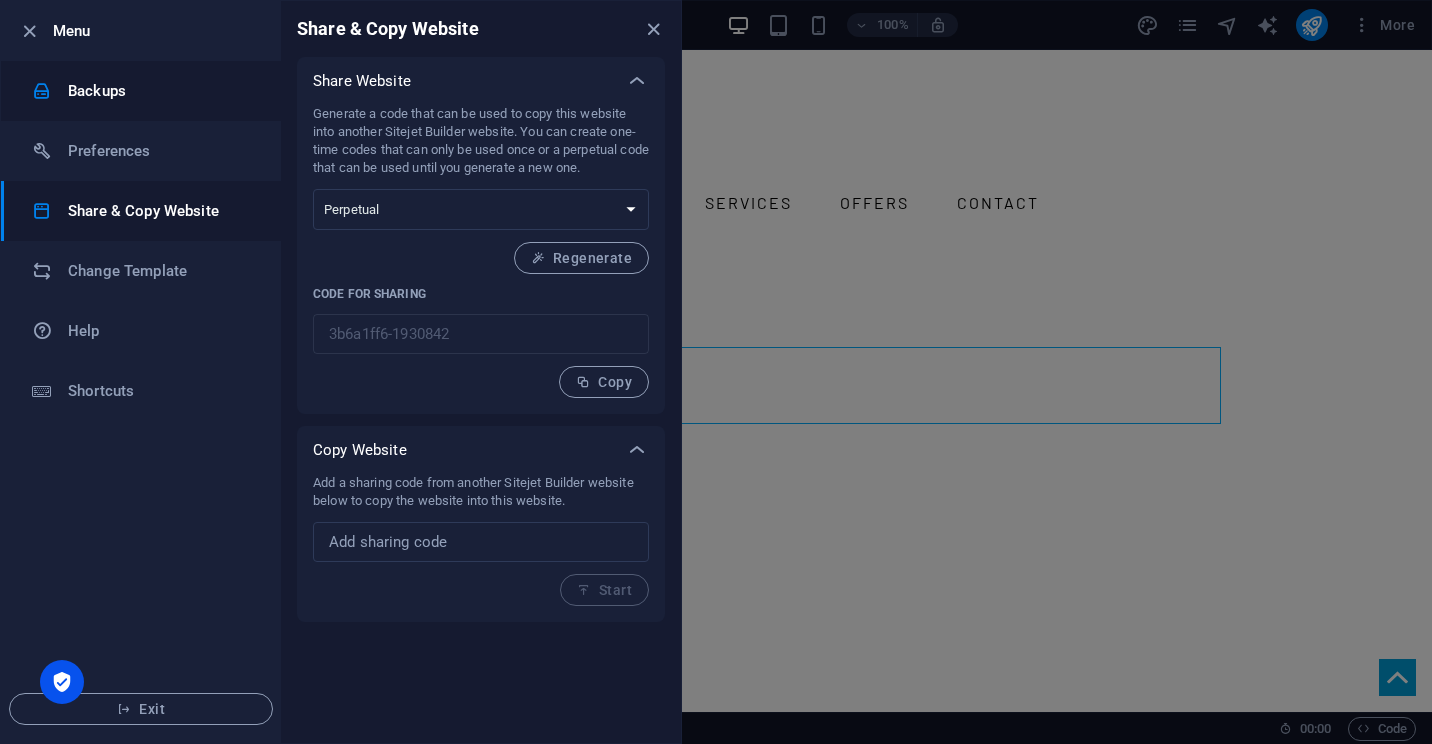 click on "Backups" at bounding box center [160, 91] 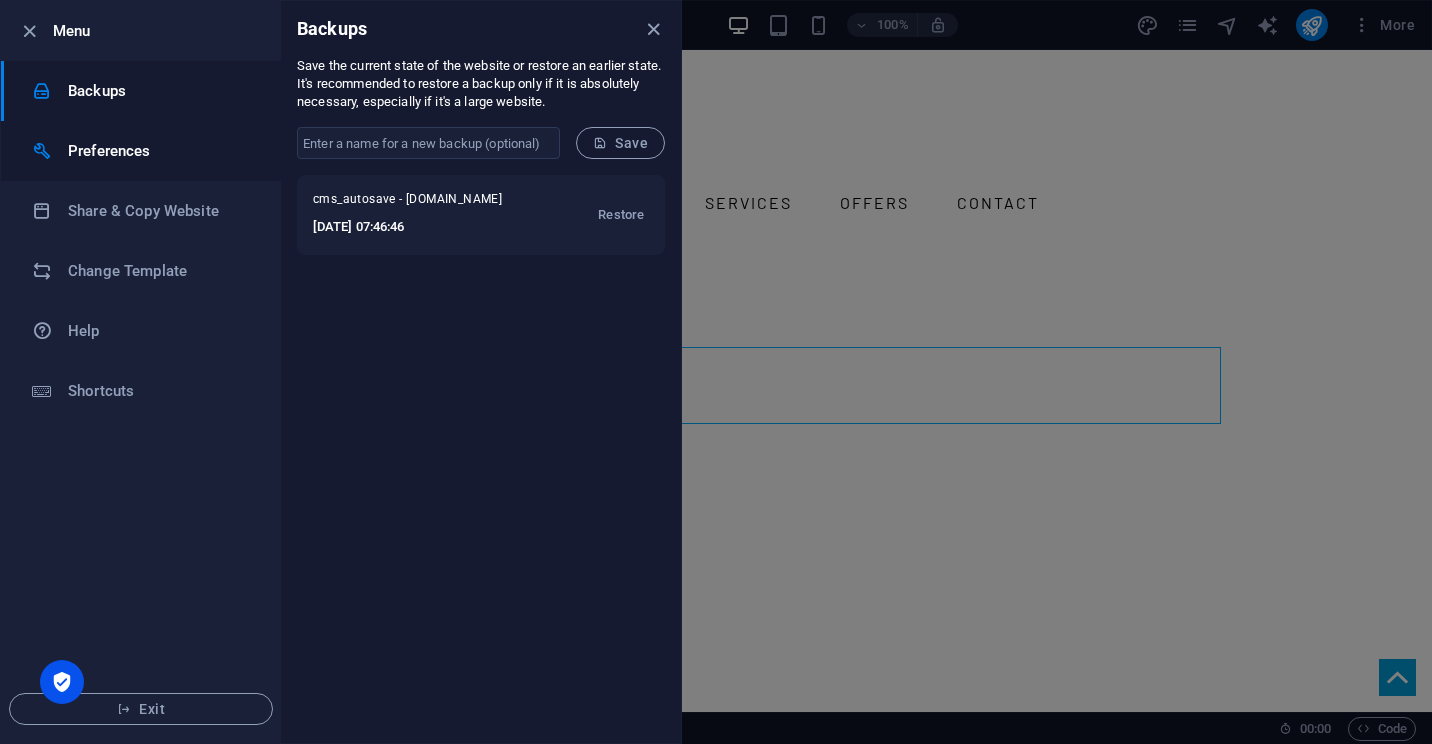 click on "Preferences" at bounding box center [160, 151] 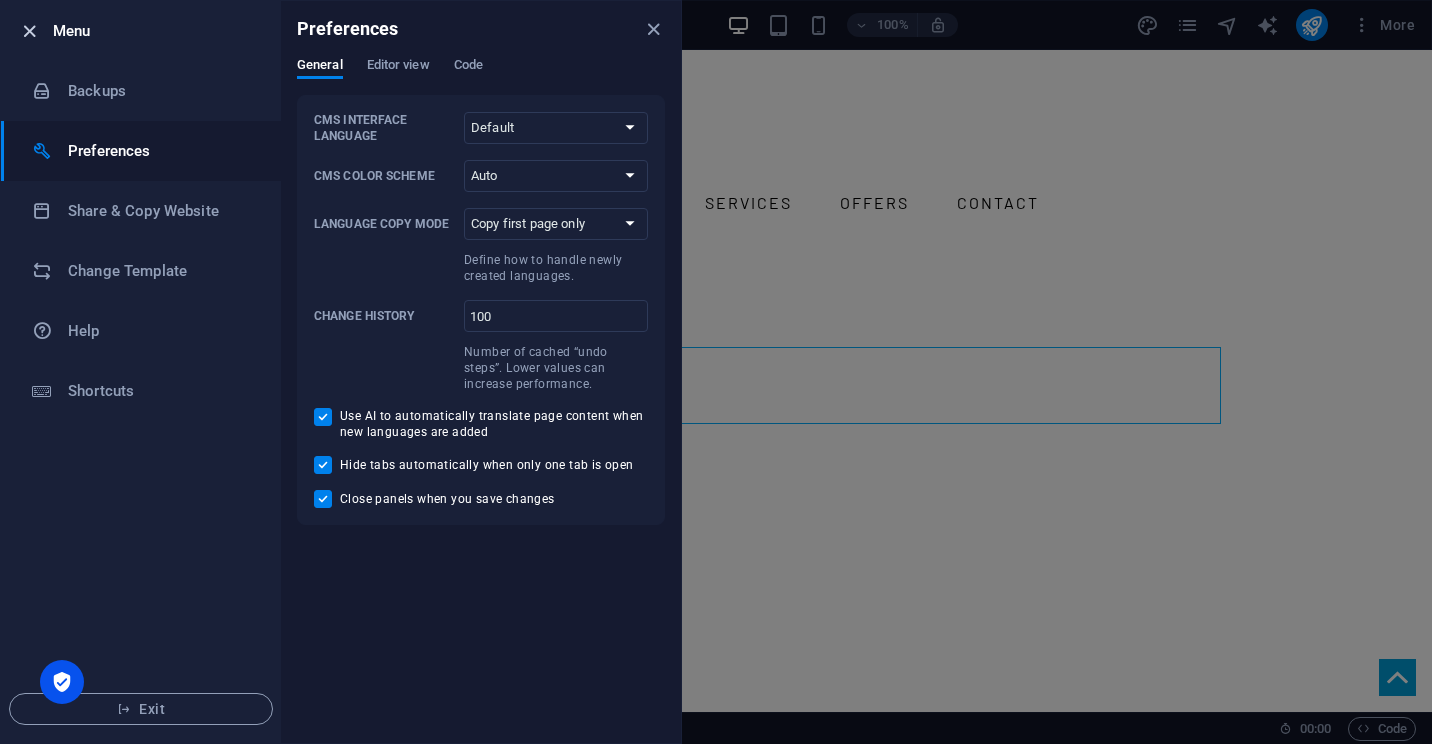 click at bounding box center (29, 31) 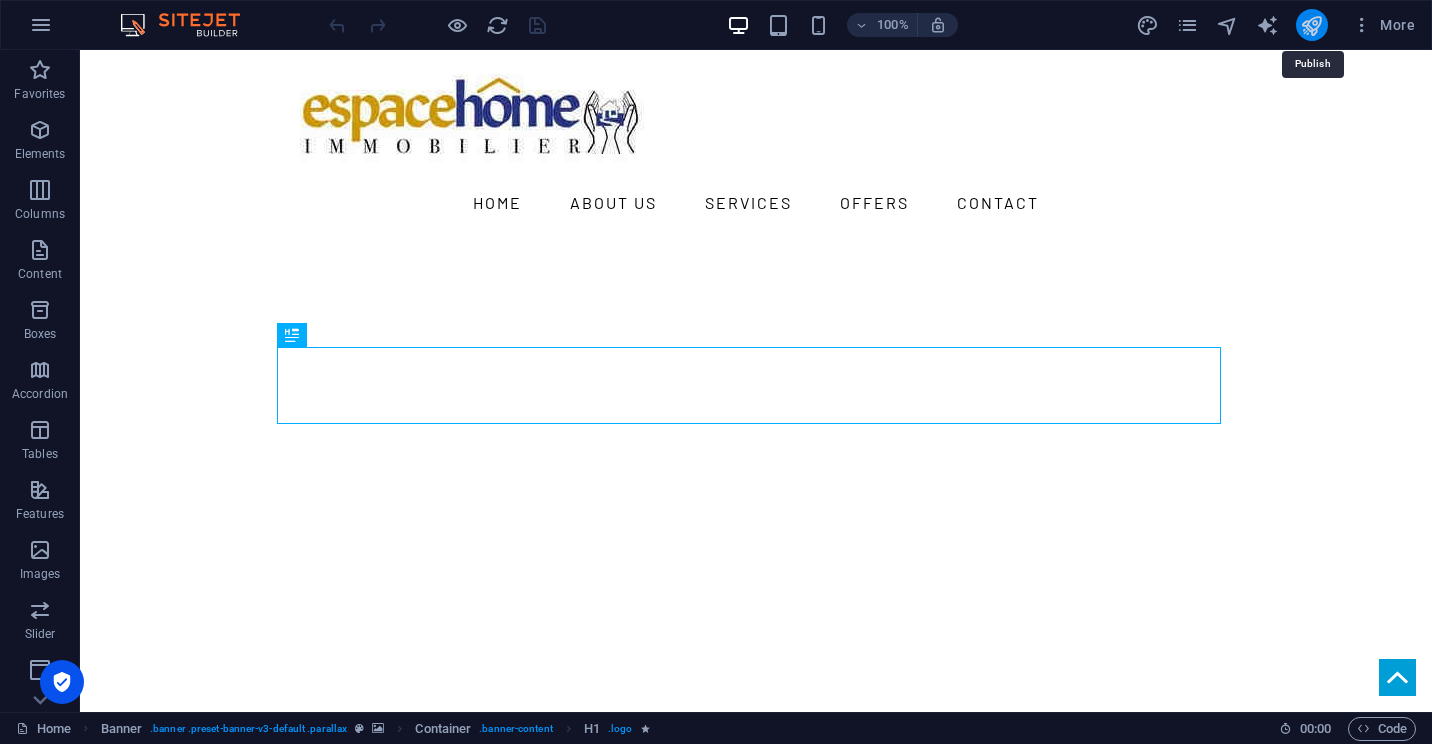 click at bounding box center [1311, 25] 